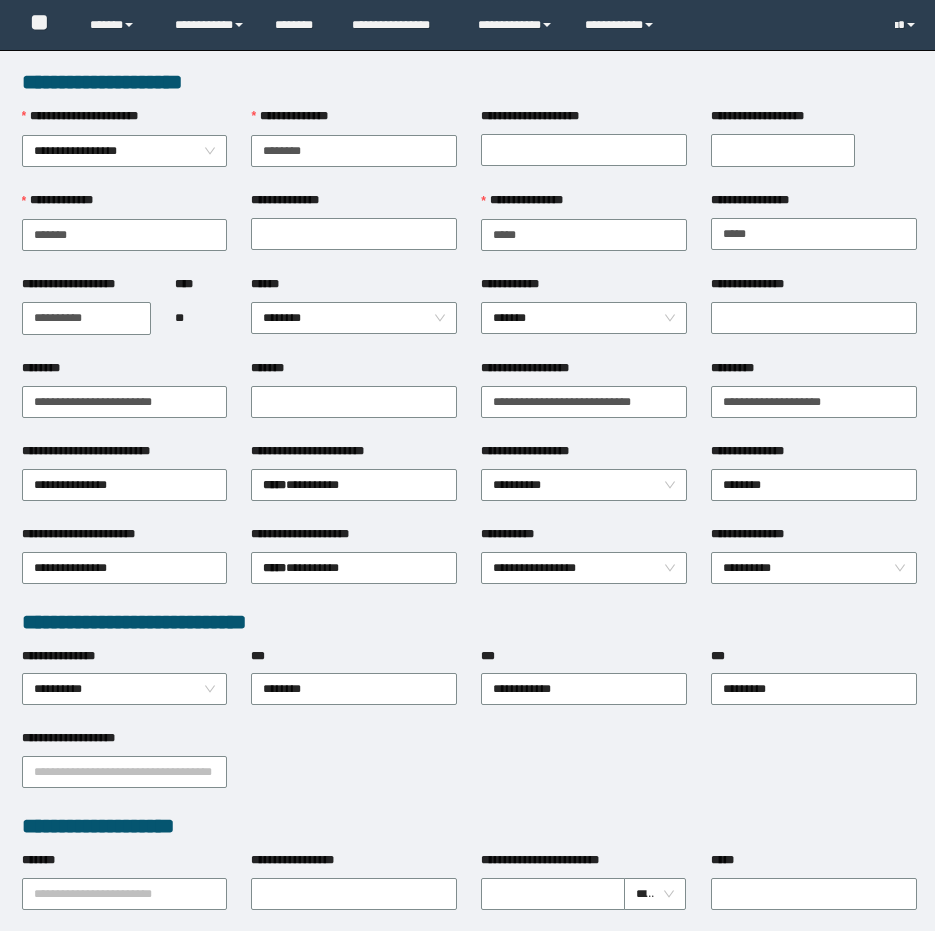 scroll, scrollTop: 0, scrollLeft: 0, axis: both 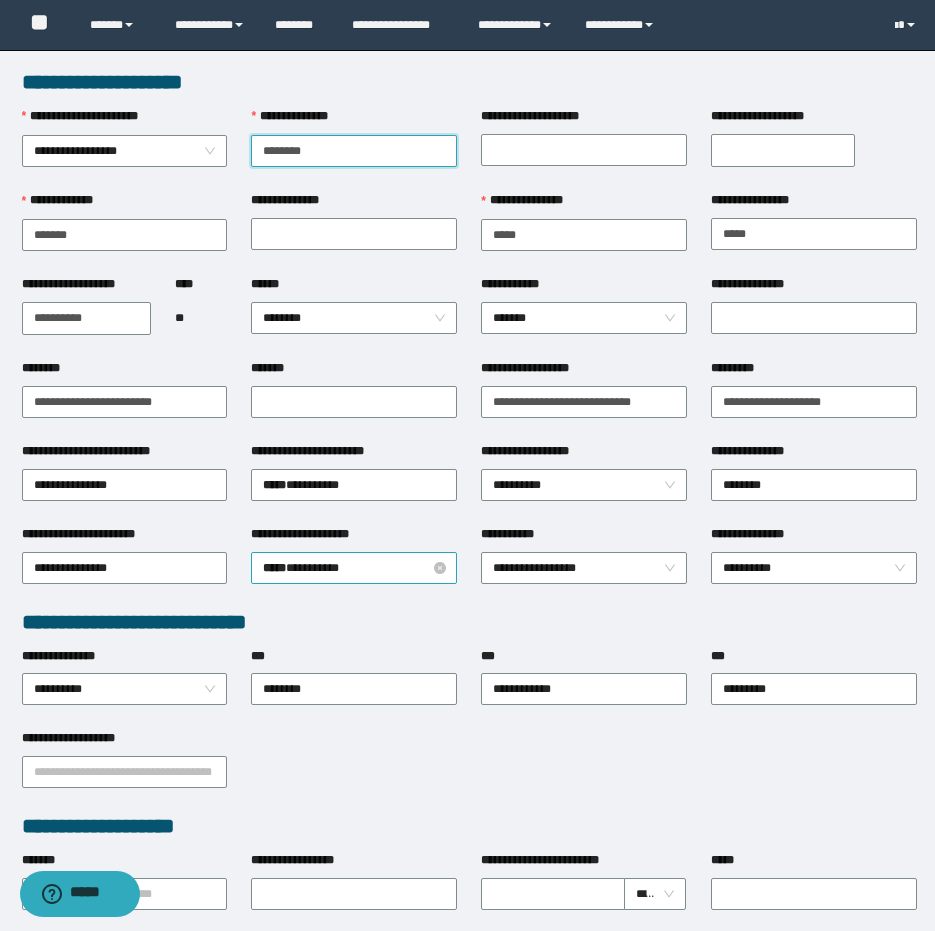 click on "***** * *******" at bounding box center [354, 568] 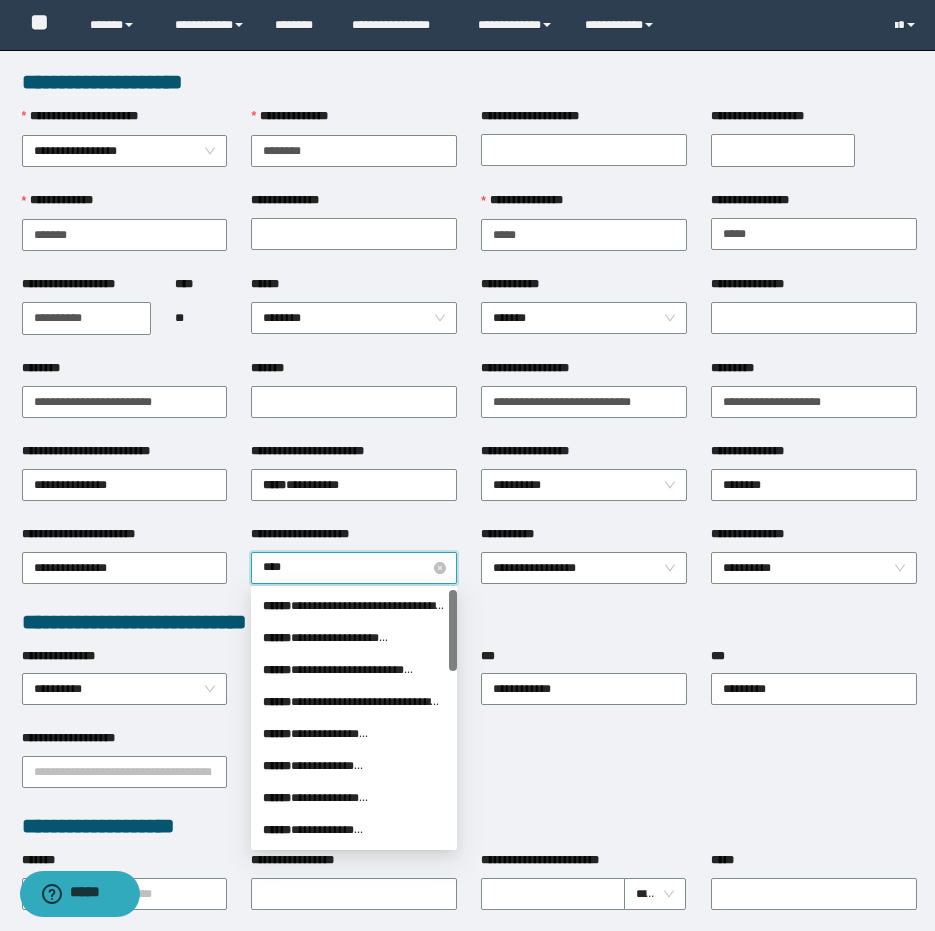 type on "*****" 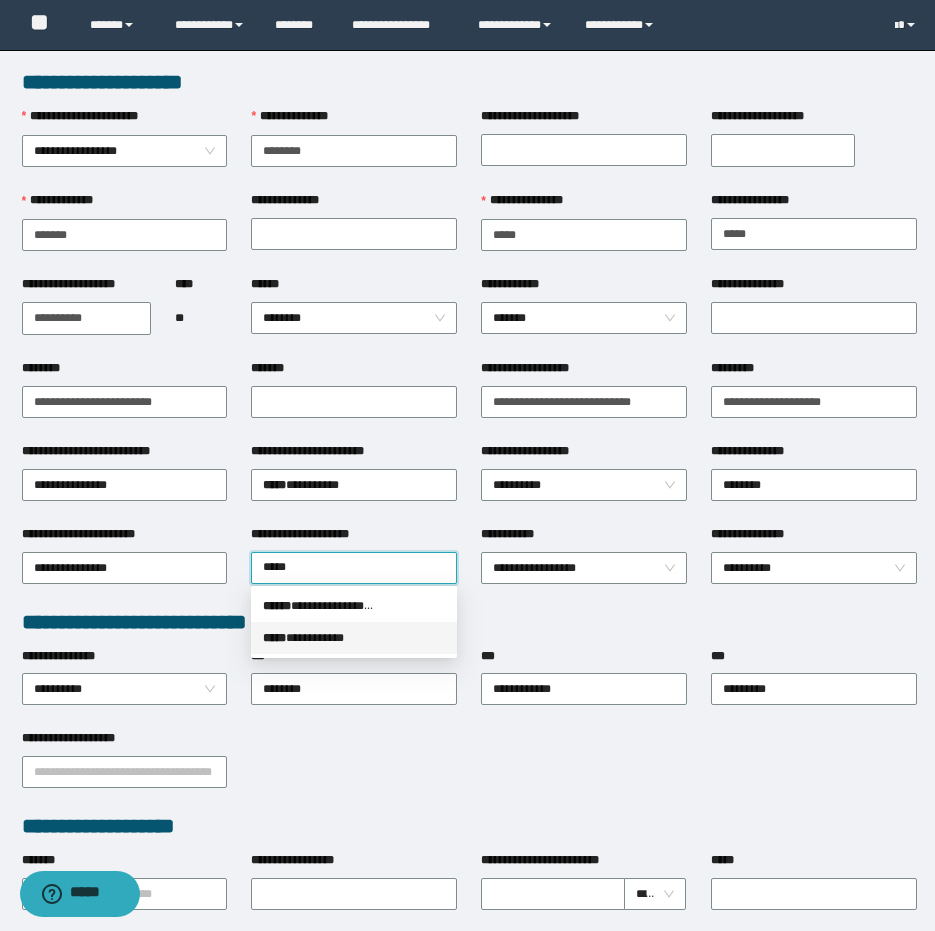 click on "***** * *********" at bounding box center [354, 638] 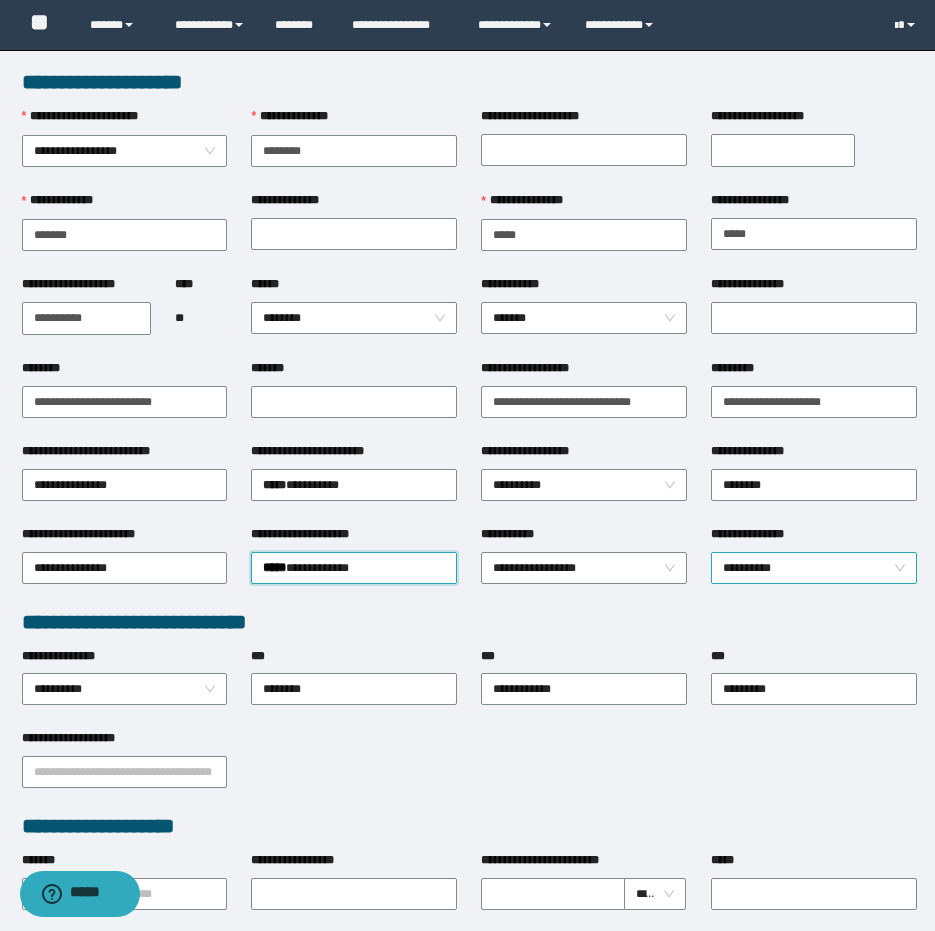 click on "**********" at bounding box center (814, 568) 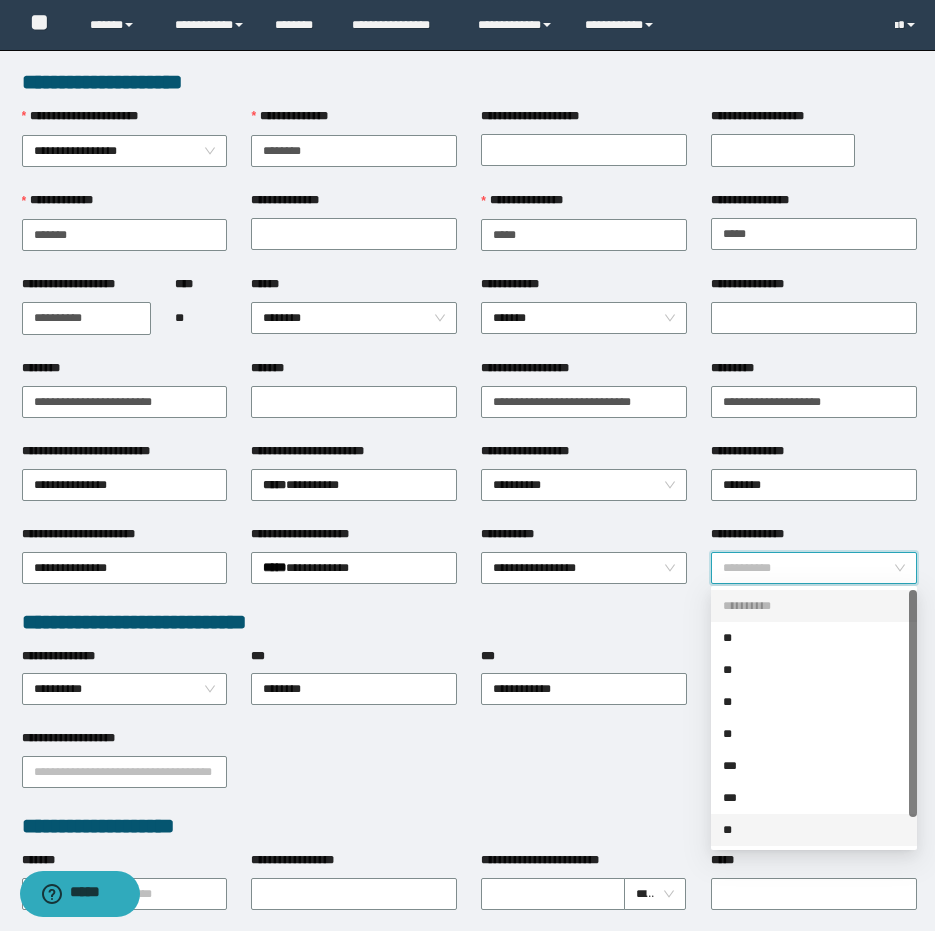 click on "**" at bounding box center (814, 830) 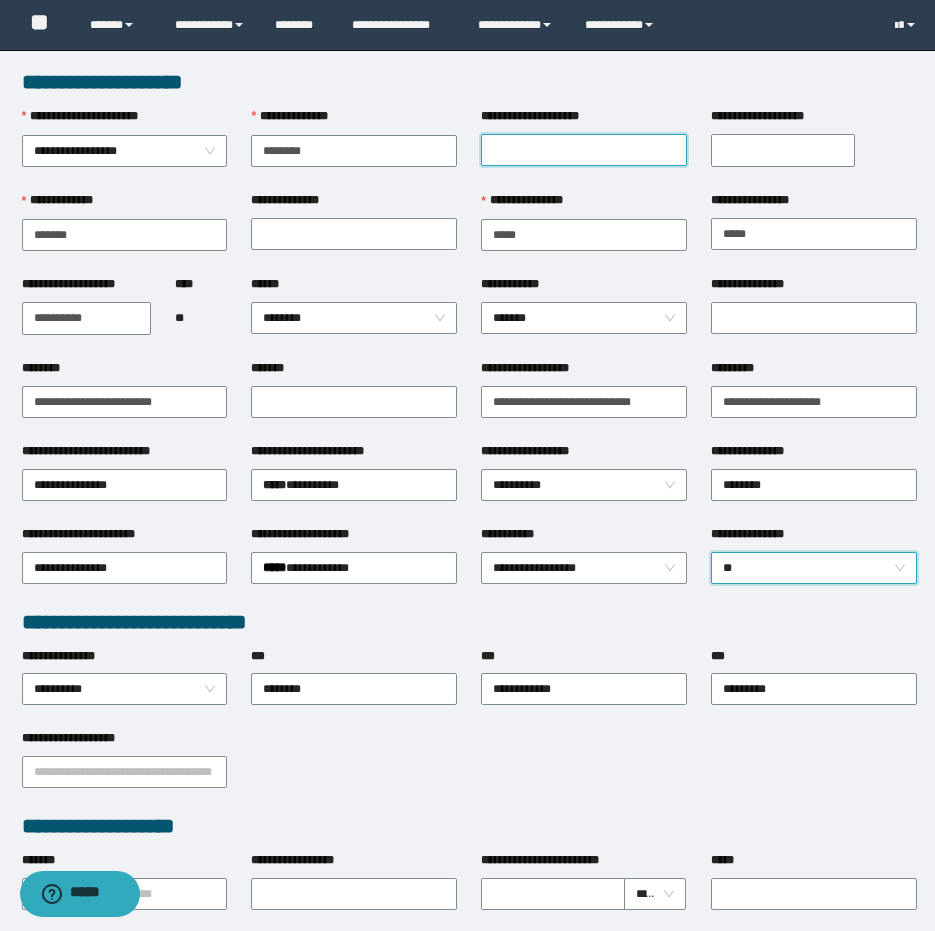 click on "**********" at bounding box center (584, 150) 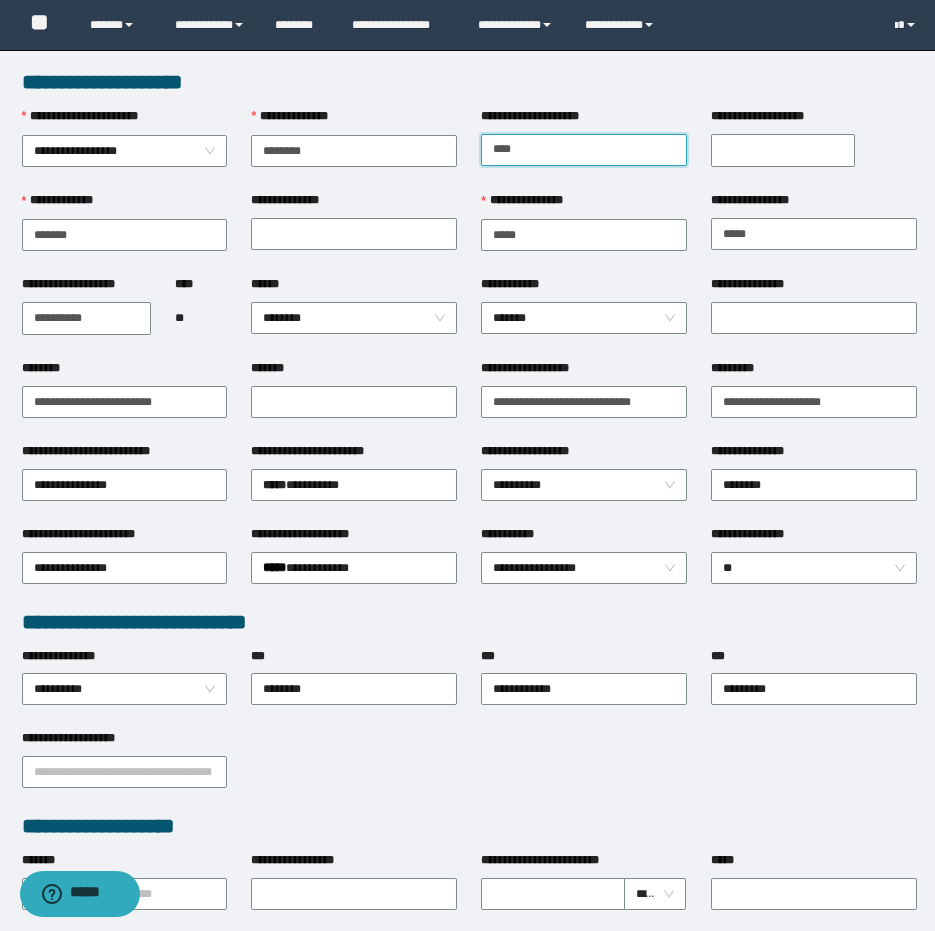 type on "****" 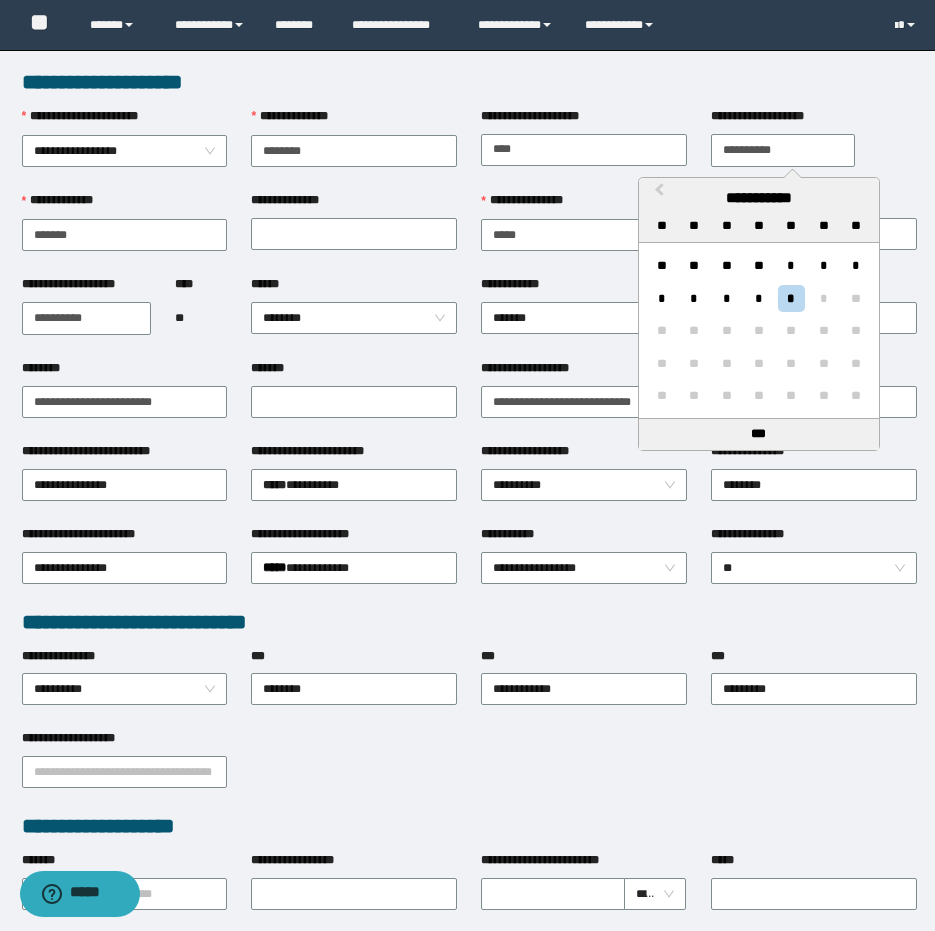 click on "**********" at bounding box center [783, 150] 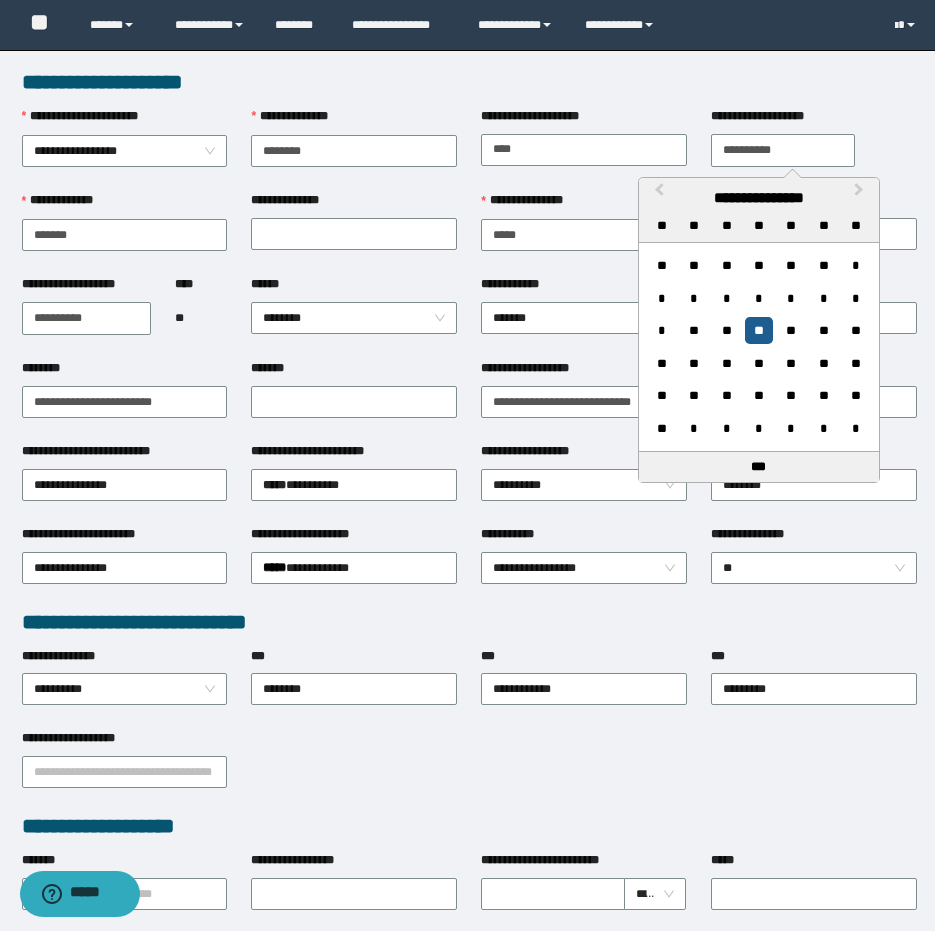 type on "**********" 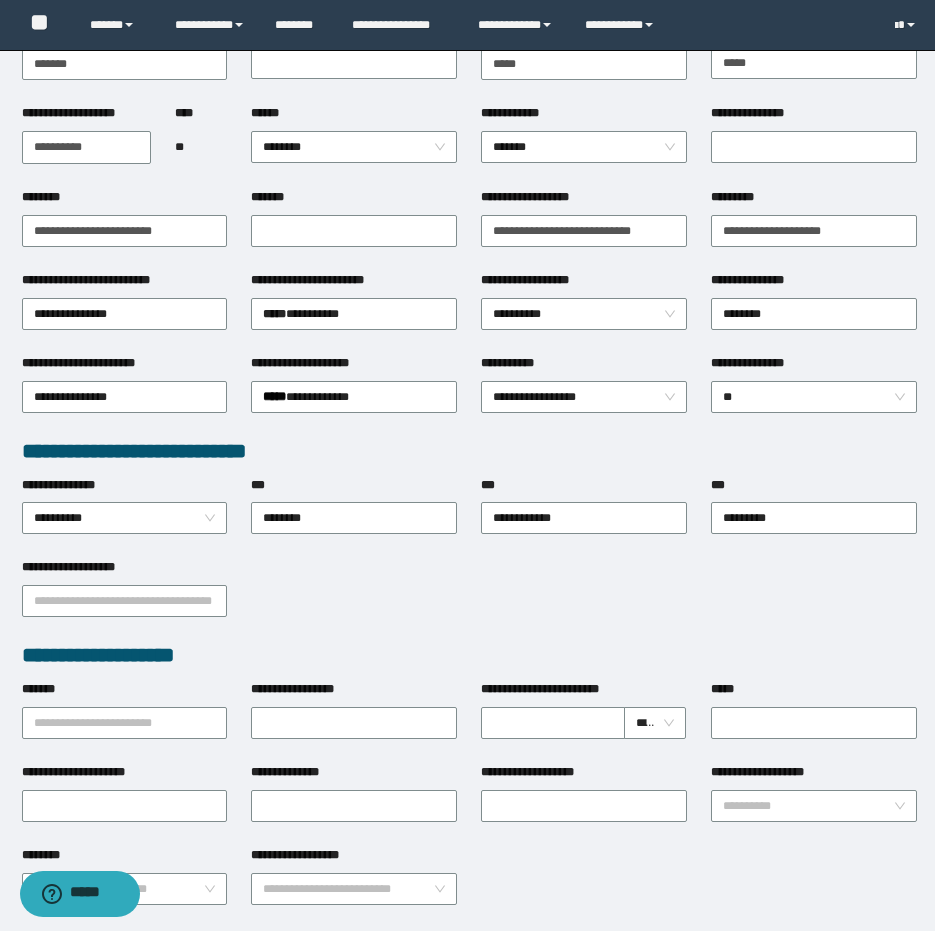 scroll, scrollTop: 0, scrollLeft: 0, axis: both 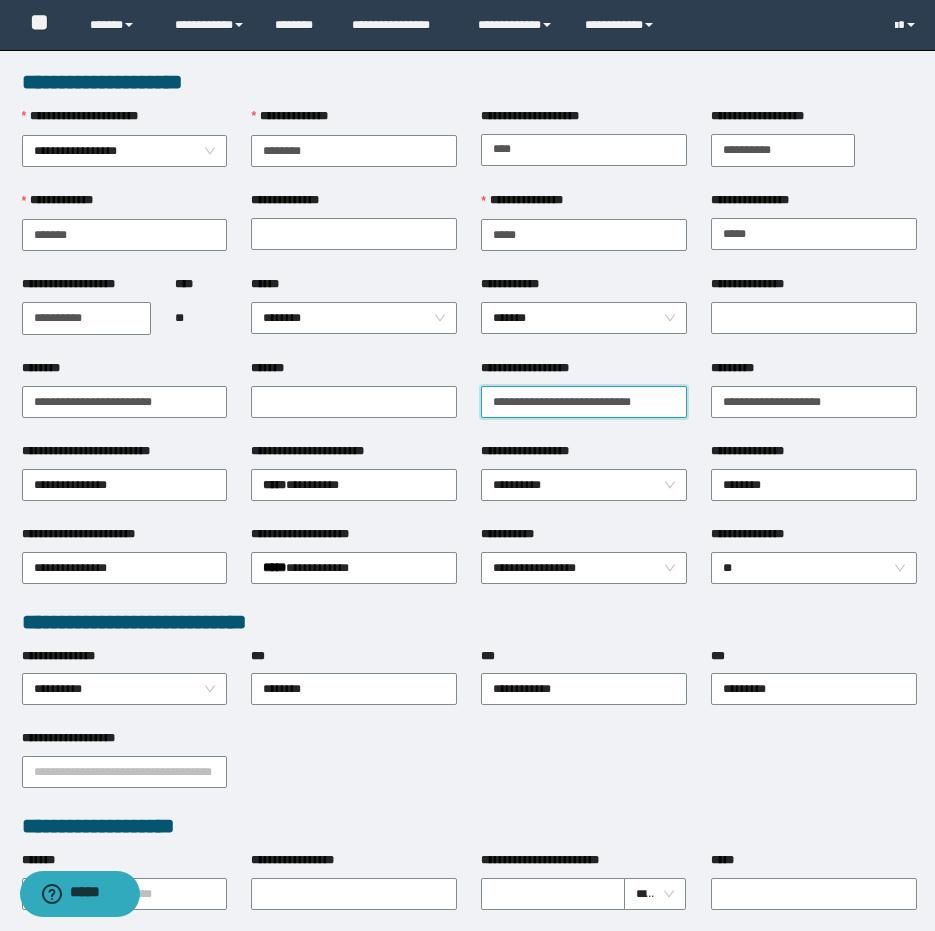 click on "**********" at bounding box center (584, 402) 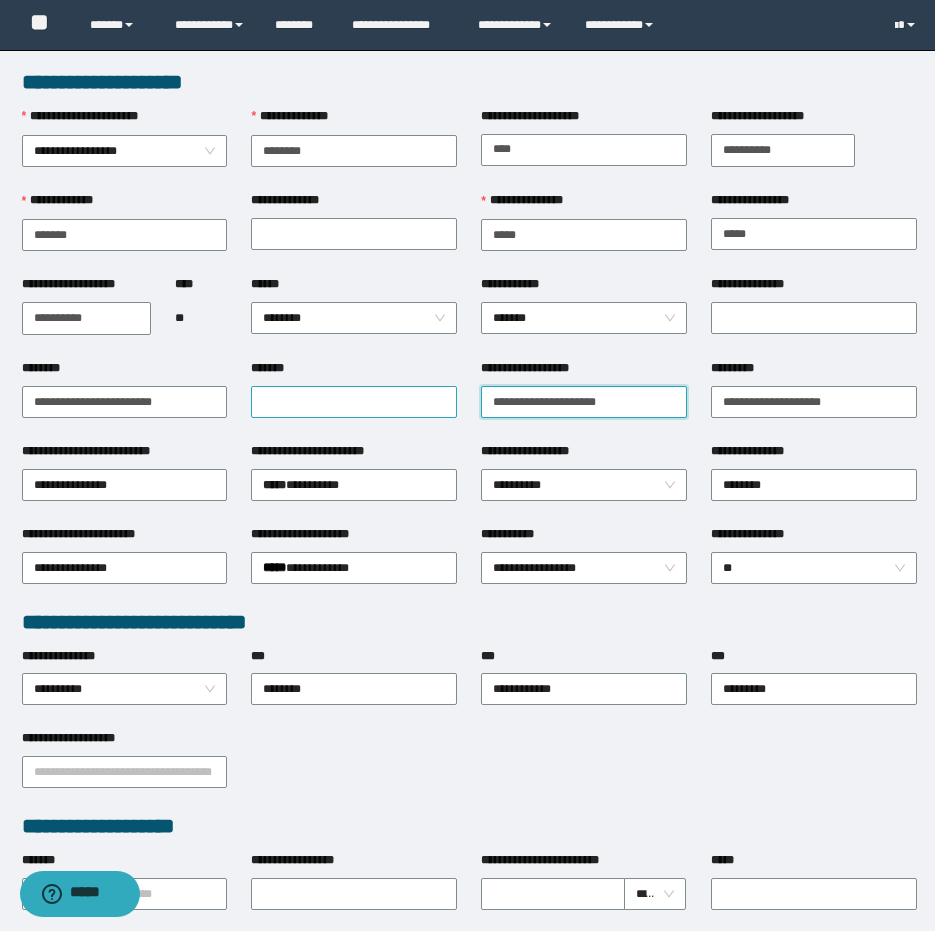 drag, startPoint x: 657, startPoint y: 406, endPoint x: 337, endPoint y: 404, distance: 320.00626 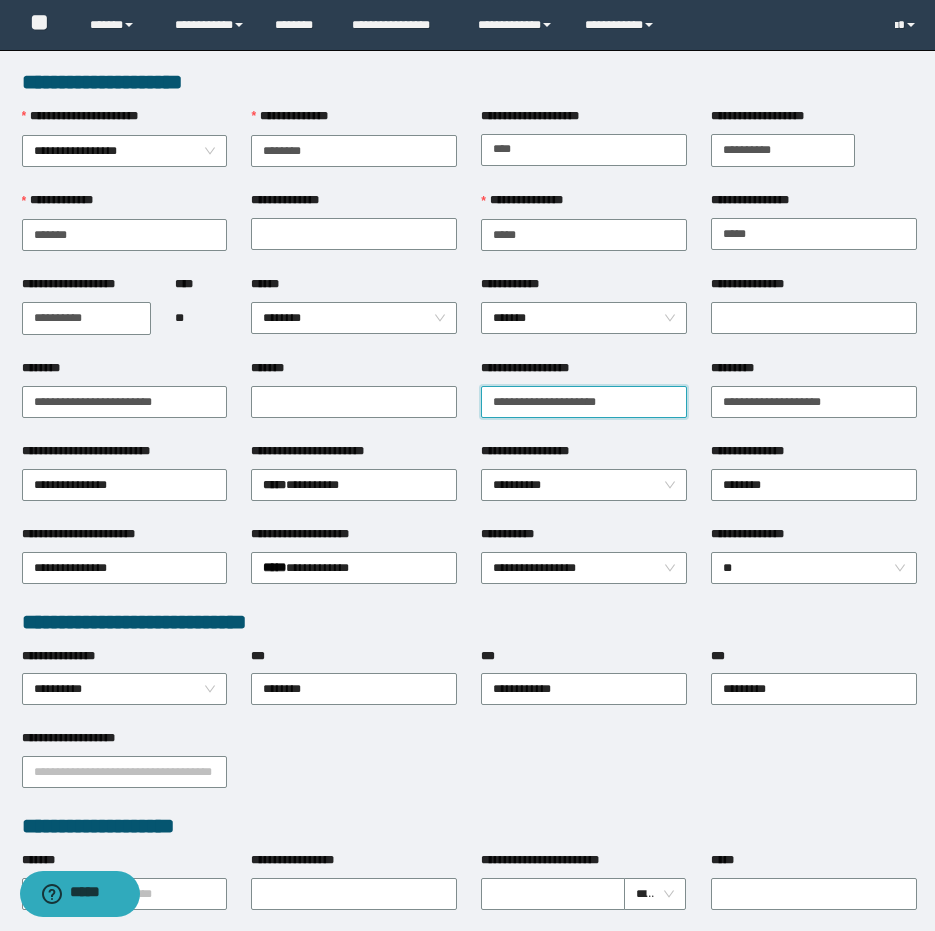 click on "**********" at bounding box center [584, 402] 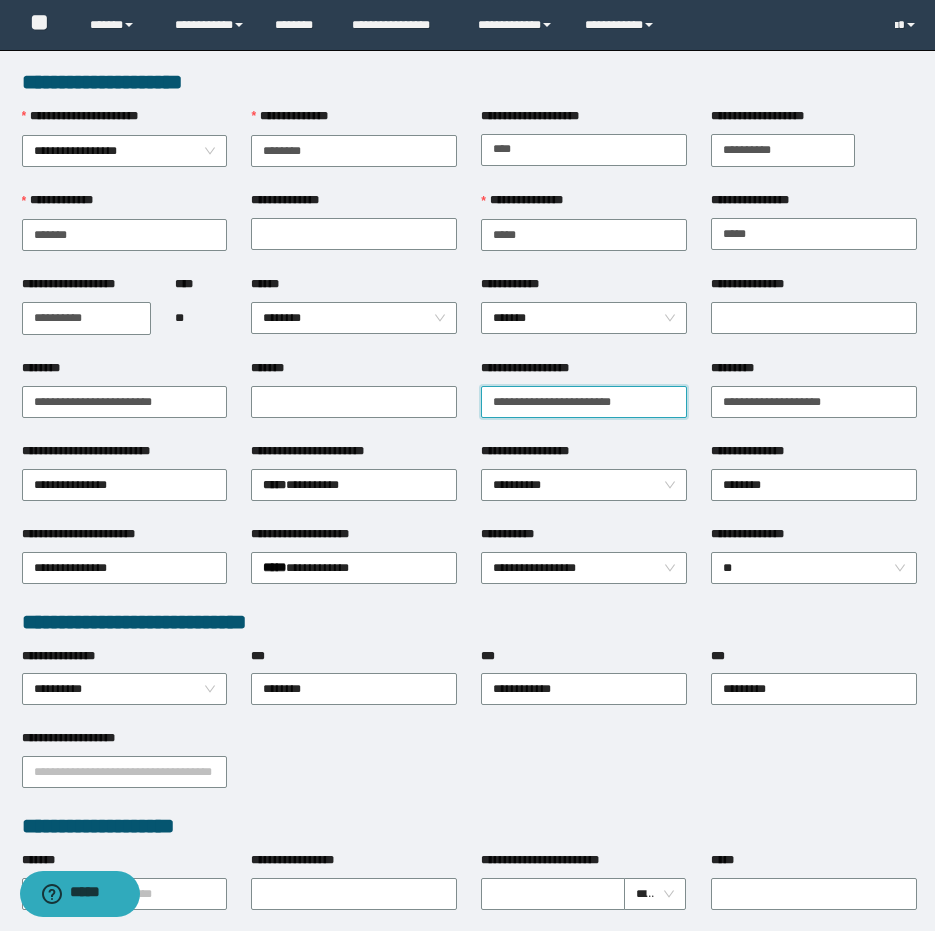 click on "**********" at bounding box center (584, 402) 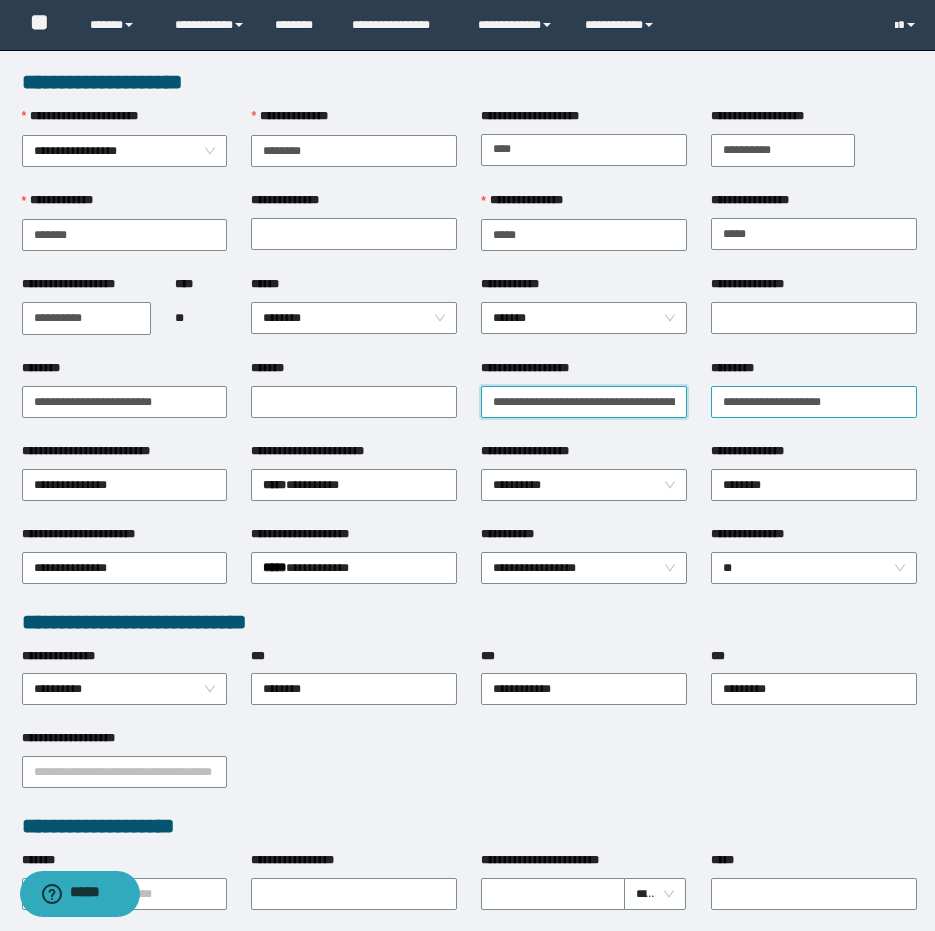 scroll, scrollTop: 0, scrollLeft: 244, axis: horizontal 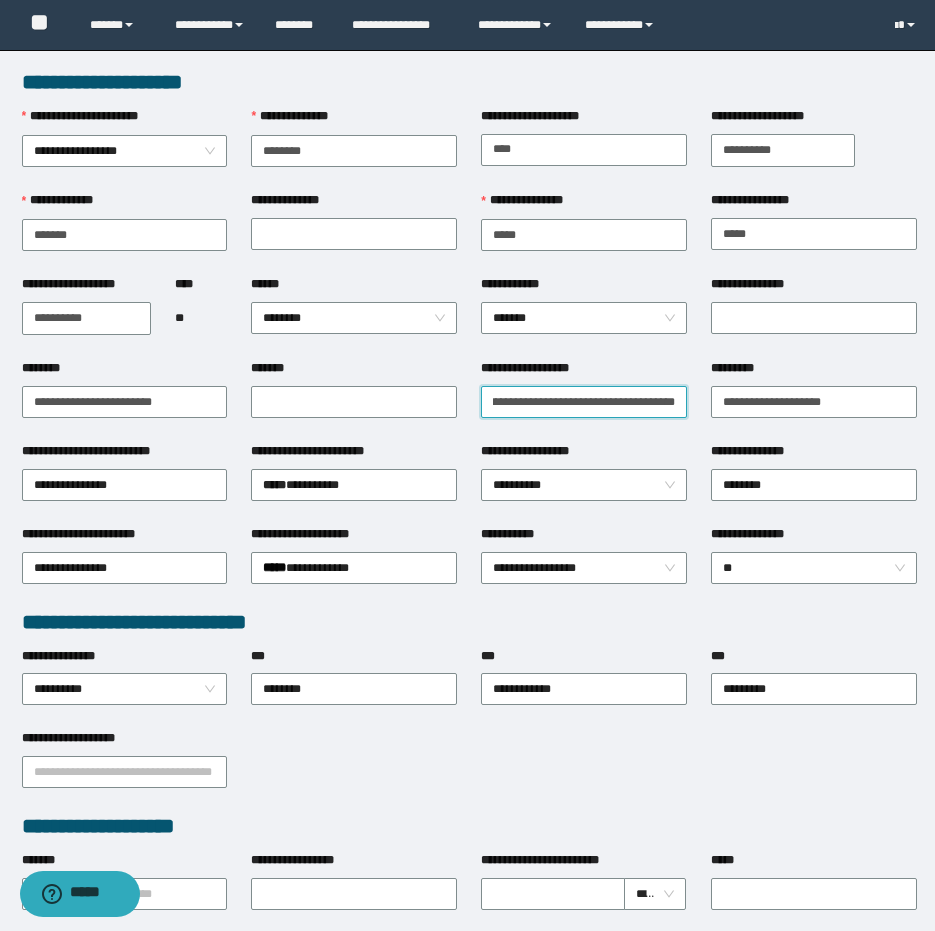 click on "**********" at bounding box center [584, 402] 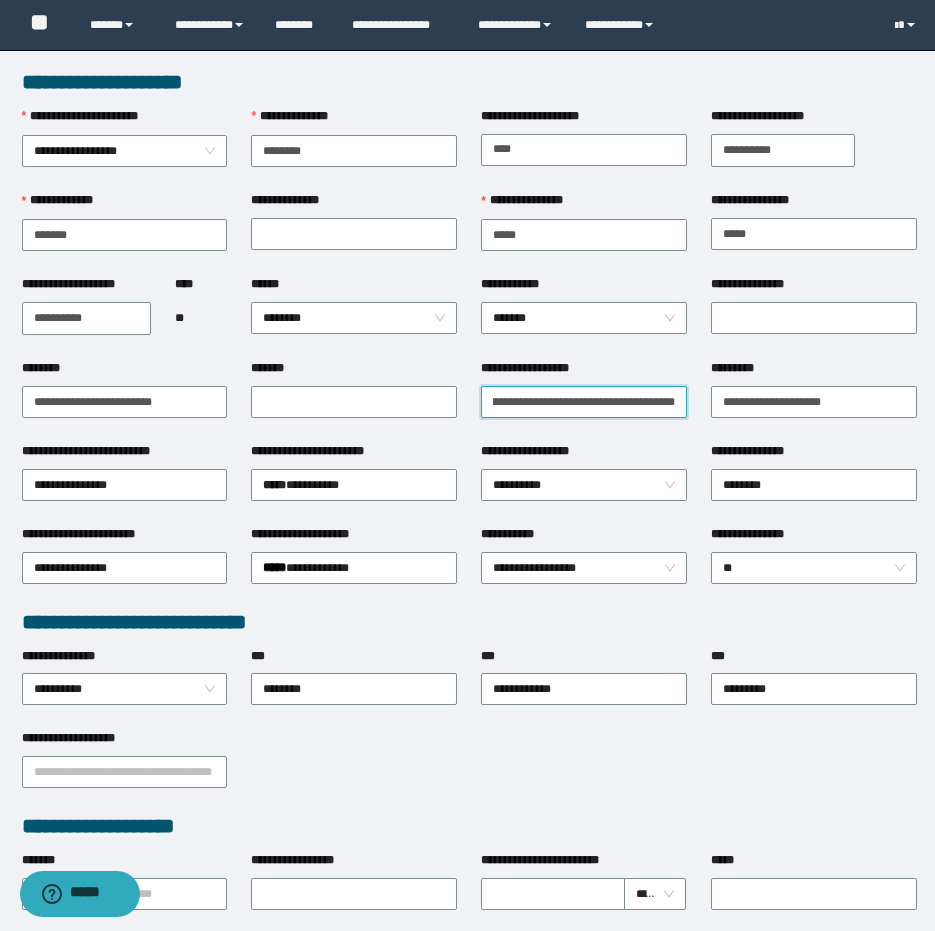 scroll, scrollTop: 0, scrollLeft: 236, axis: horizontal 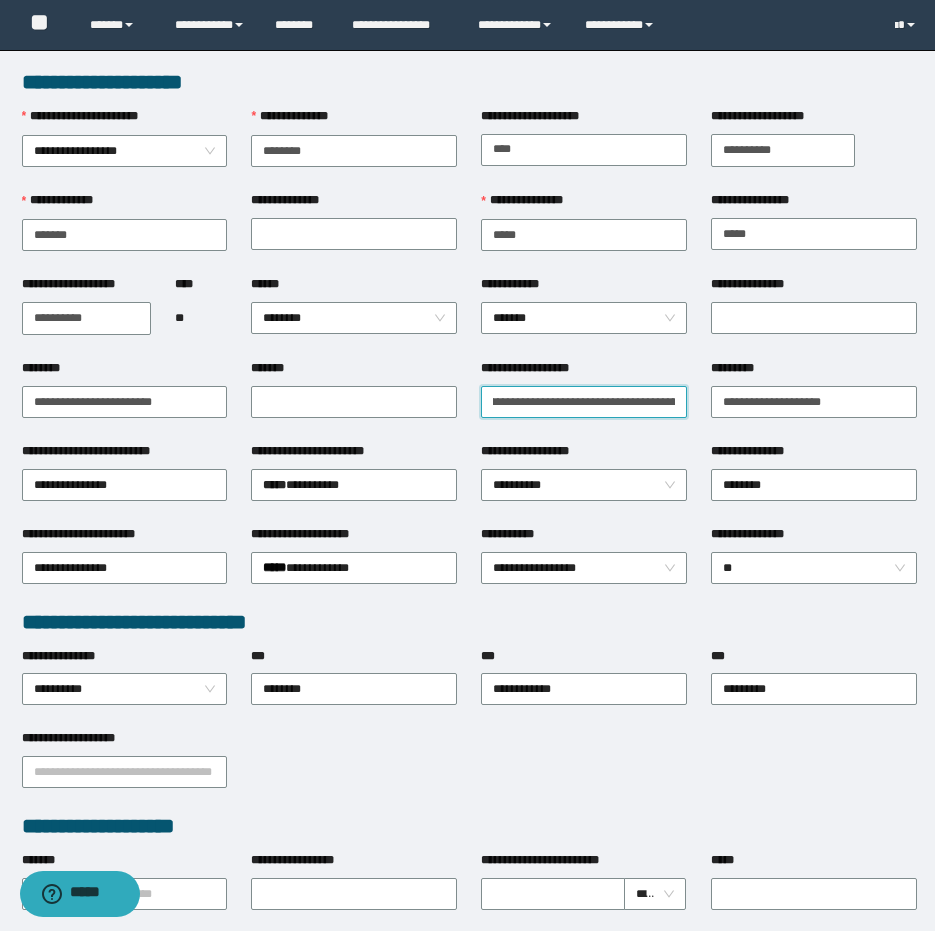 drag, startPoint x: 569, startPoint y: 401, endPoint x: 593, endPoint y: 416, distance: 28.301943 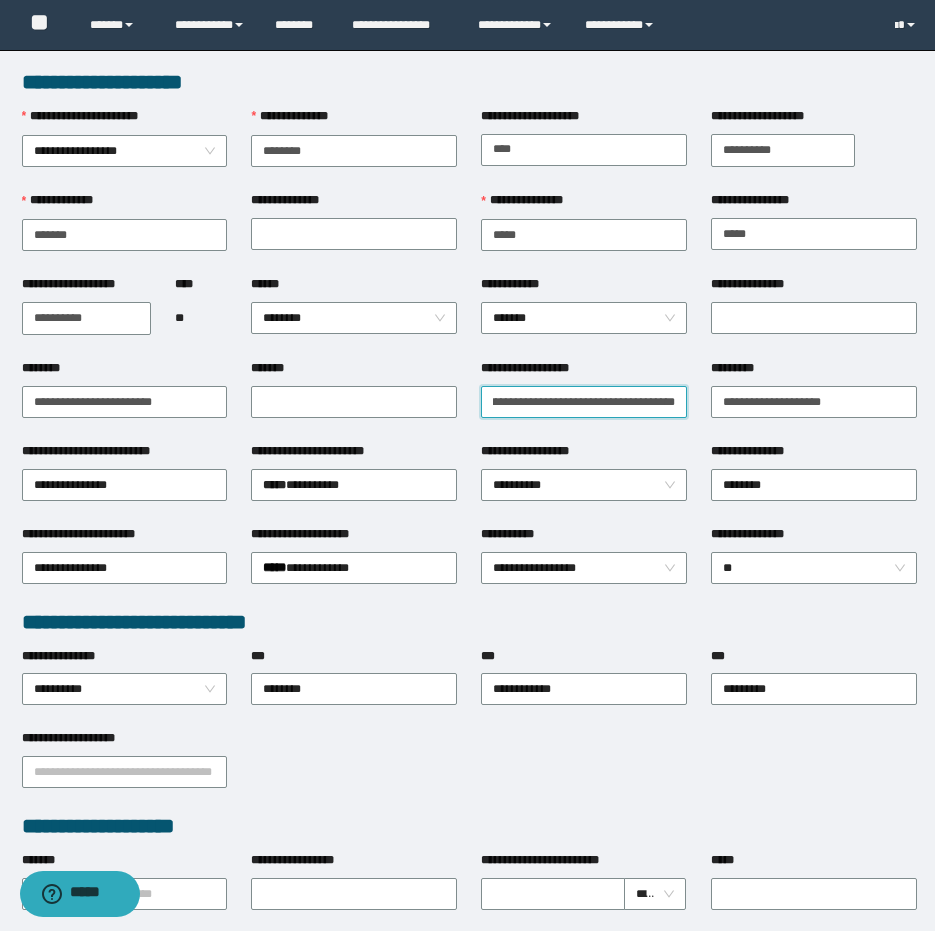 scroll, scrollTop: 0, scrollLeft: 139, axis: horizontal 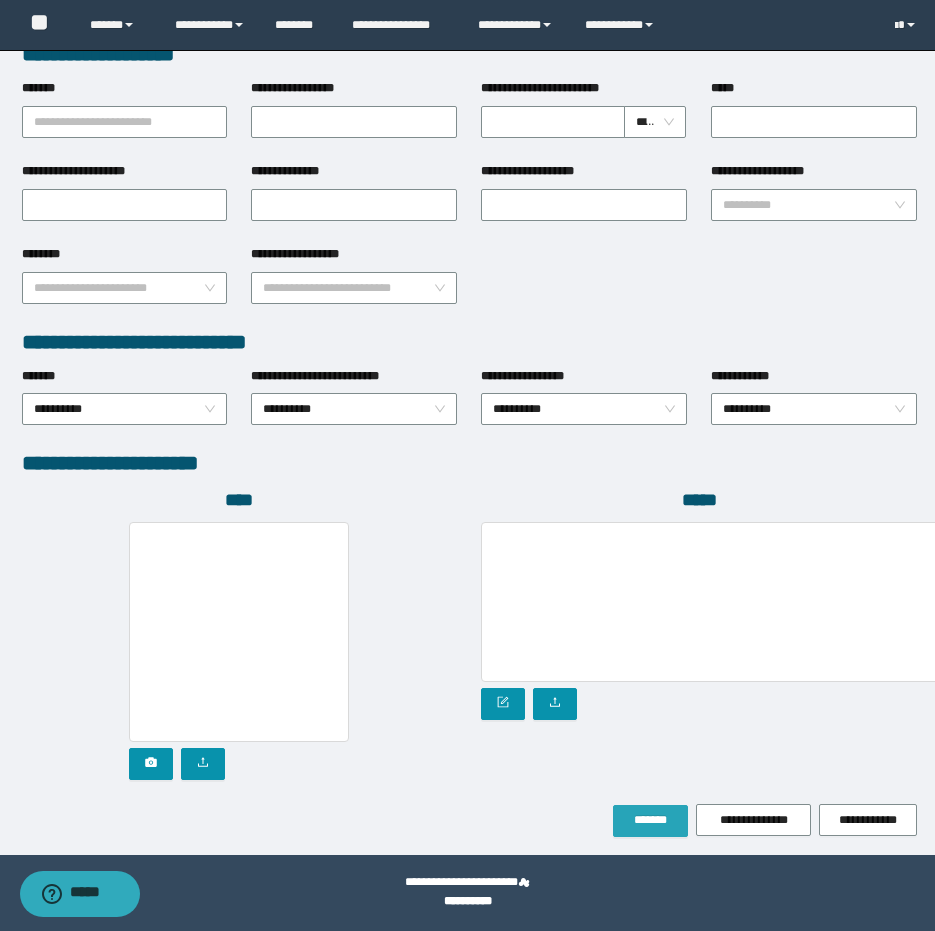 click on "*******" at bounding box center (650, 820) 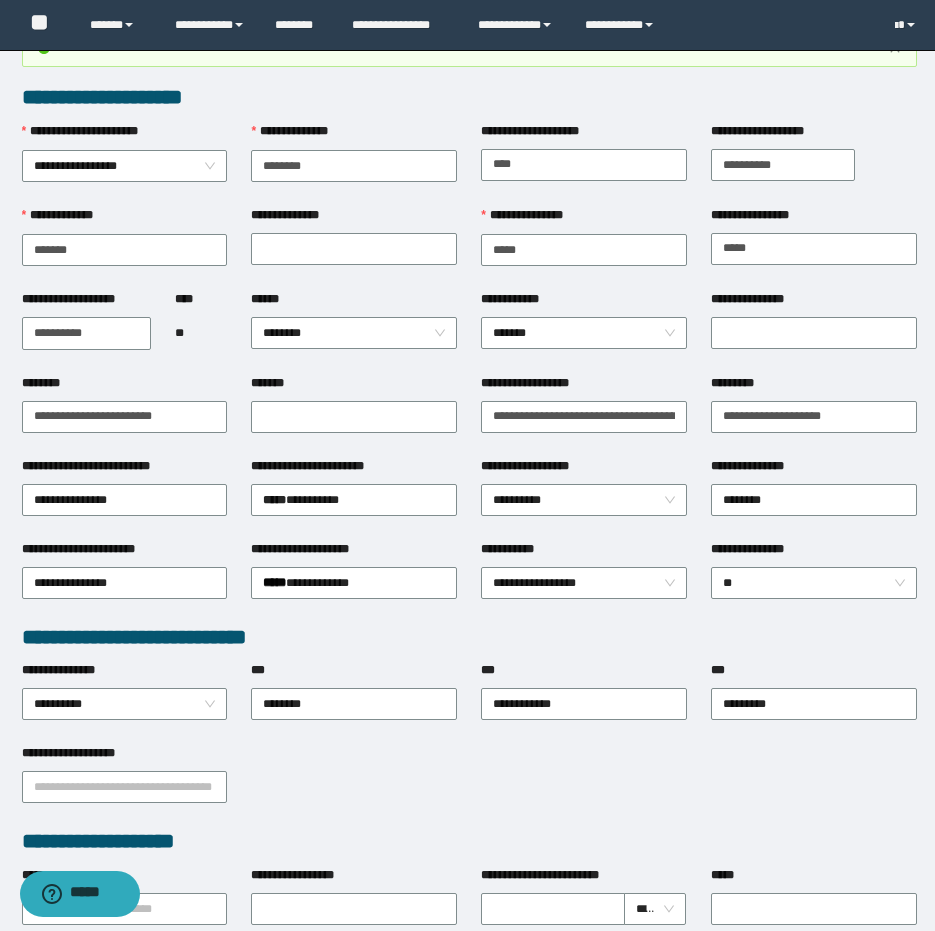 scroll, scrollTop: 25, scrollLeft: 0, axis: vertical 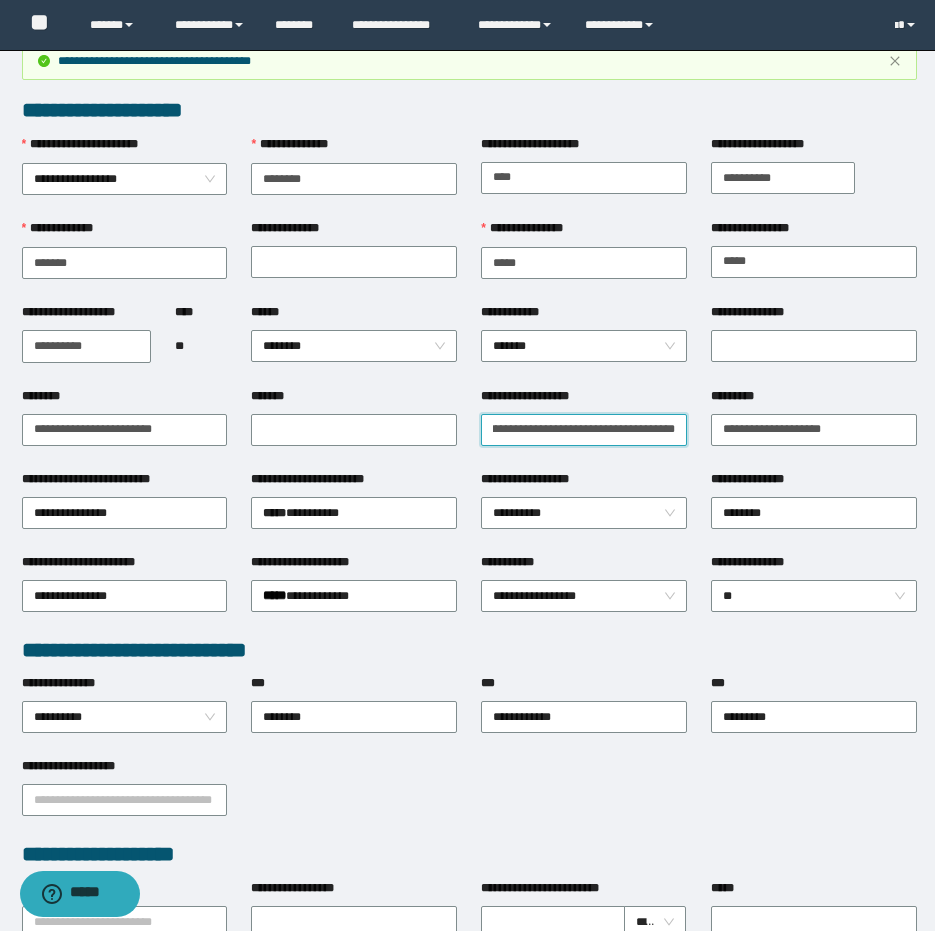 drag, startPoint x: 493, startPoint y: 438, endPoint x: 731, endPoint y: 454, distance: 238.53722 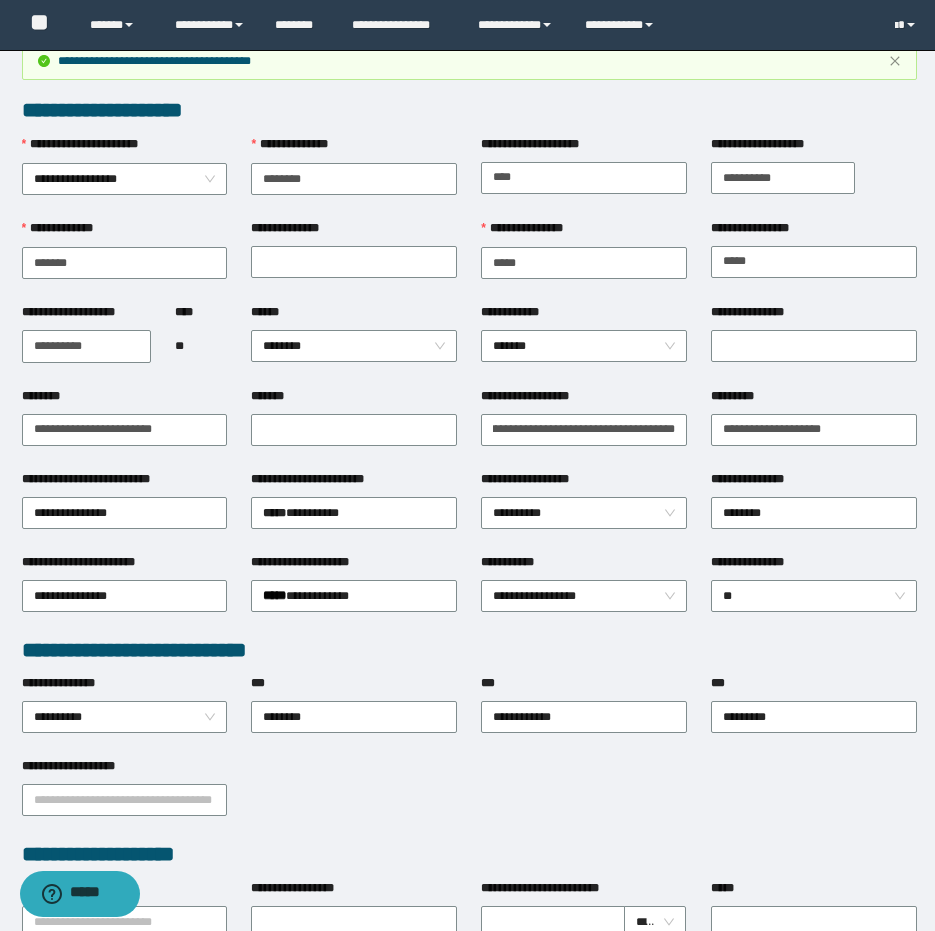 scroll, scrollTop: 0, scrollLeft: 0, axis: both 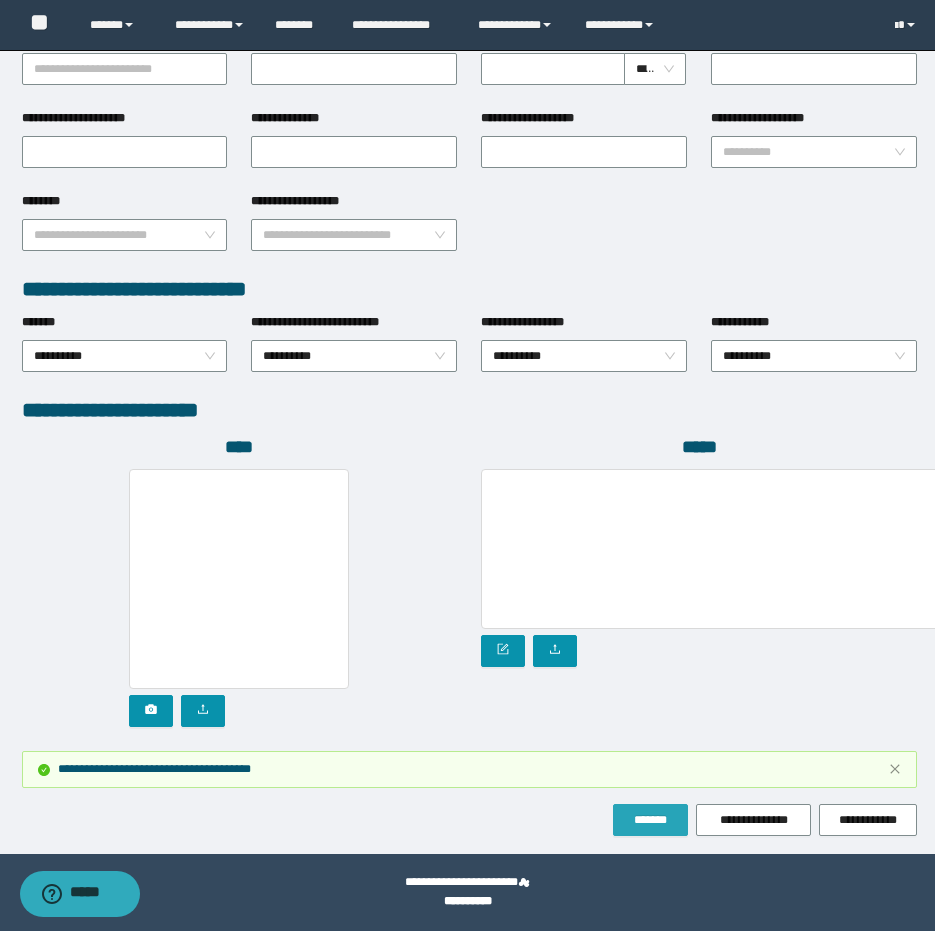 click on "*******" at bounding box center (650, 820) 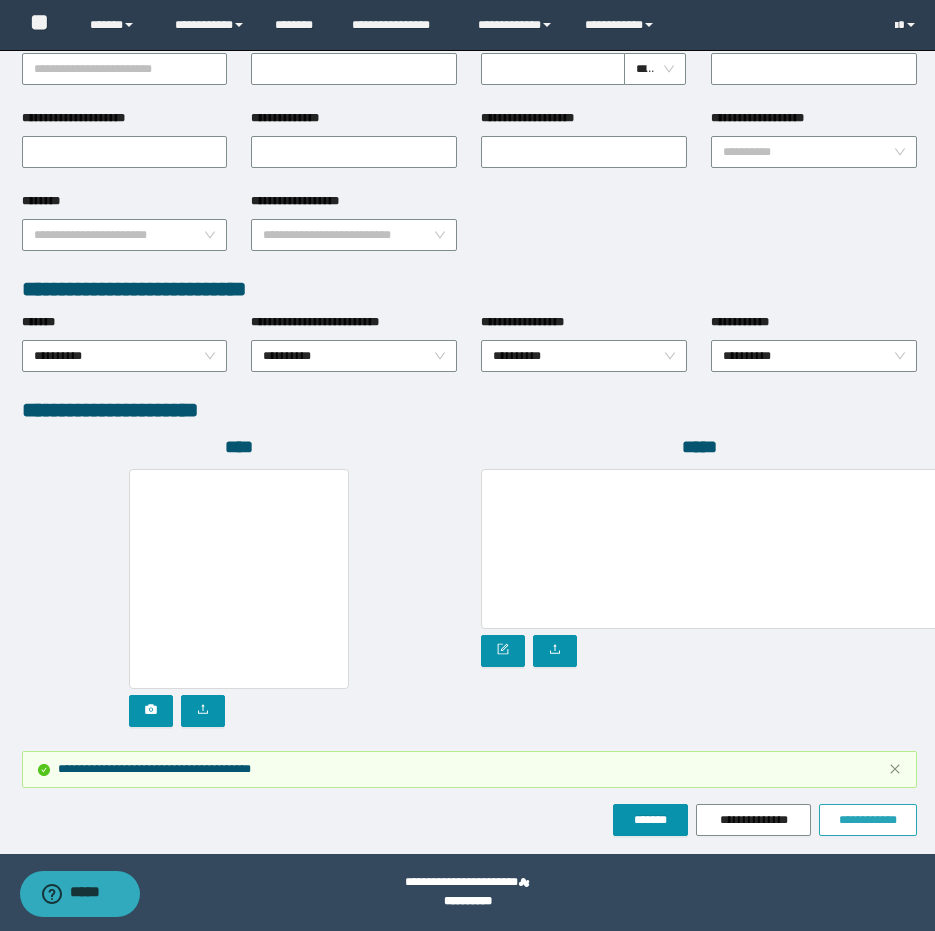 click on "**********" at bounding box center (868, 820) 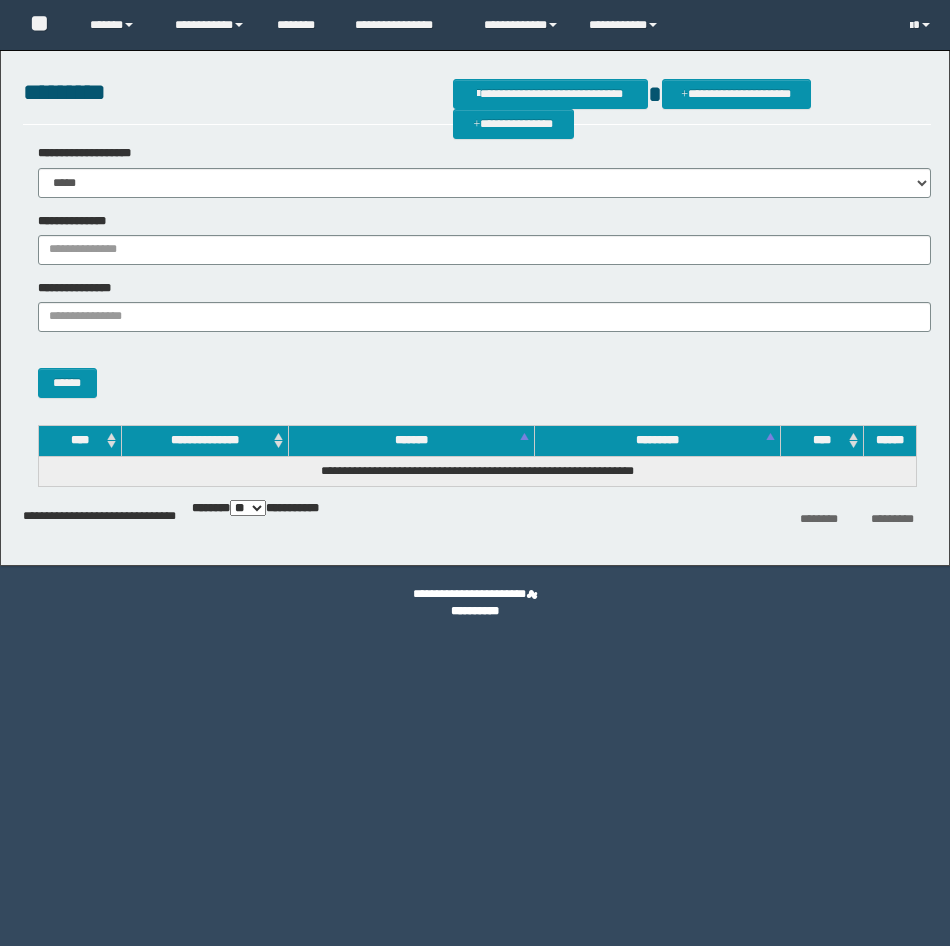 scroll, scrollTop: 0, scrollLeft: 0, axis: both 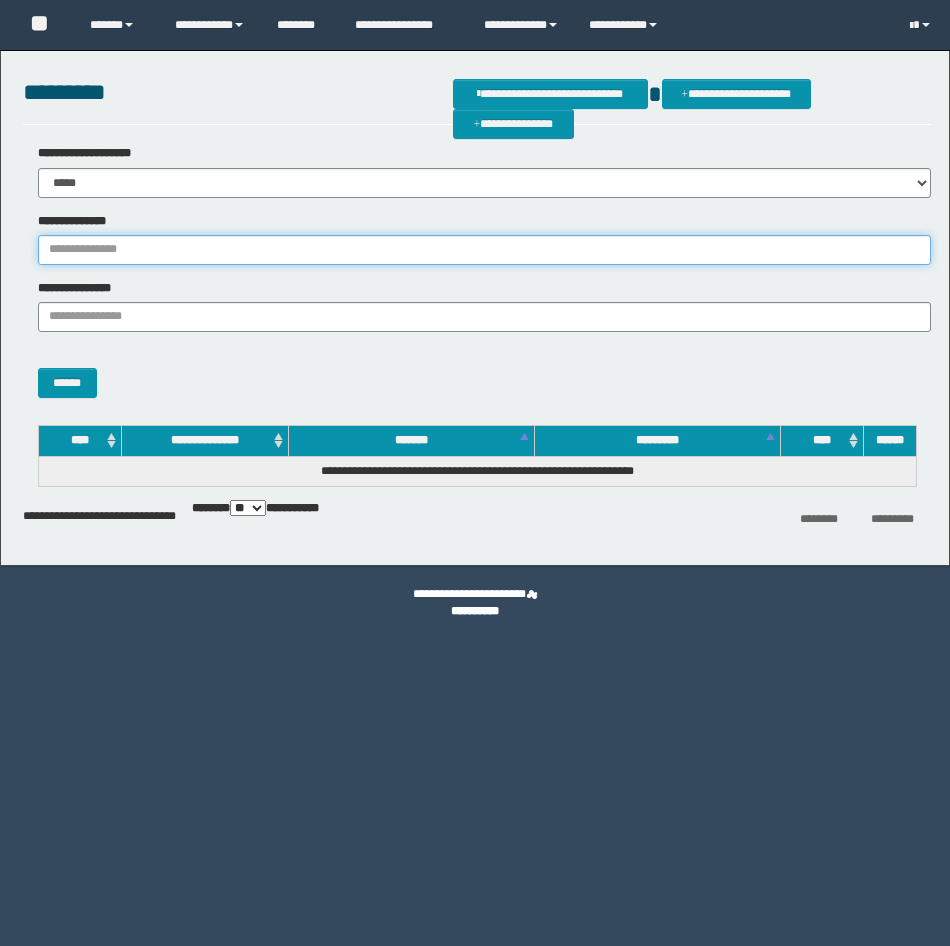 click on "**********" at bounding box center [484, 250] 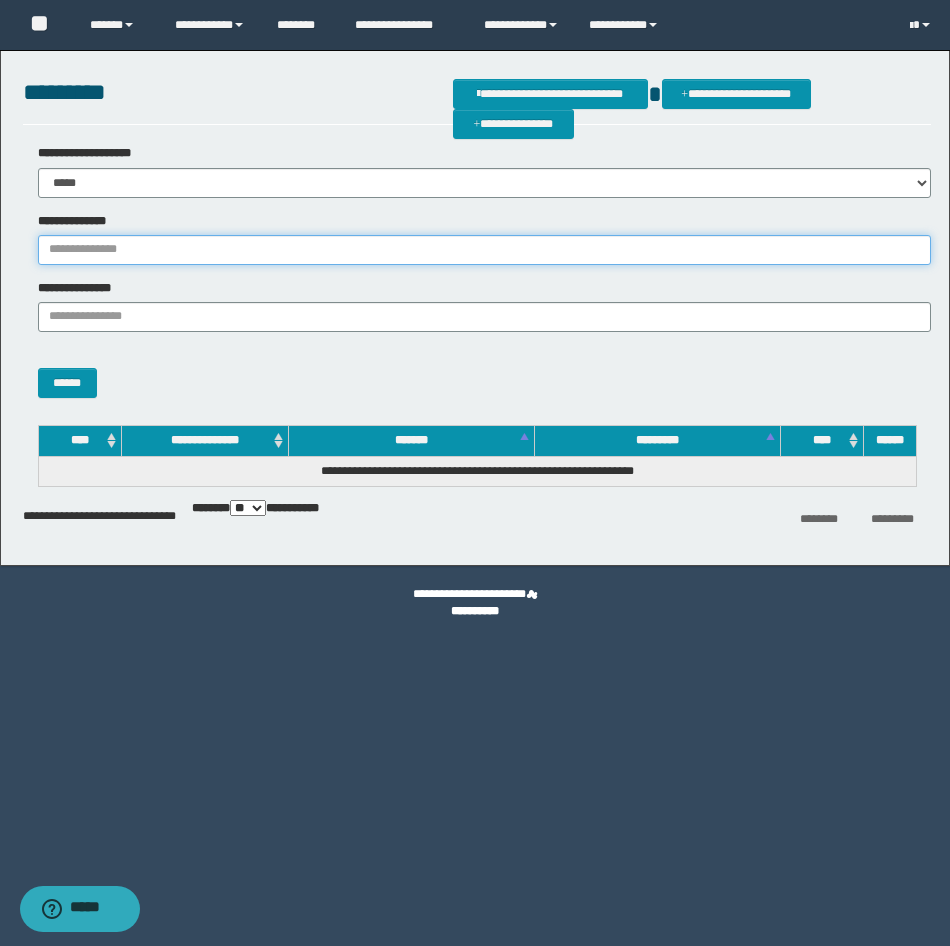 paste on "********" 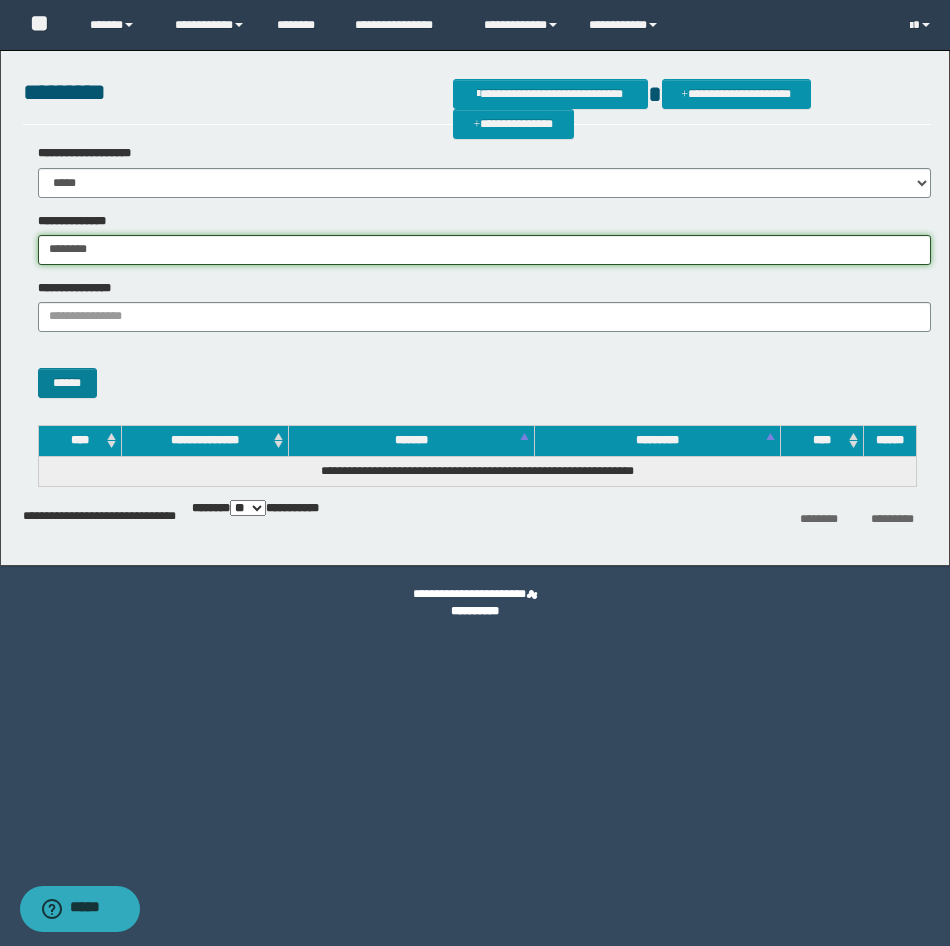 type on "********" 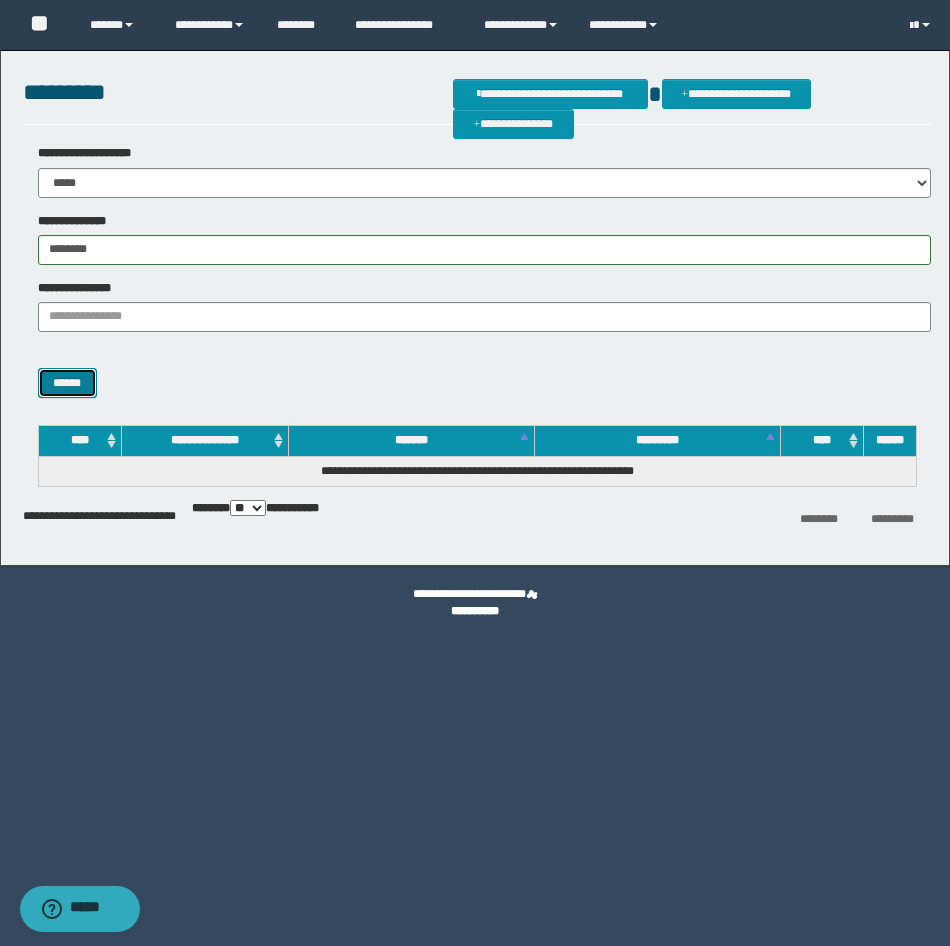 click on "******" at bounding box center [67, 383] 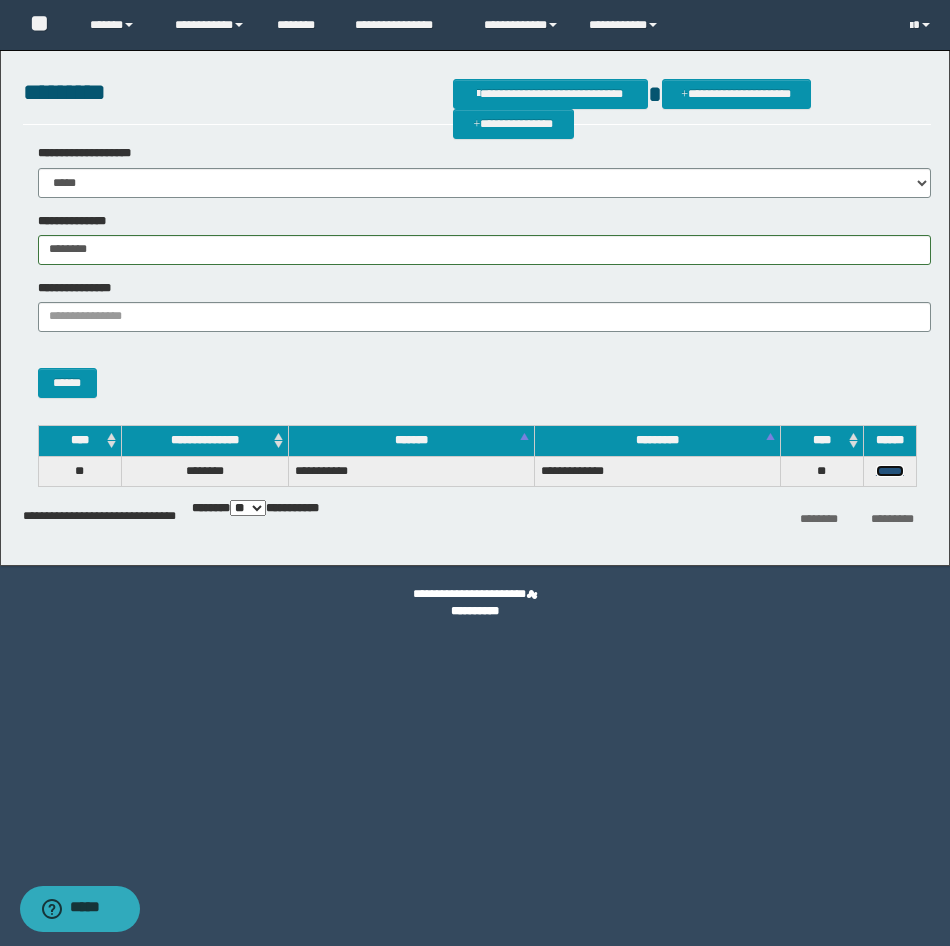 click on "******" at bounding box center [890, 471] 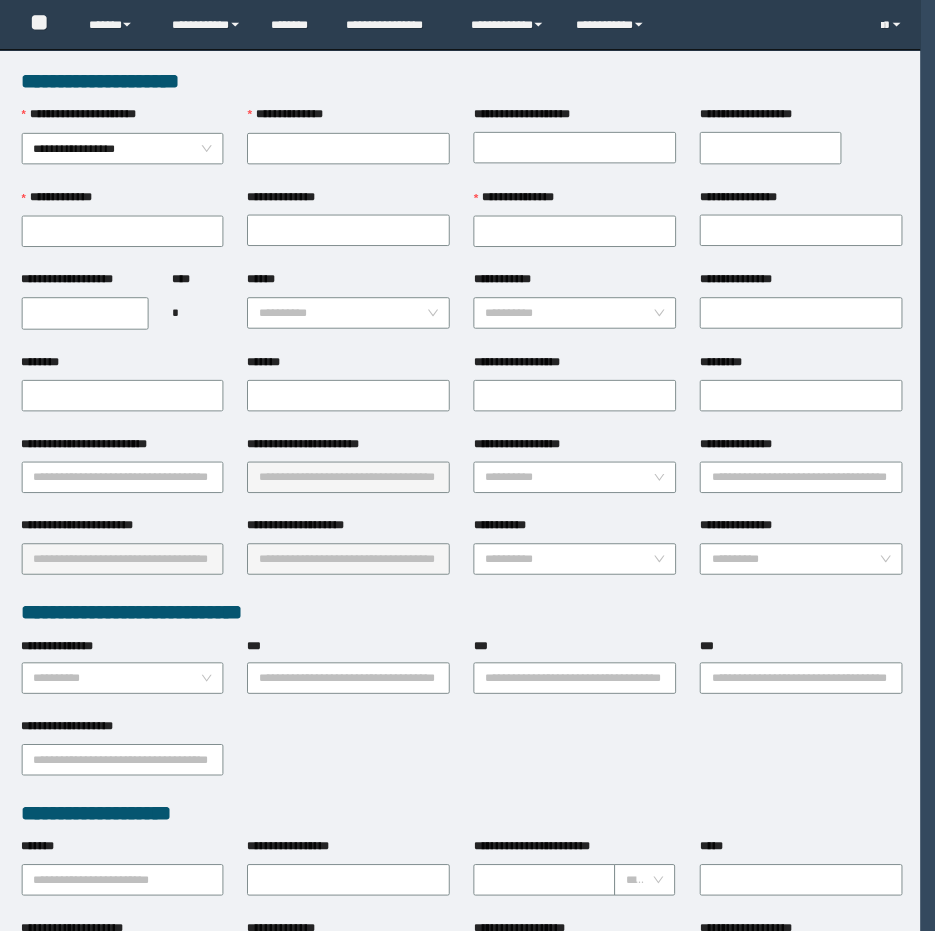 scroll, scrollTop: 0, scrollLeft: 0, axis: both 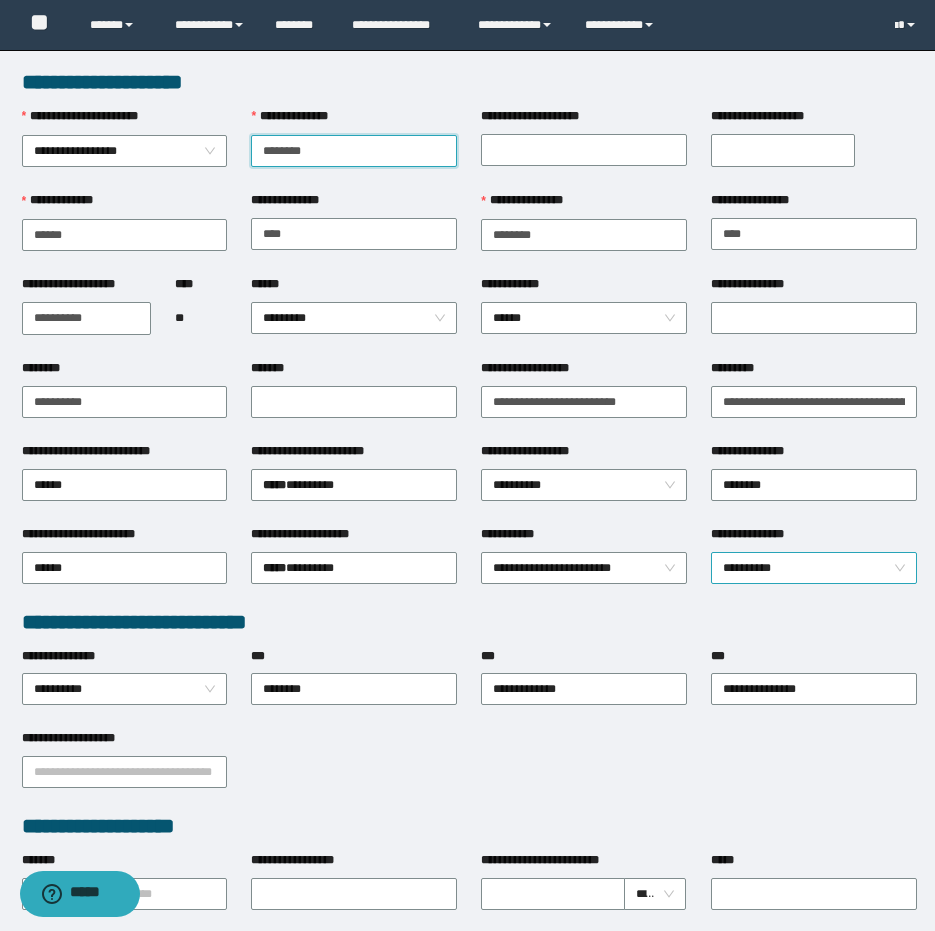 click on "**********" at bounding box center [814, 568] 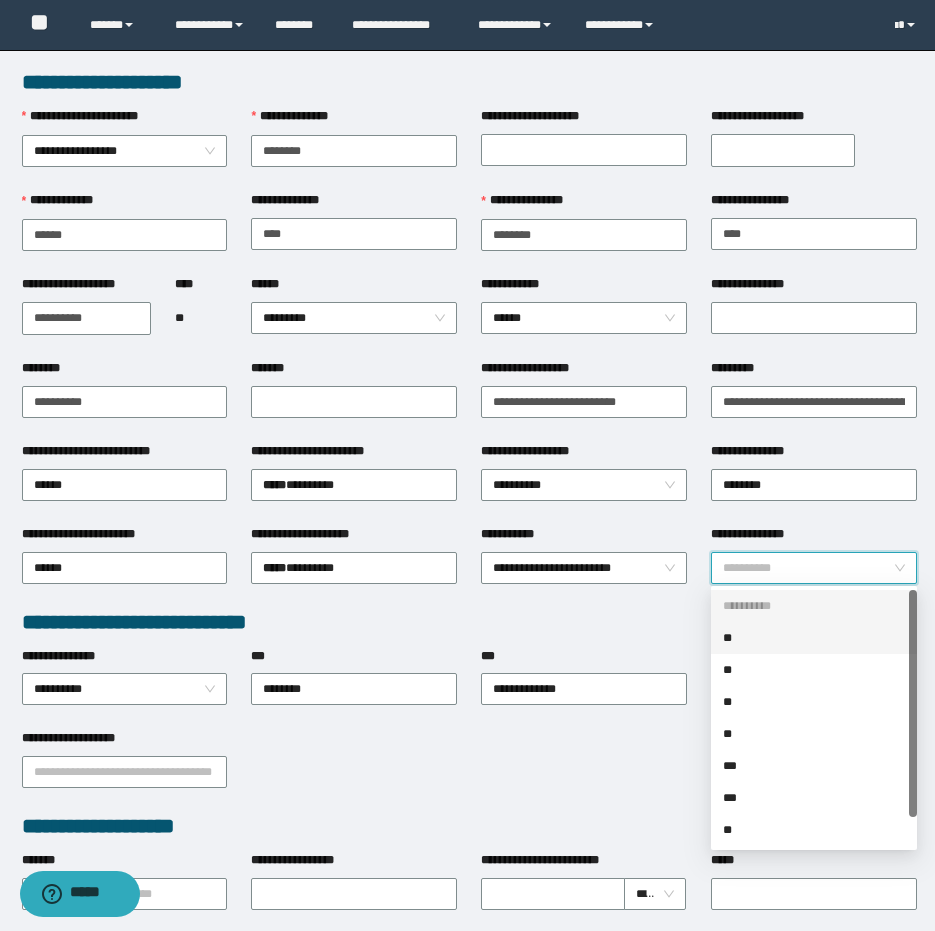 click on "**" at bounding box center (814, 638) 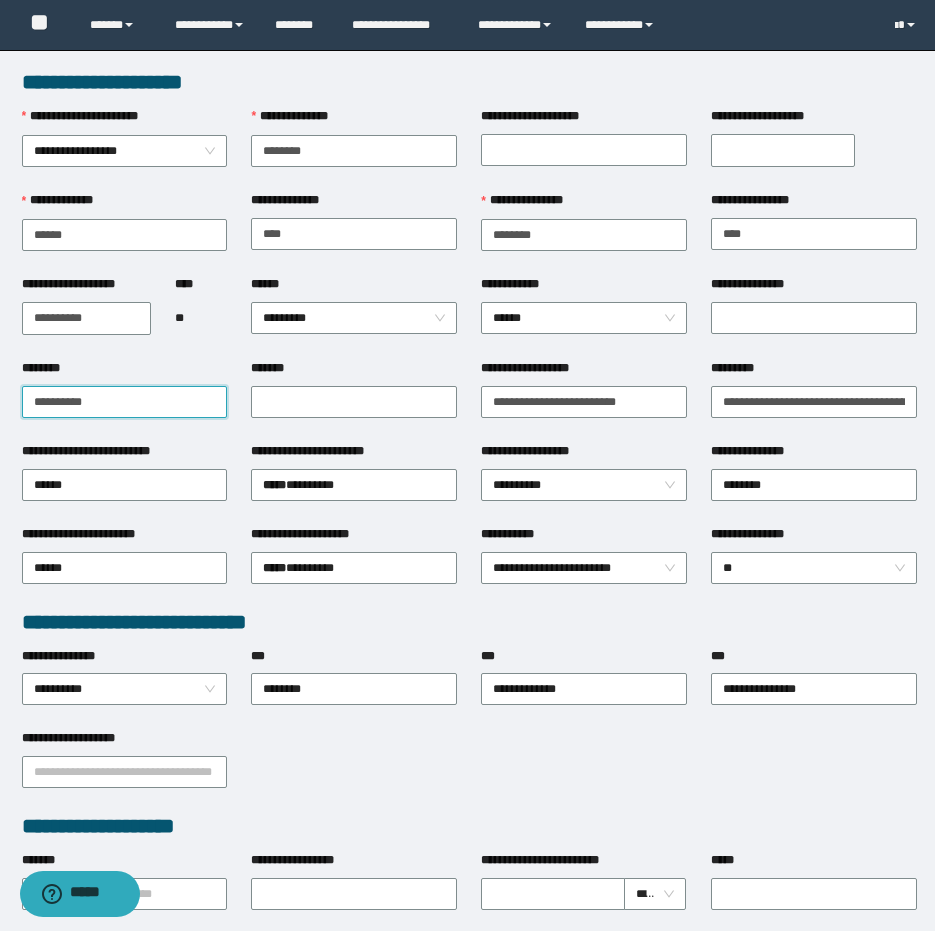 click on "********" at bounding box center [125, 402] 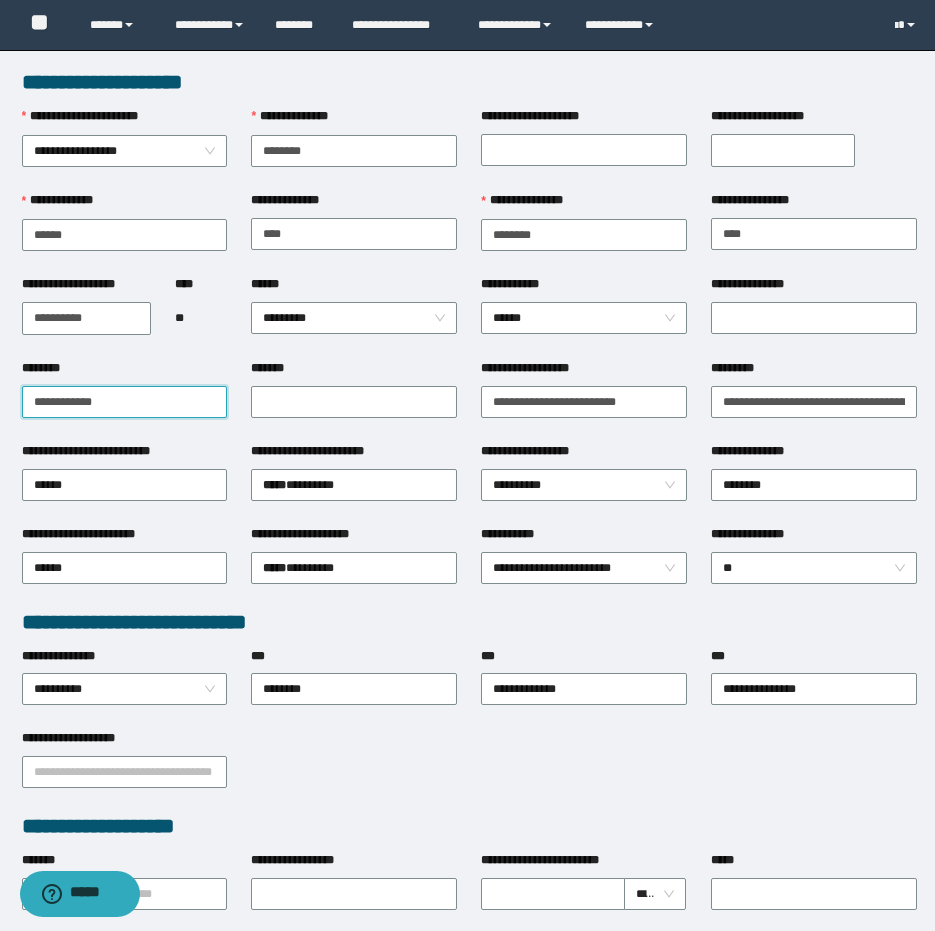 paste on "**********" 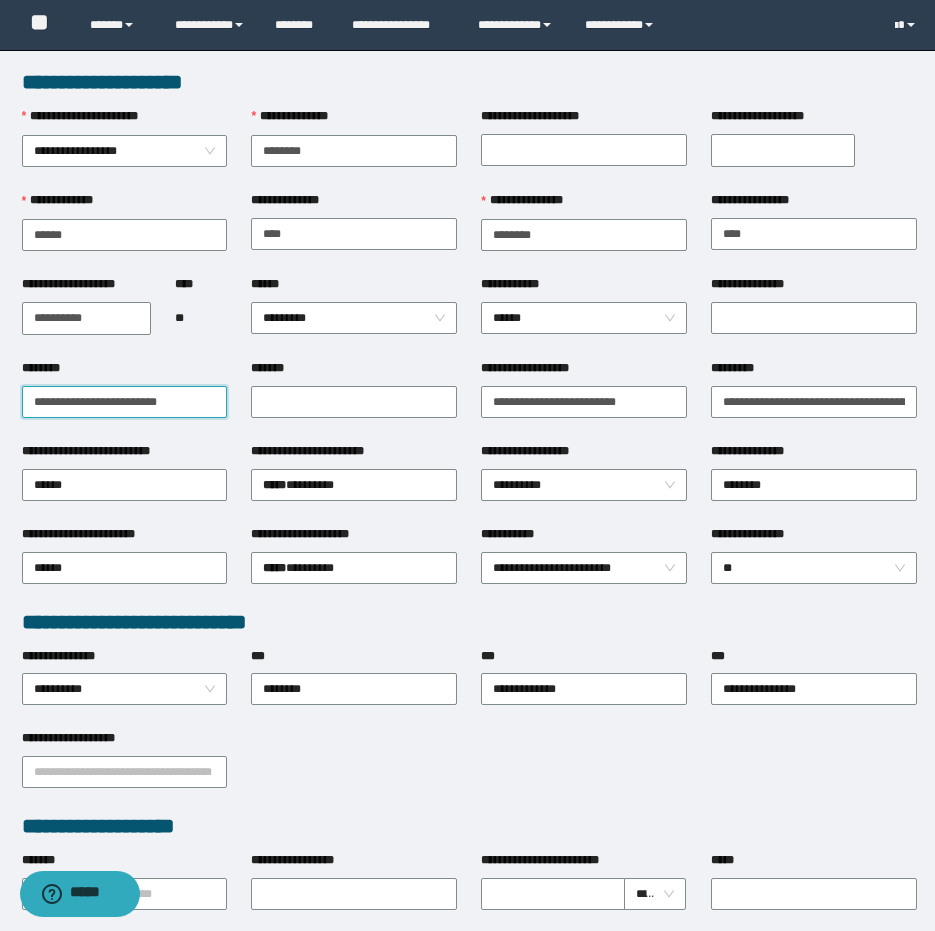 type on "**********" 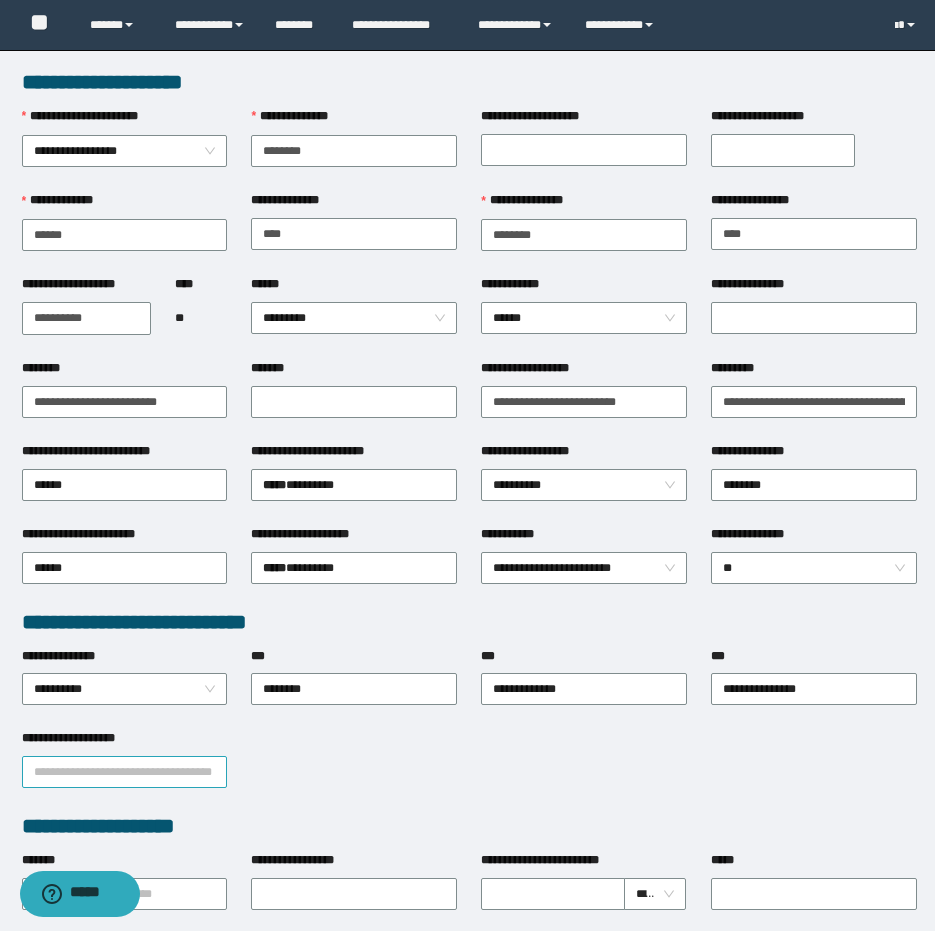 click on "**********" at bounding box center (125, 772) 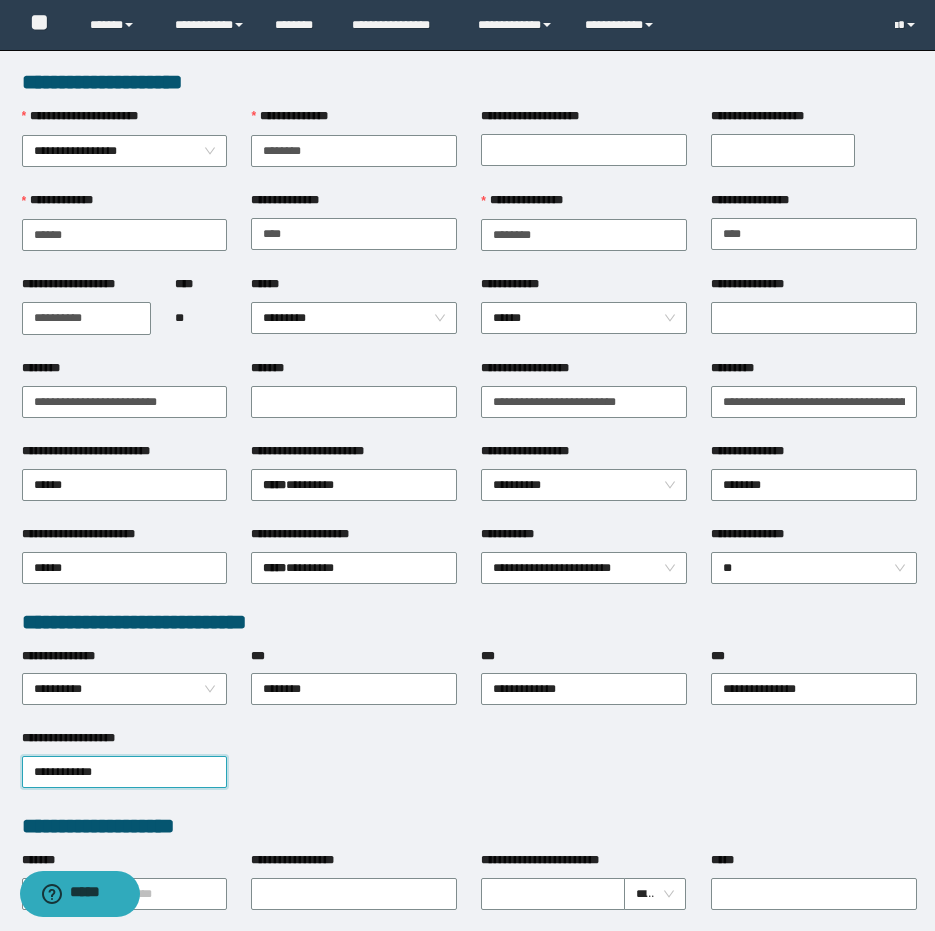 drag, startPoint x: 75, startPoint y: 775, endPoint x: -23, endPoint y: 768, distance: 98.24968 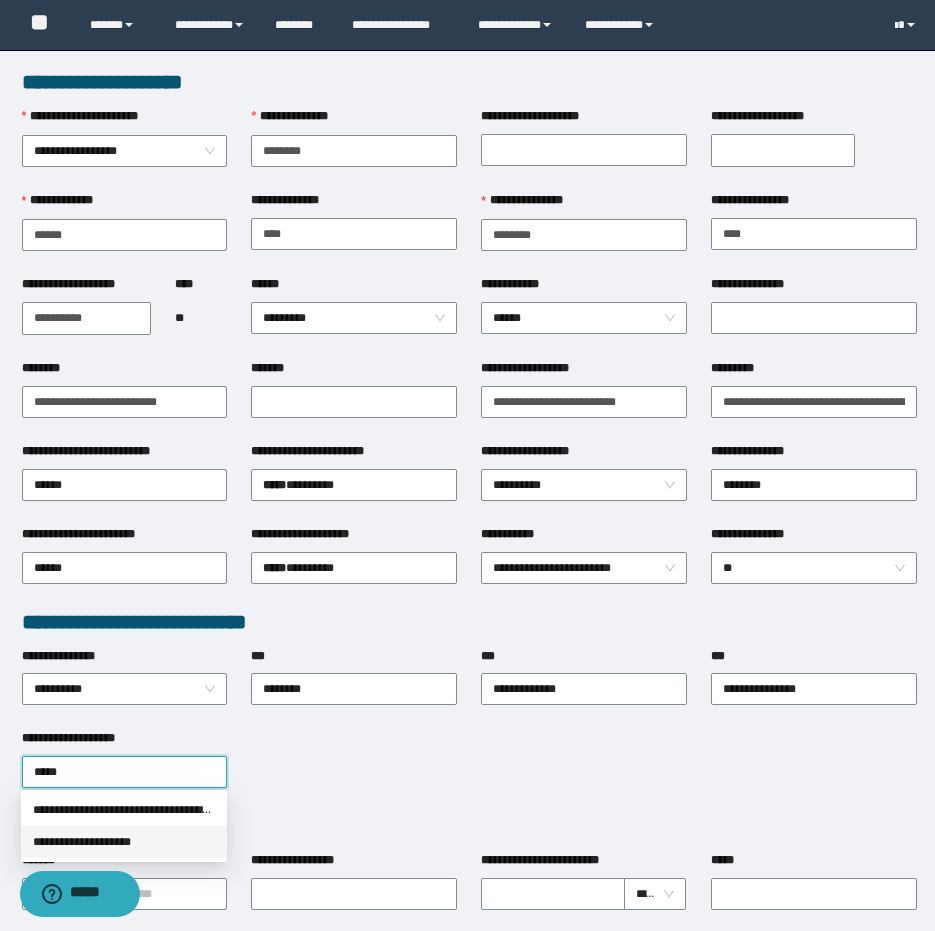 click on "**********" at bounding box center [124, 842] 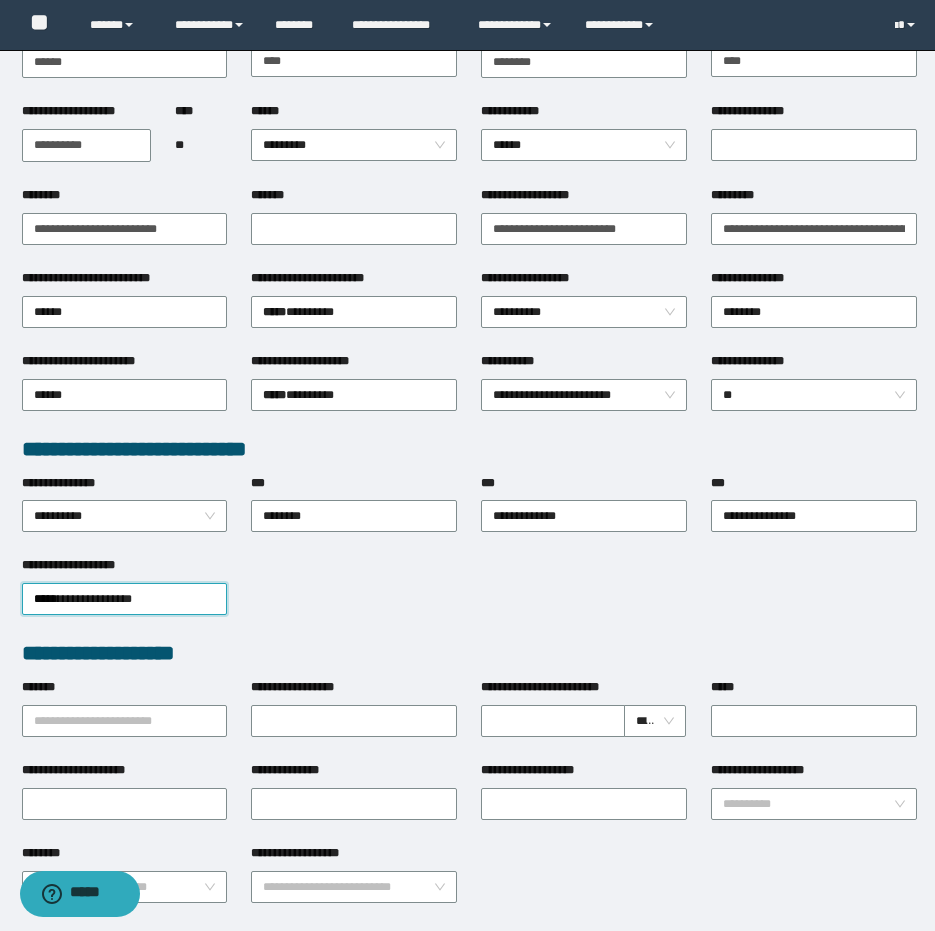 scroll, scrollTop: 0, scrollLeft: 0, axis: both 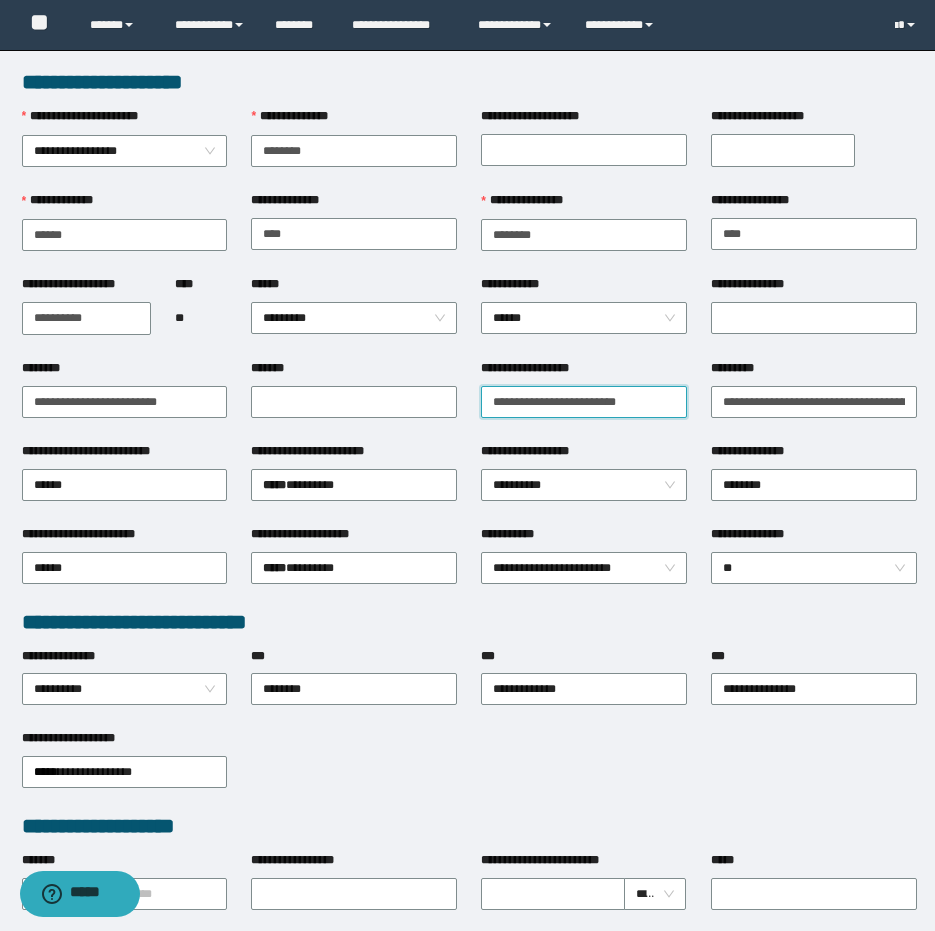 click on "**********" at bounding box center (584, 402) 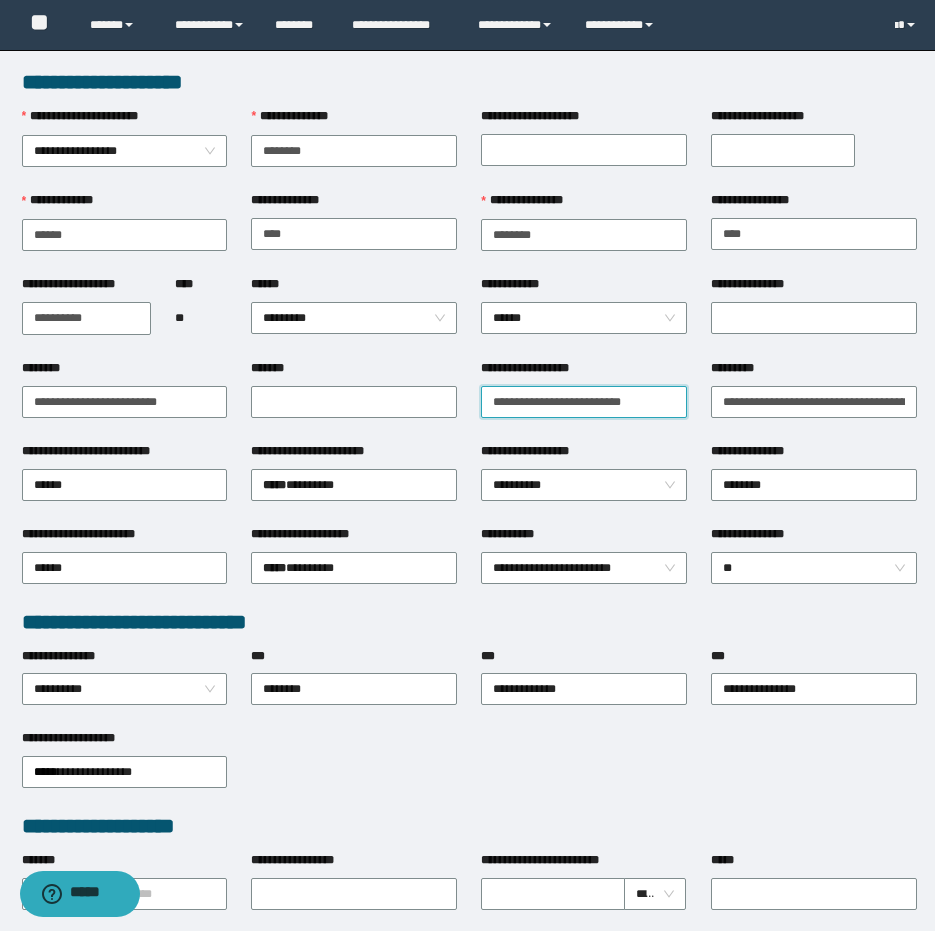 click on "**********" at bounding box center [584, 402] 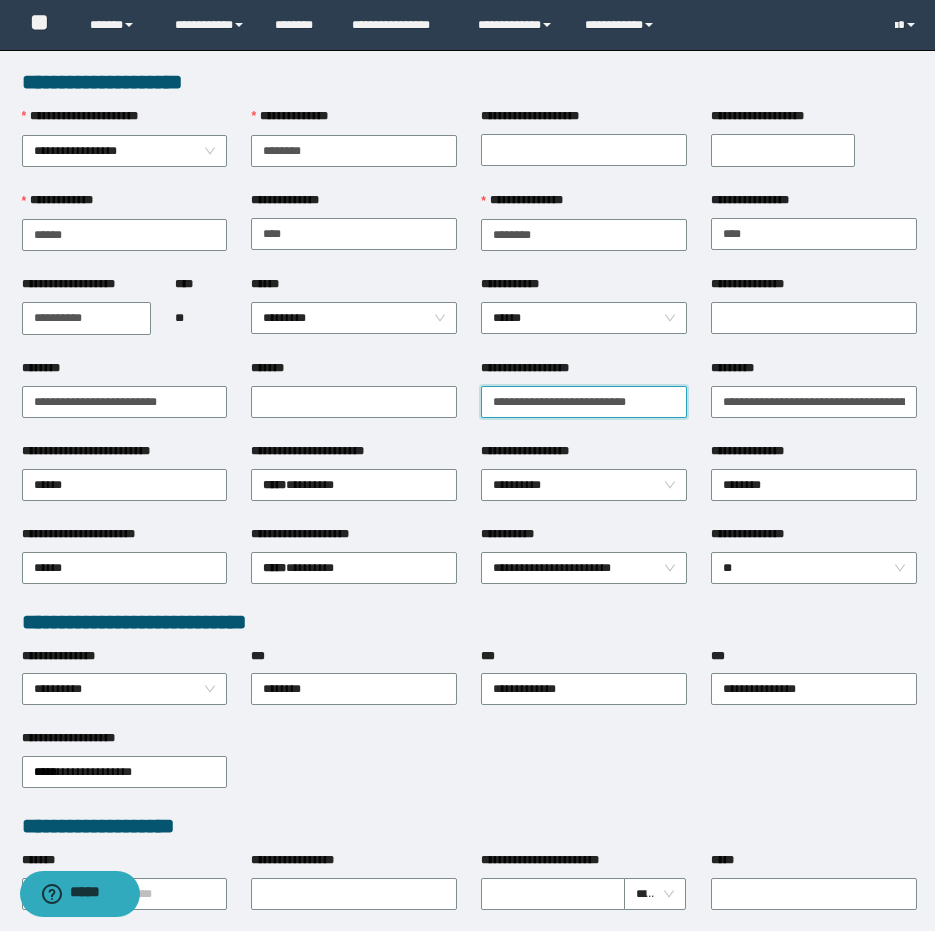 click on "**********" at bounding box center [584, 402] 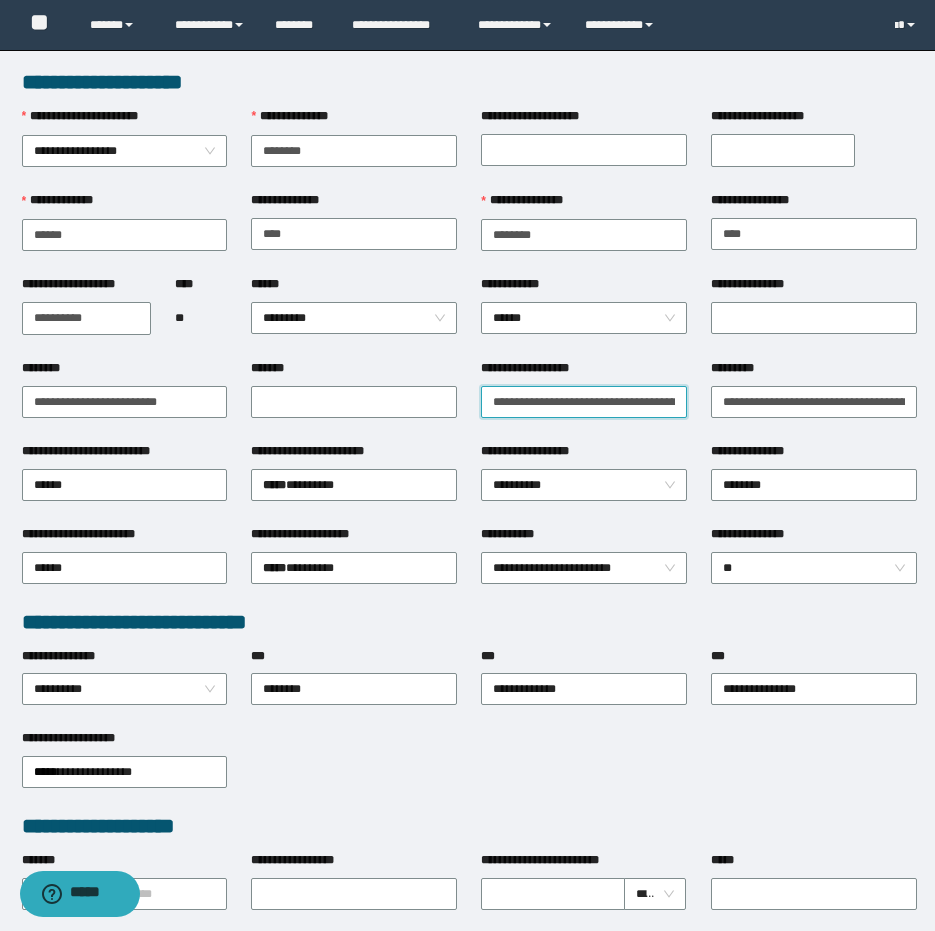 click on "**********" at bounding box center (584, 402) 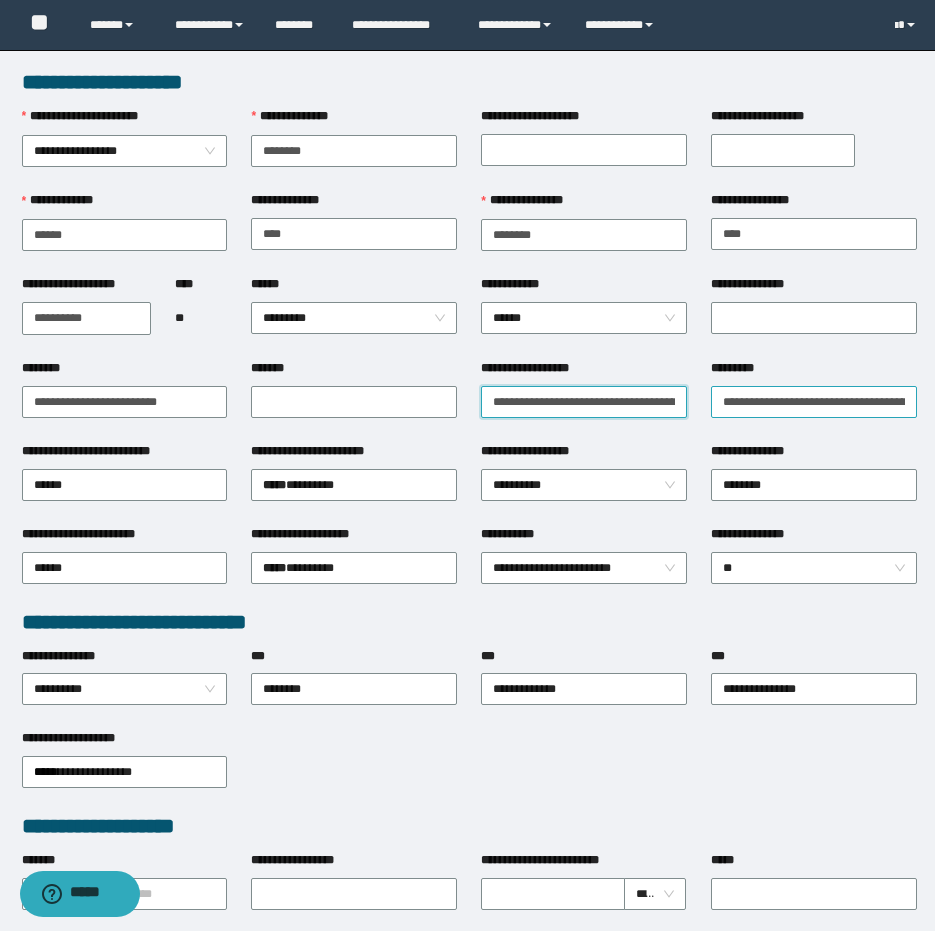 scroll, scrollTop: 0, scrollLeft: 126, axis: horizontal 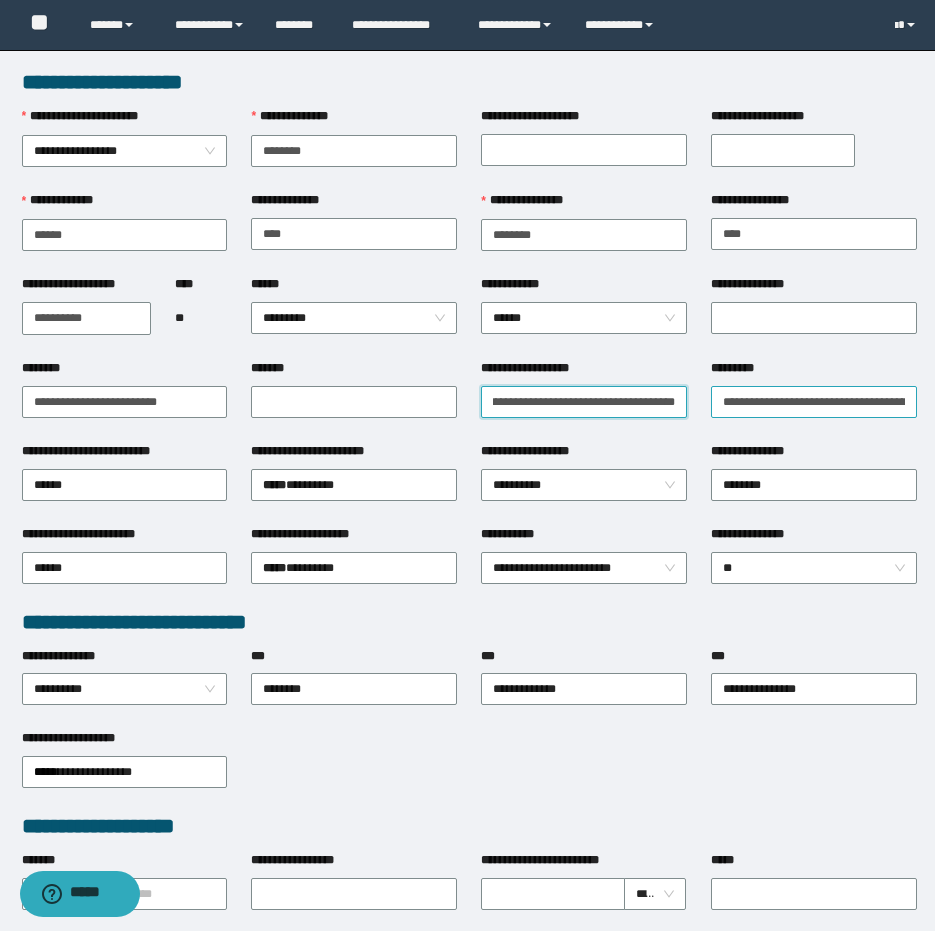 drag, startPoint x: 485, startPoint y: 399, endPoint x: 822, endPoint y: 416, distance: 337.4285 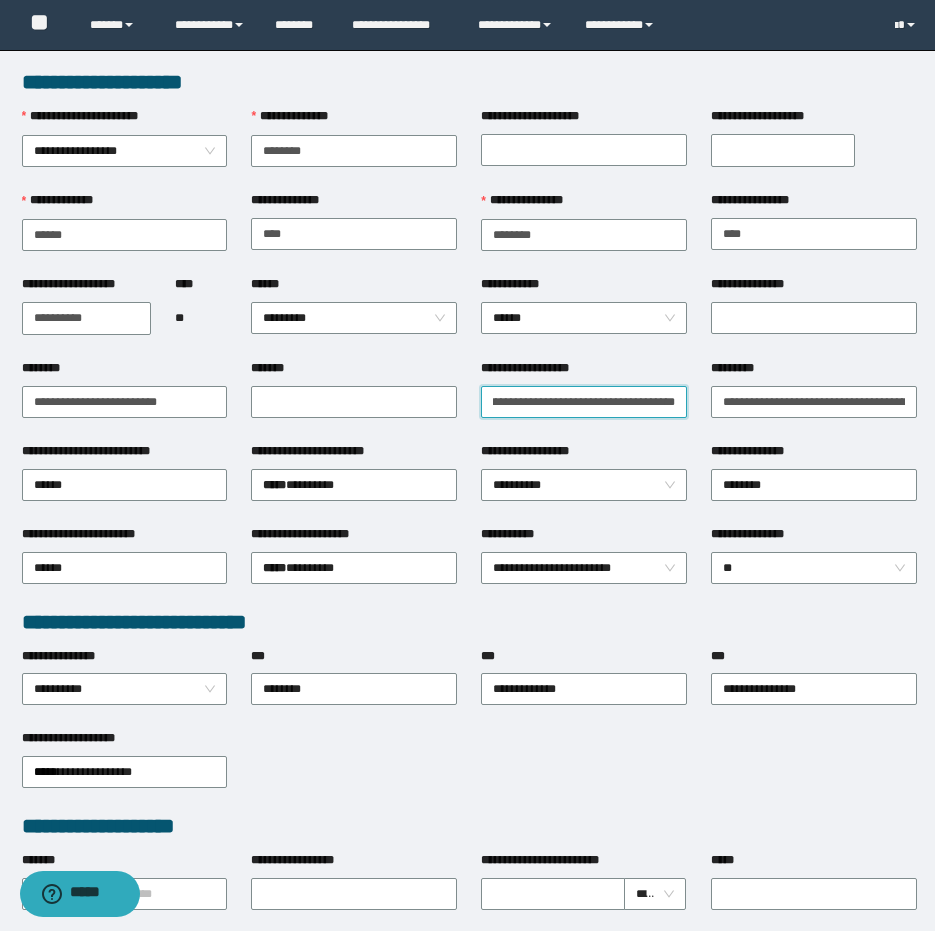 type on "**********" 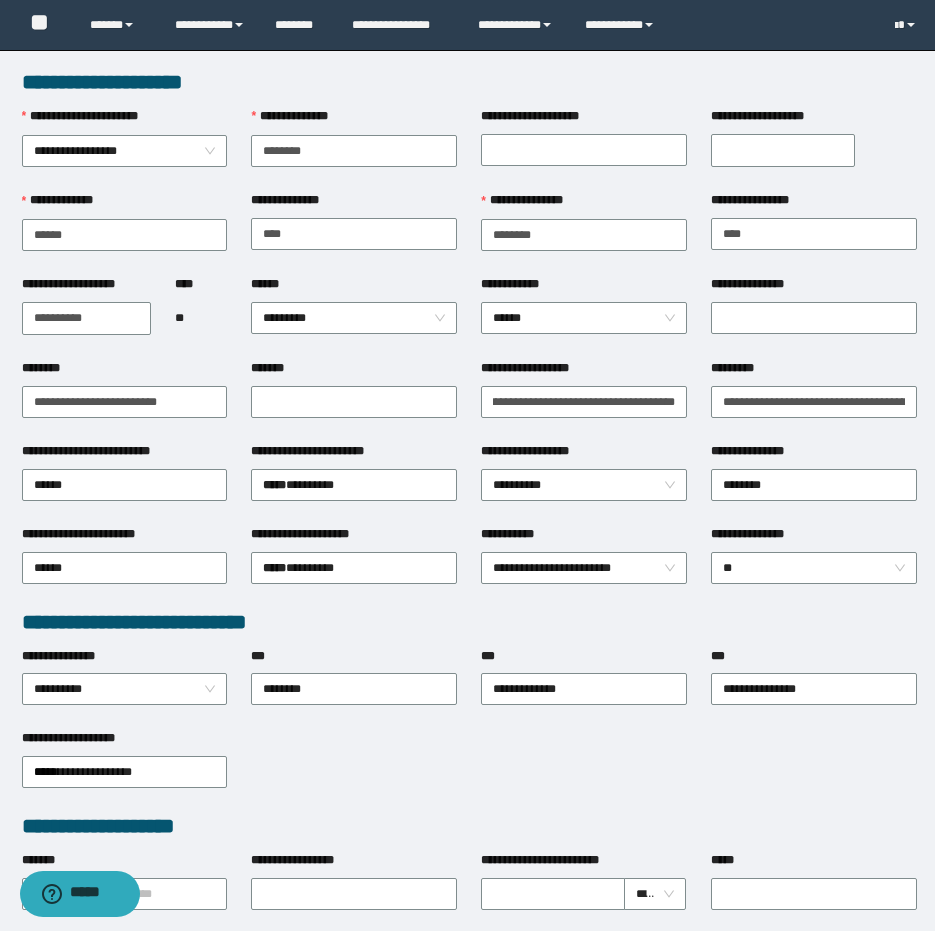 scroll, scrollTop: 0, scrollLeft: 0, axis: both 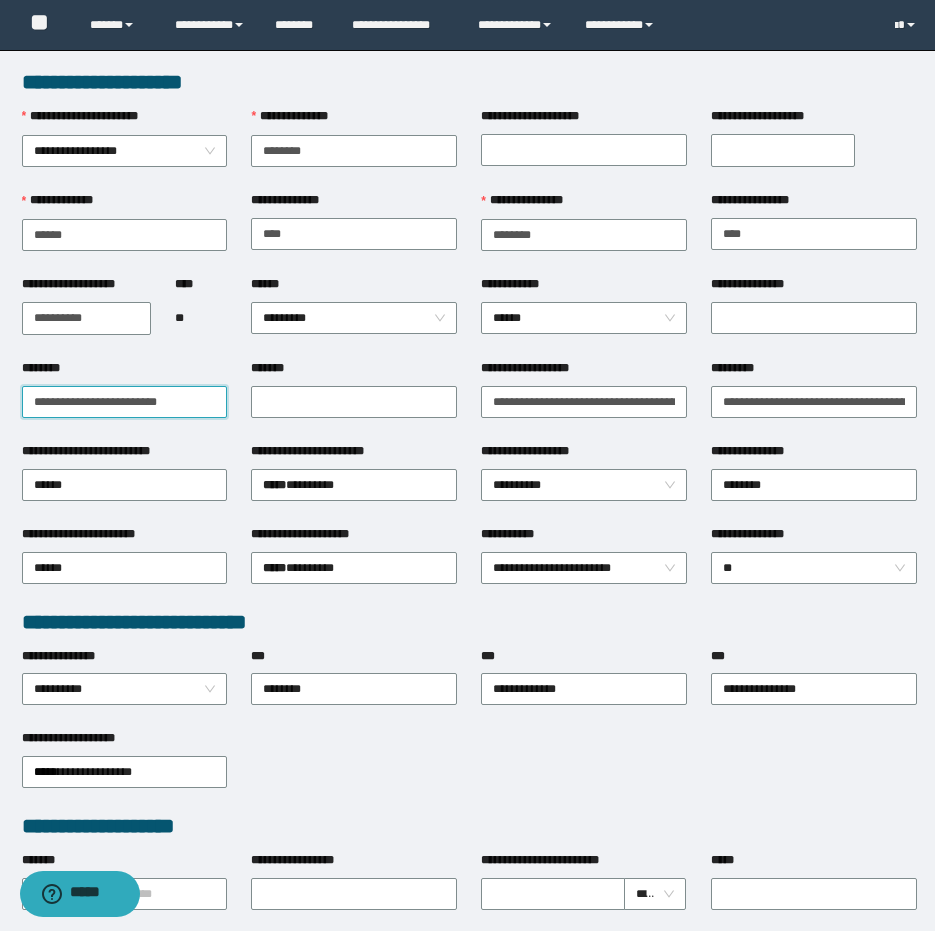 drag, startPoint x: 175, startPoint y: 401, endPoint x: -40, endPoint y: 417, distance: 215.59453 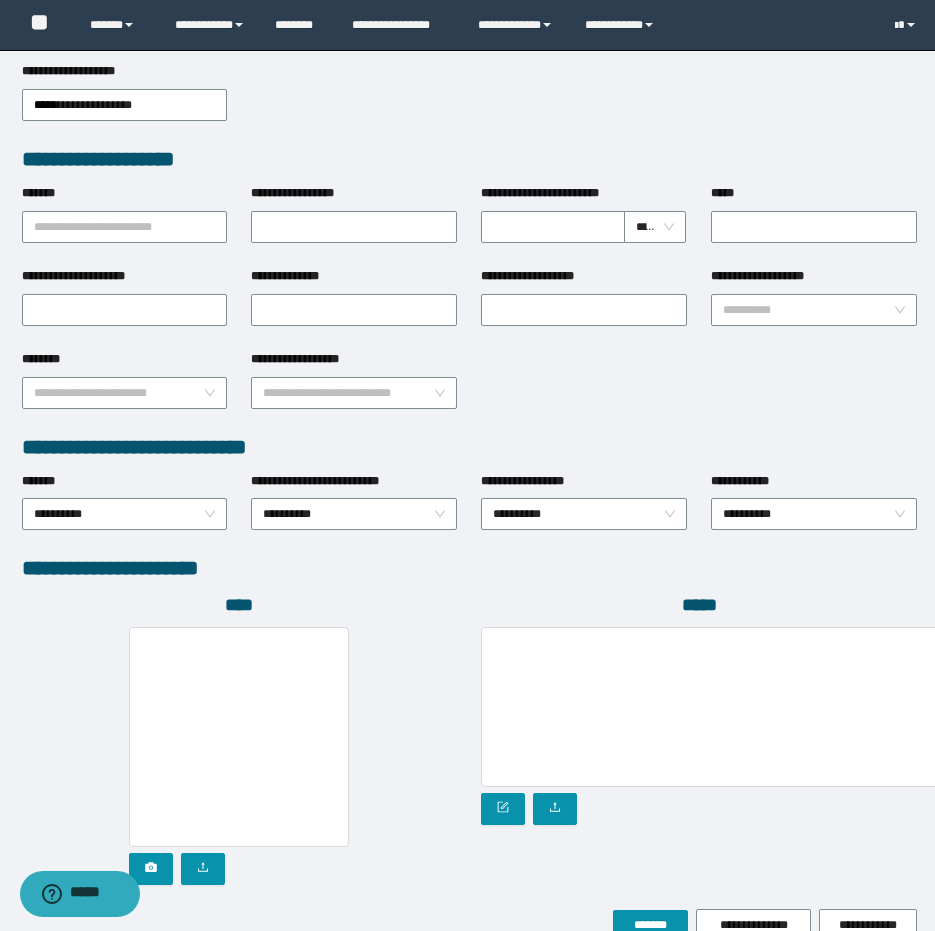 scroll, scrollTop: 772, scrollLeft: 0, axis: vertical 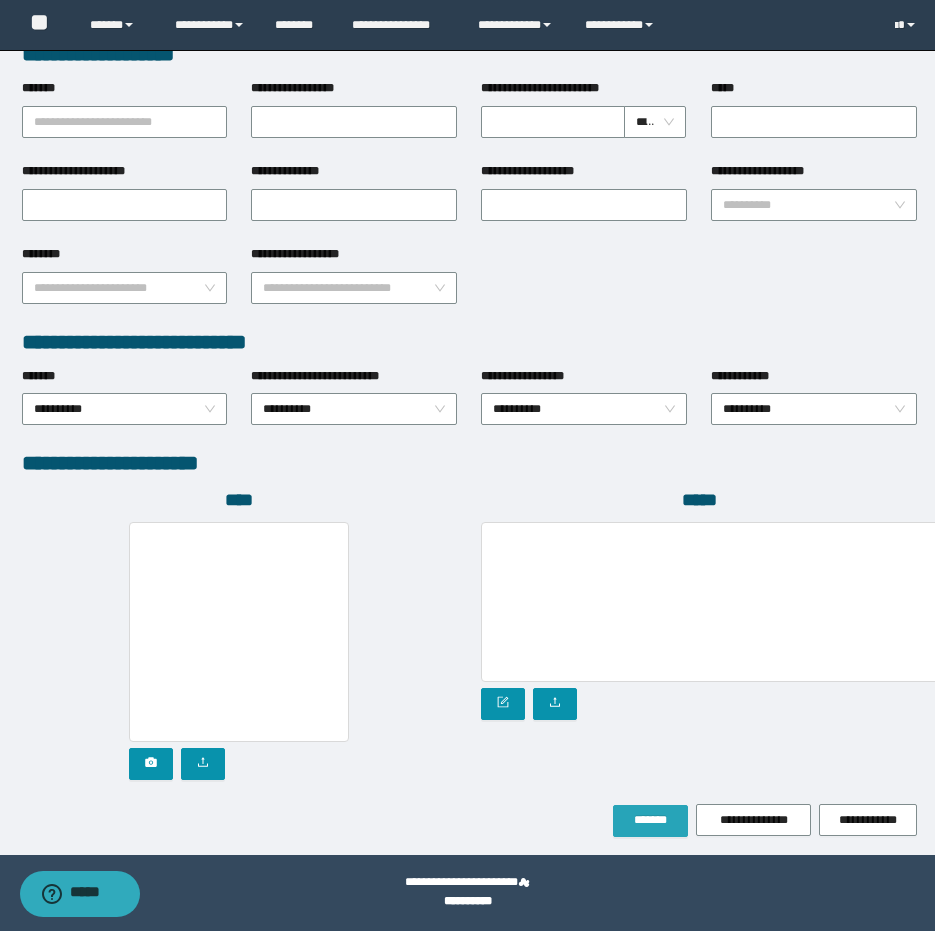 click on "*******" at bounding box center (650, 820) 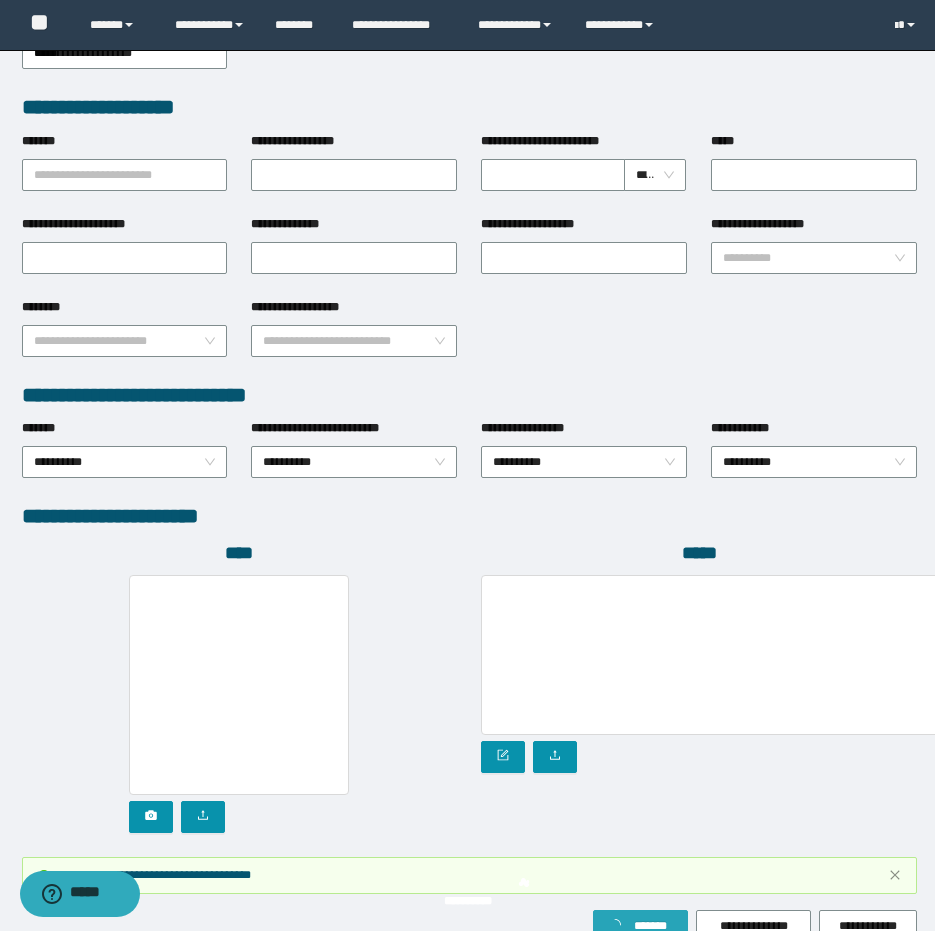 scroll, scrollTop: 825, scrollLeft: 0, axis: vertical 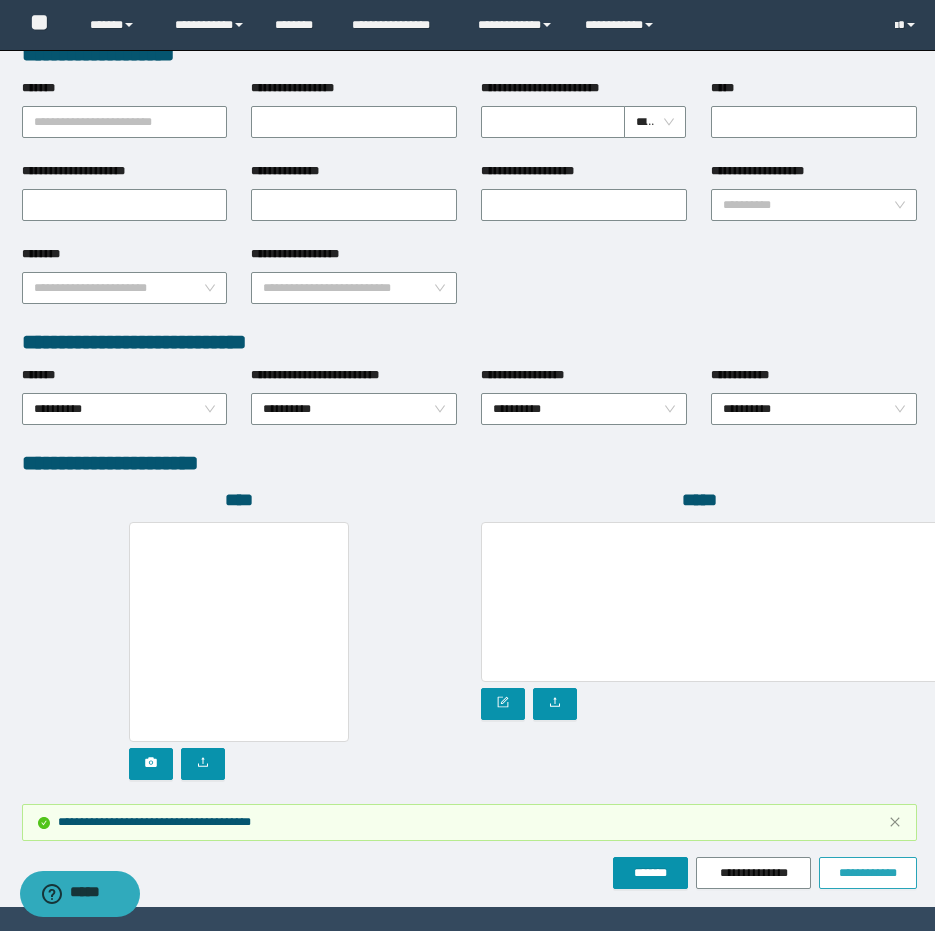 click on "**********" at bounding box center [868, 873] 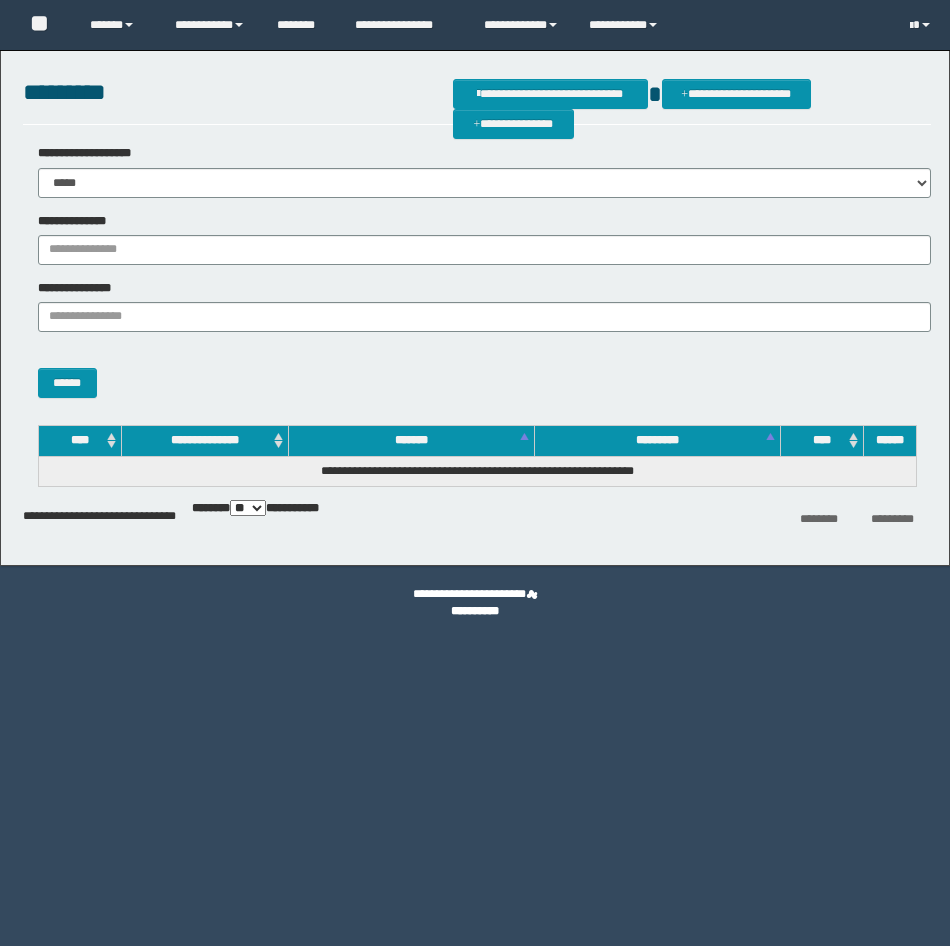 scroll, scrollTop: 0, scrollLeft: 0, axis: both 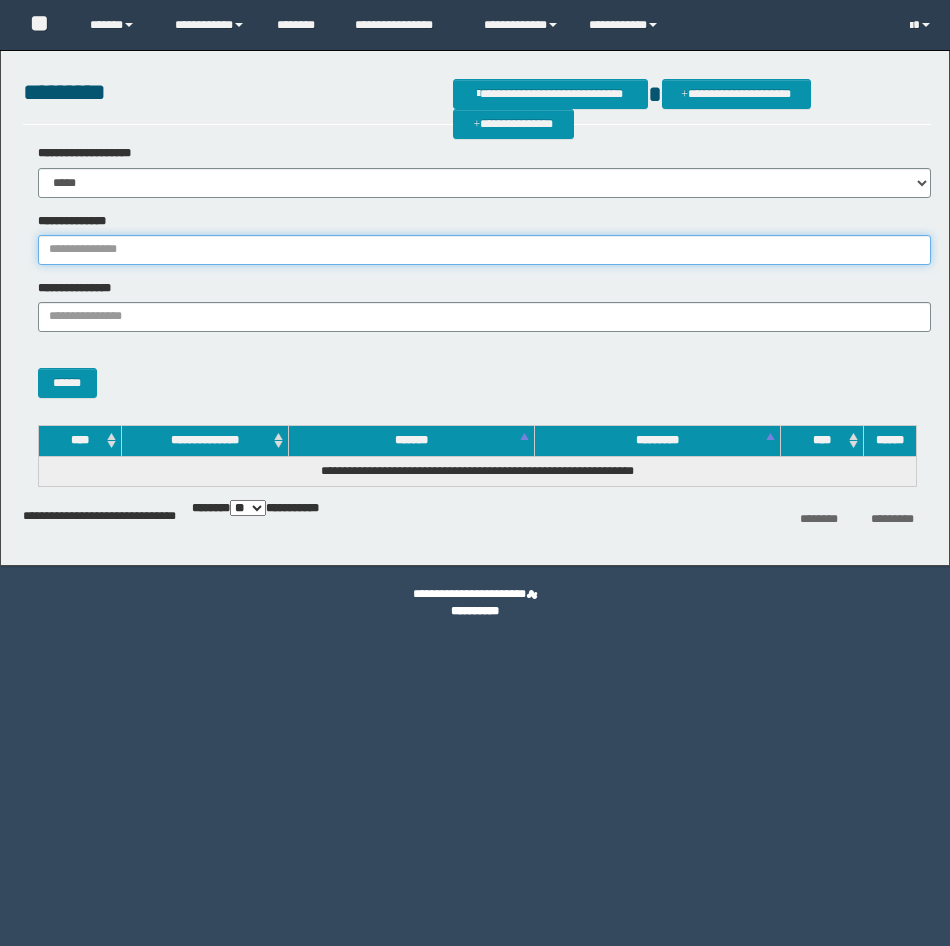 click on "**********" at bounding box center [484, 250] 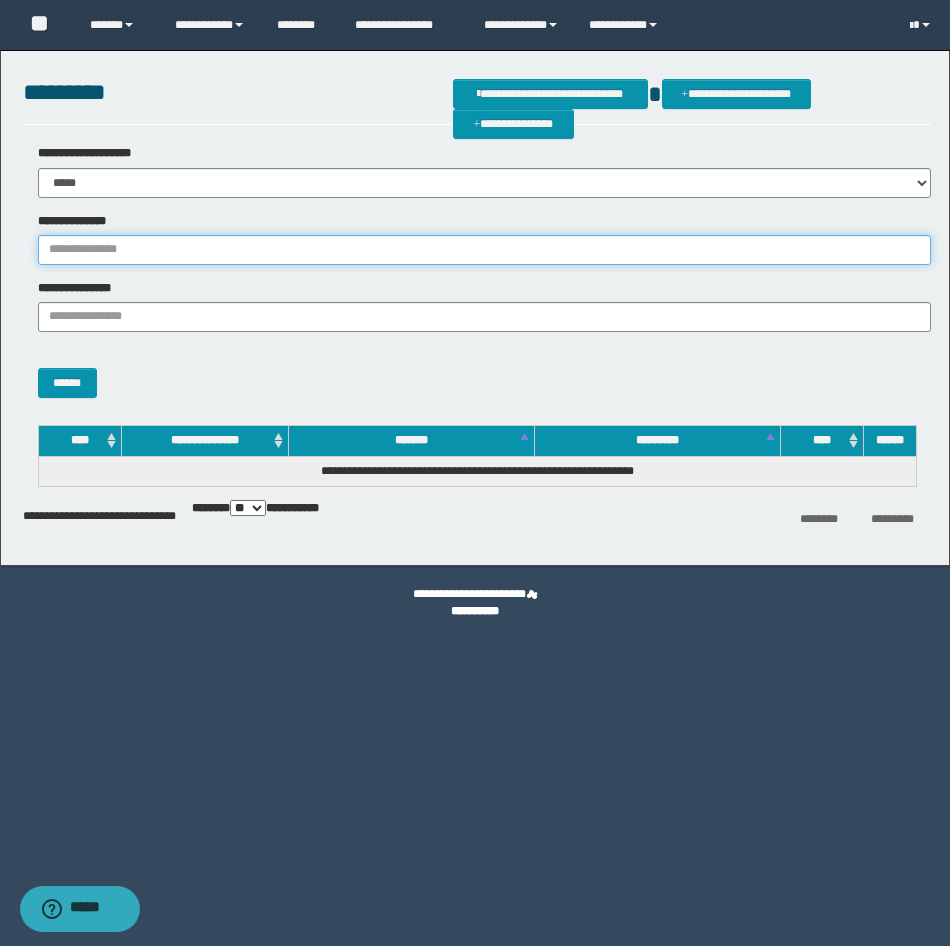 paste on "********" 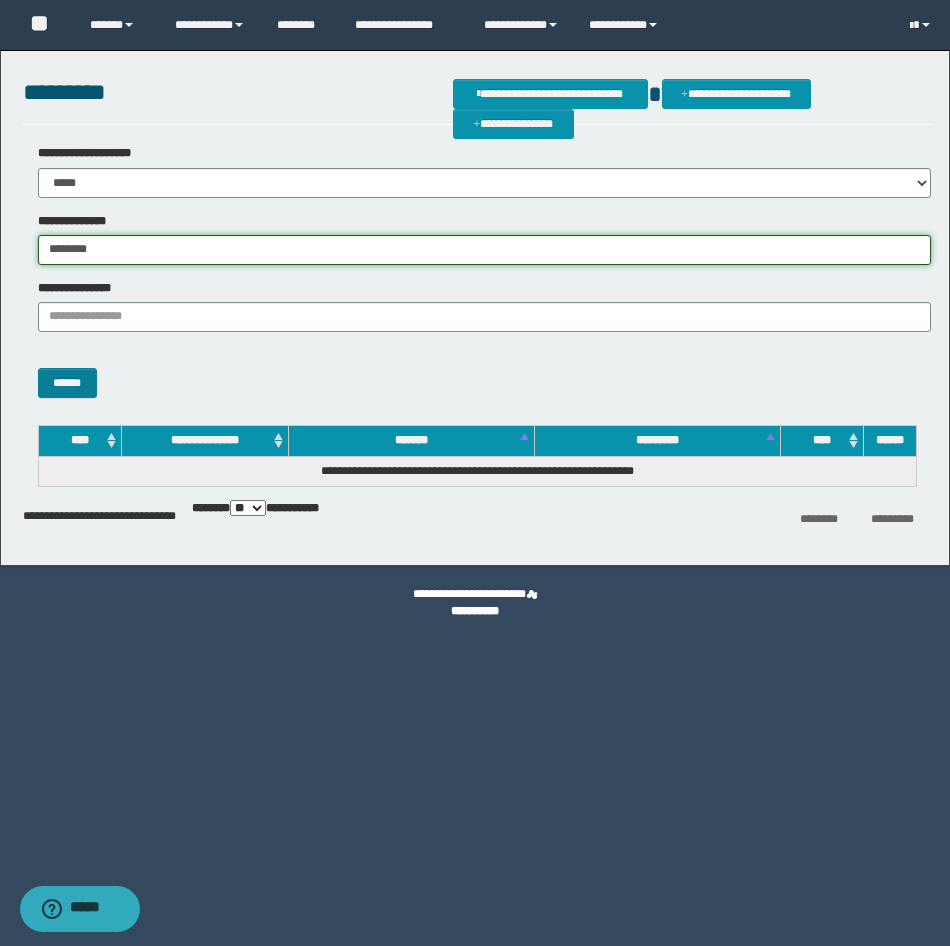 type on "********" 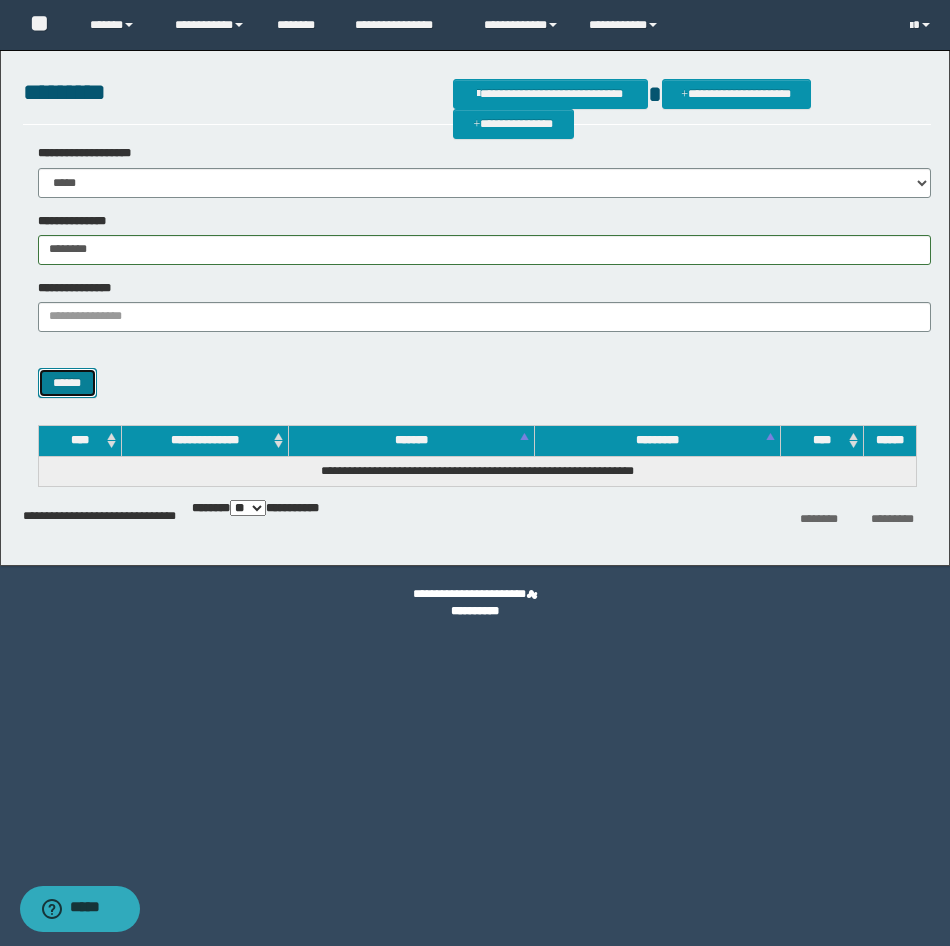 click on "******" at bounding box center (67, 383) 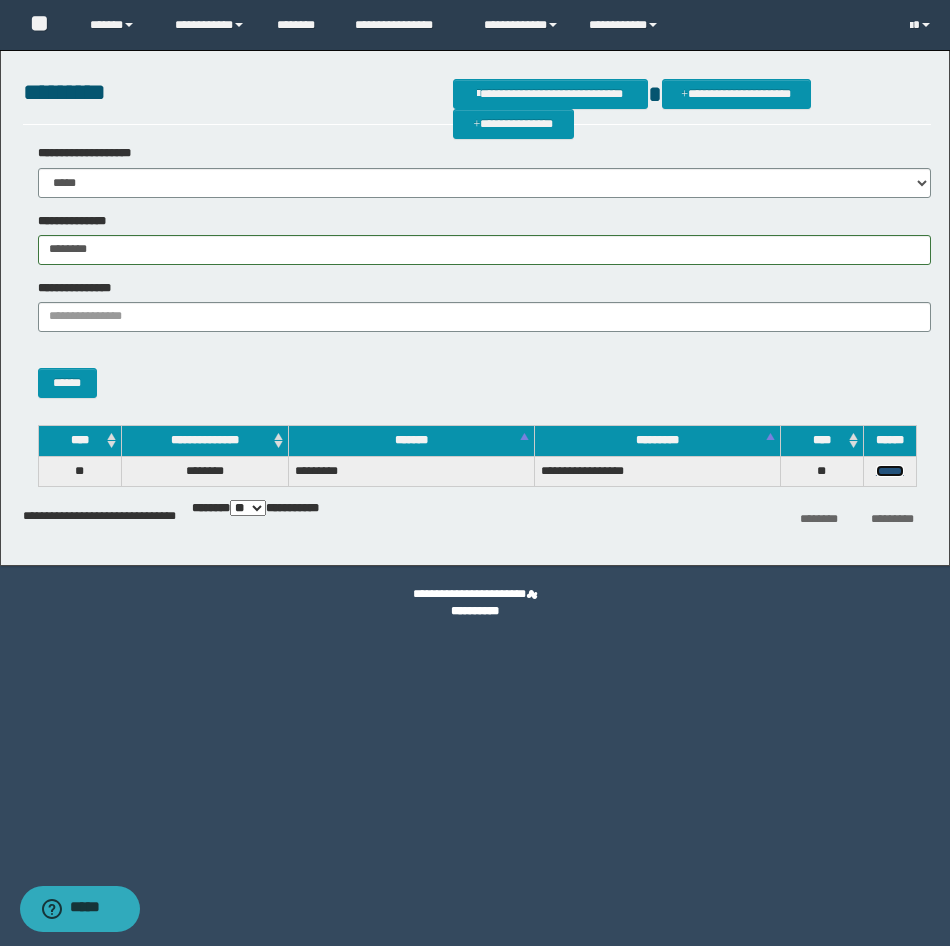 click on "******" at bounding box center [890, 471] 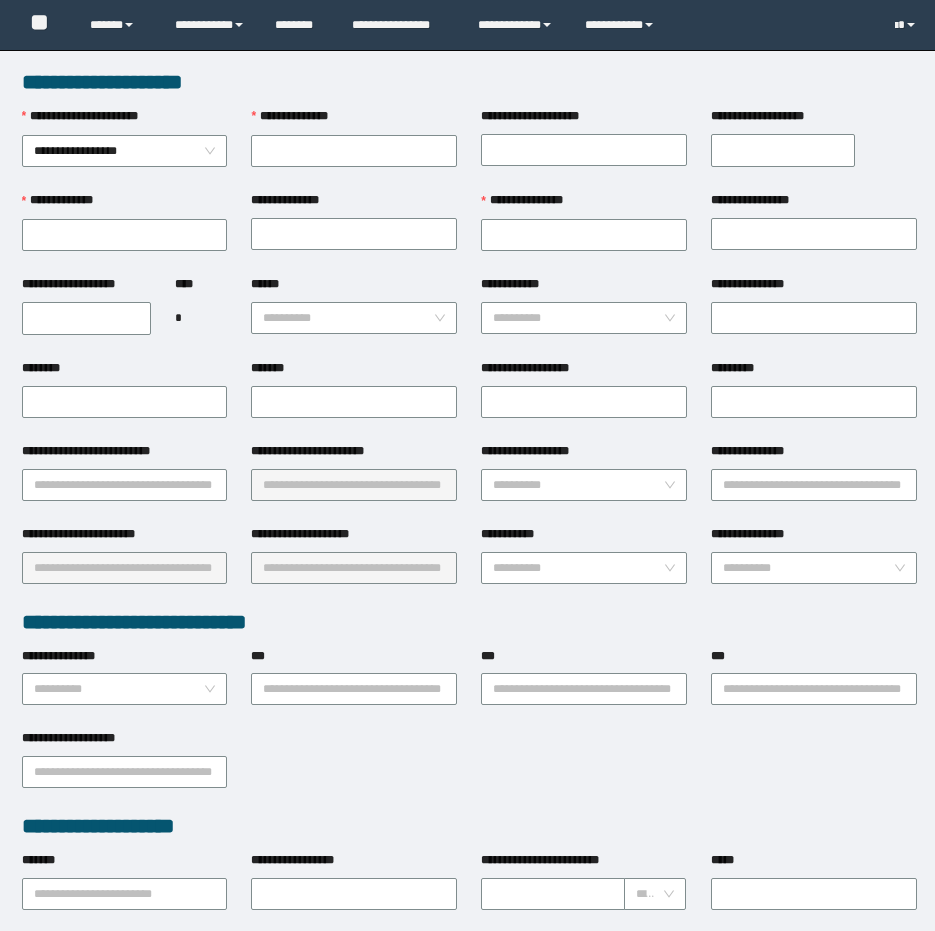 scroll, scrollTop: 0, scrollLeft: 0, axis: both 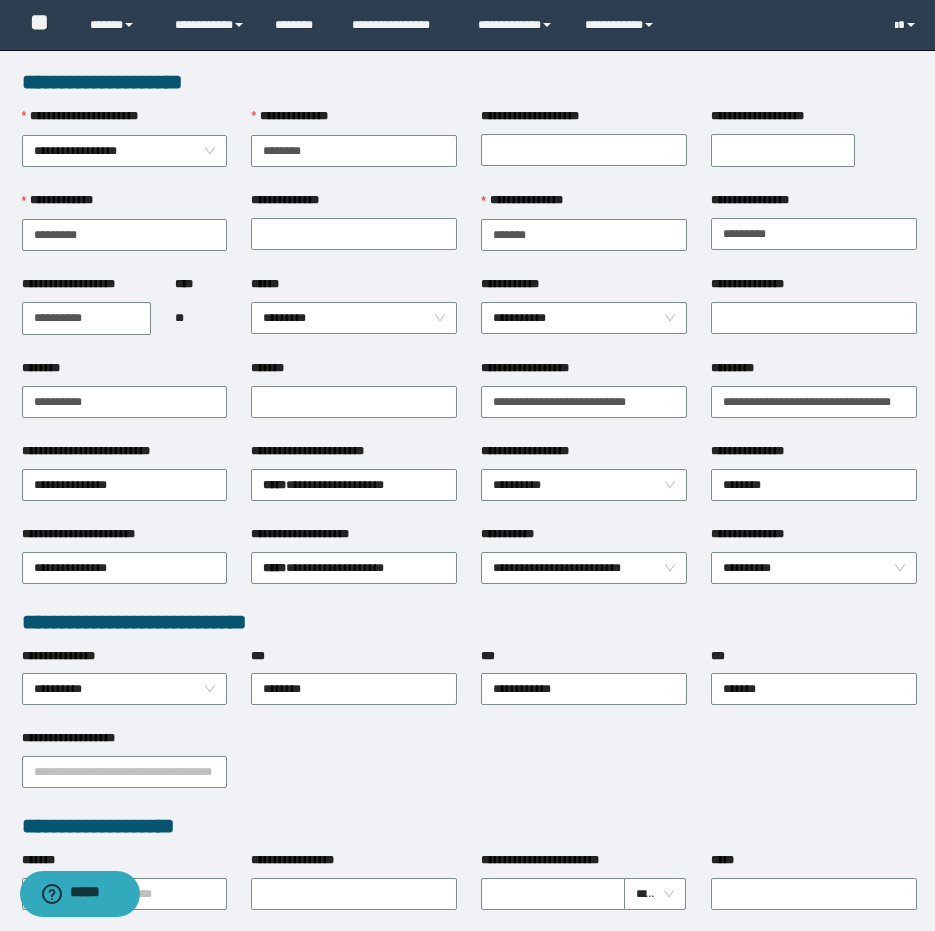 drag, startPoint x: 491, startPoint y: 926, endPoint x: 419, endPoint y: 926, distance: 72 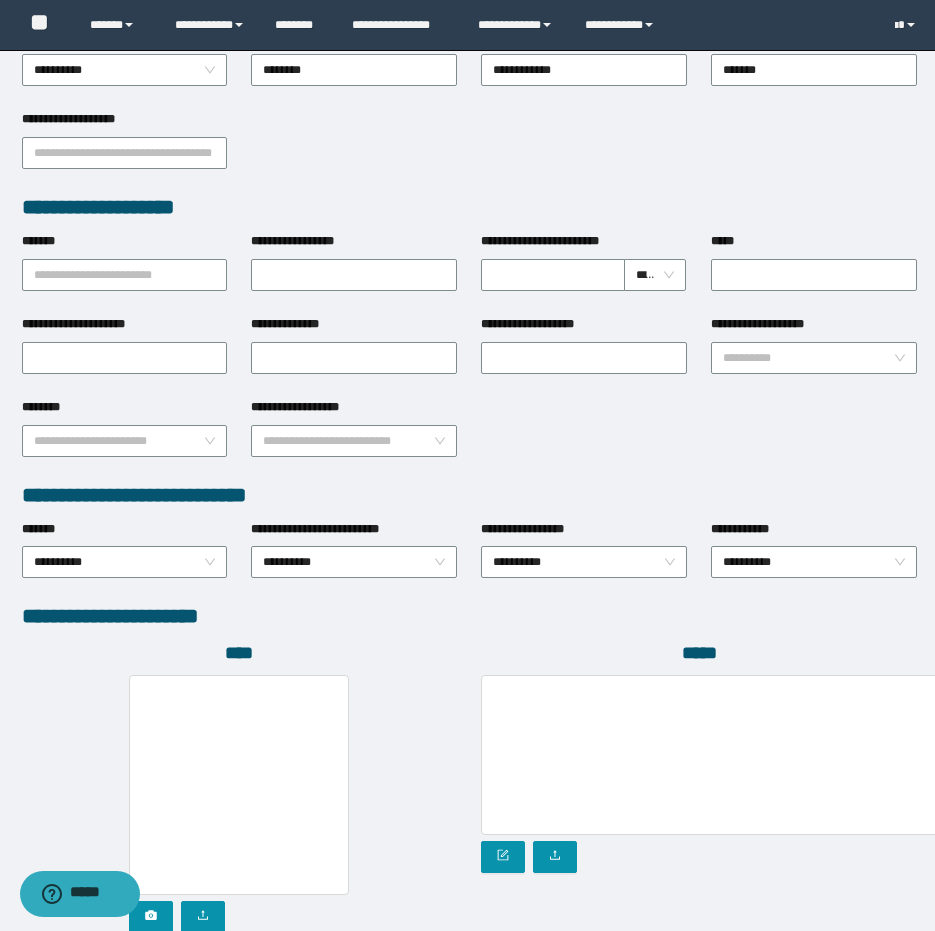scroll, scrollTop: 772, scrollLeft: 0, axis: vertical 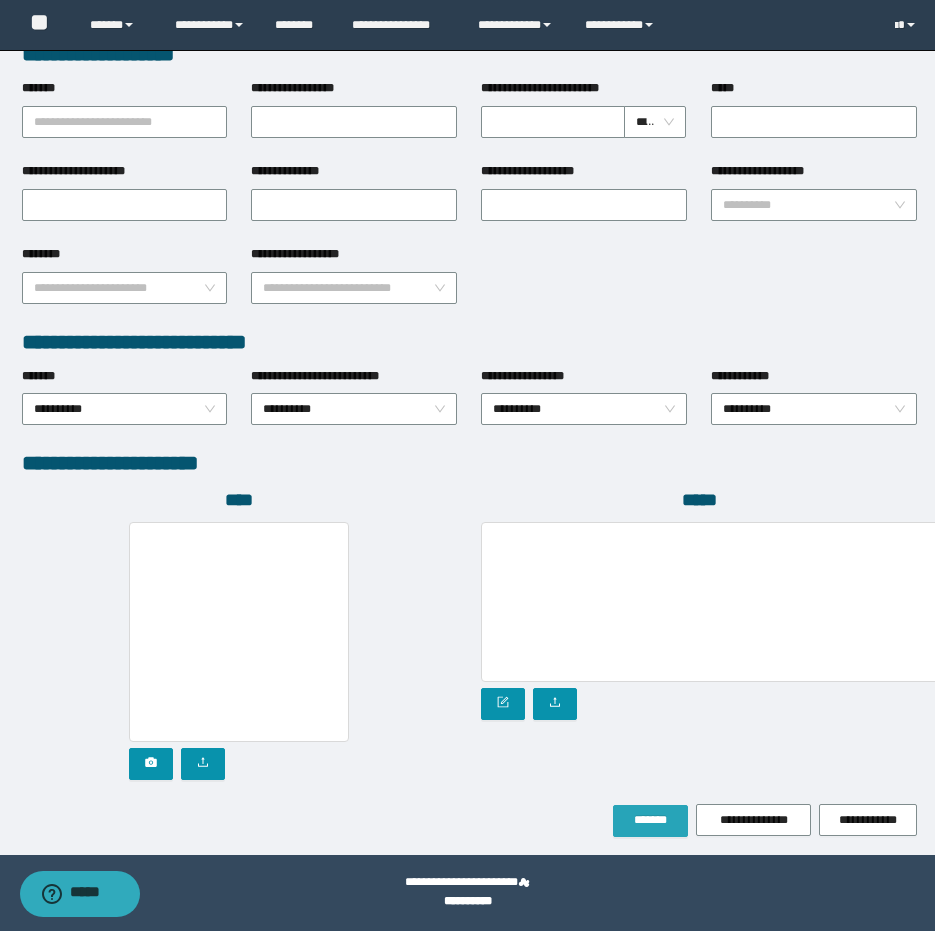 click on "*******" at bounding box center (650, 820) 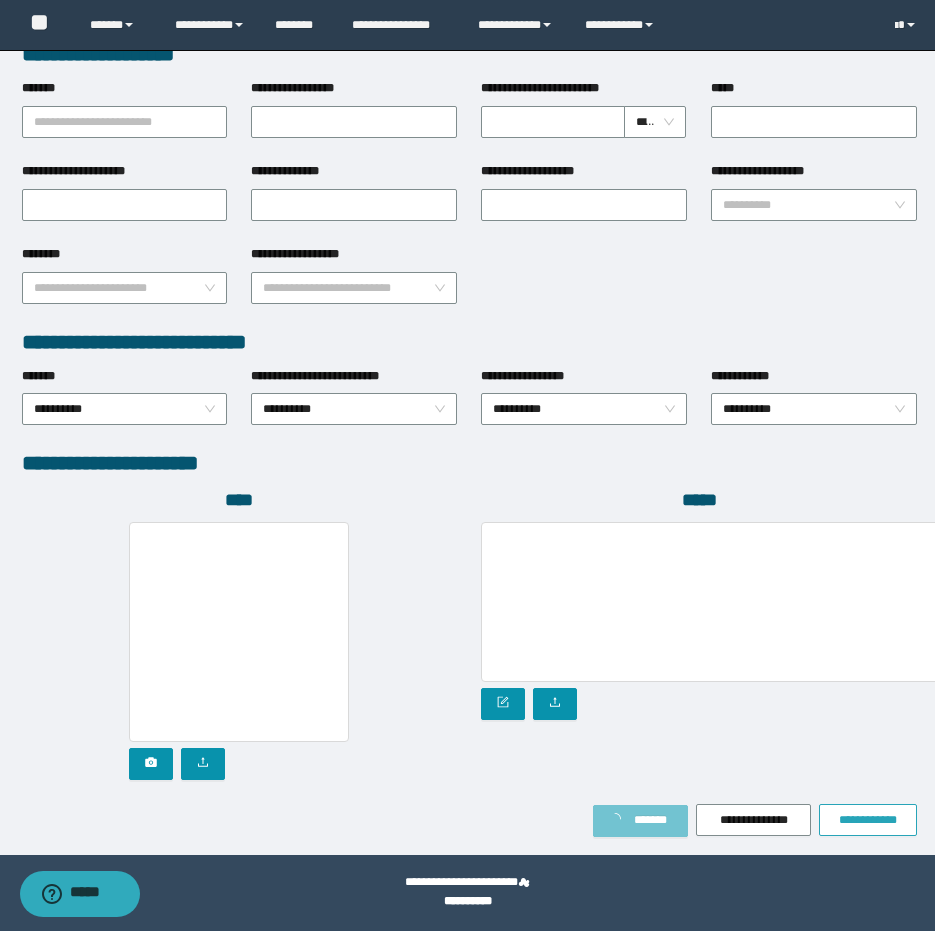 scroll, scrollTop: 825, scrollLeft: 0, axis: vertical 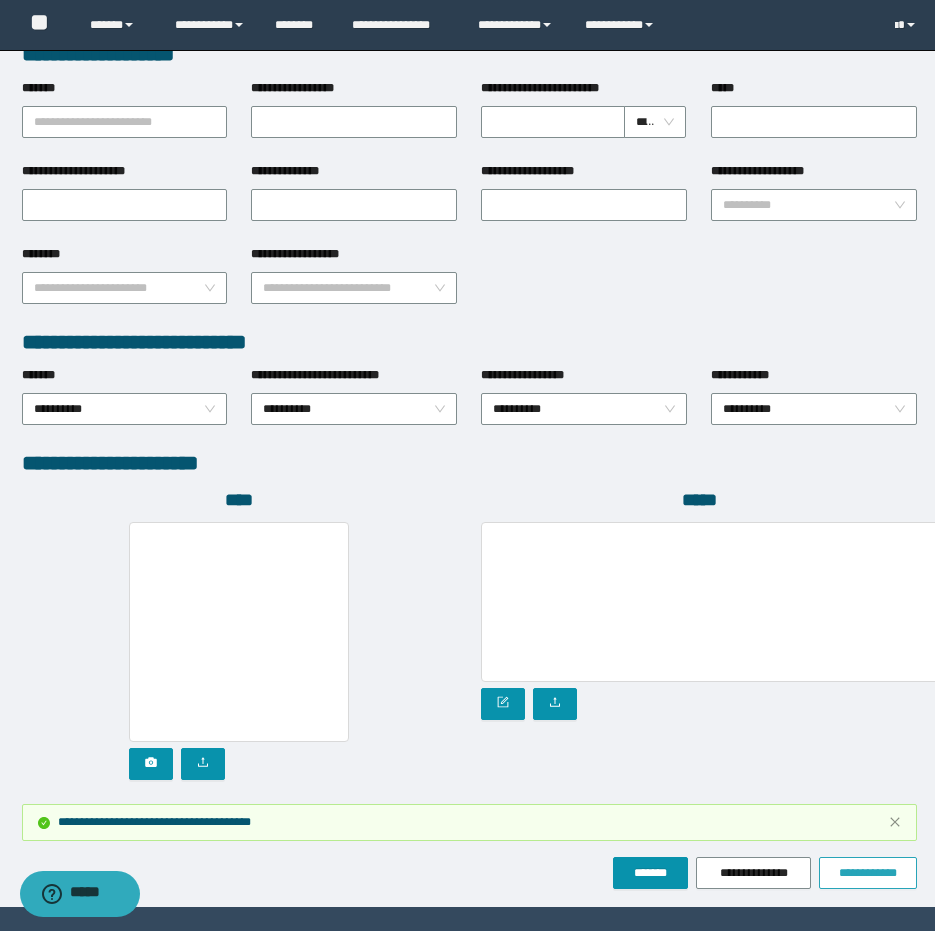 click on "**********" at bounding box center [868, 873] 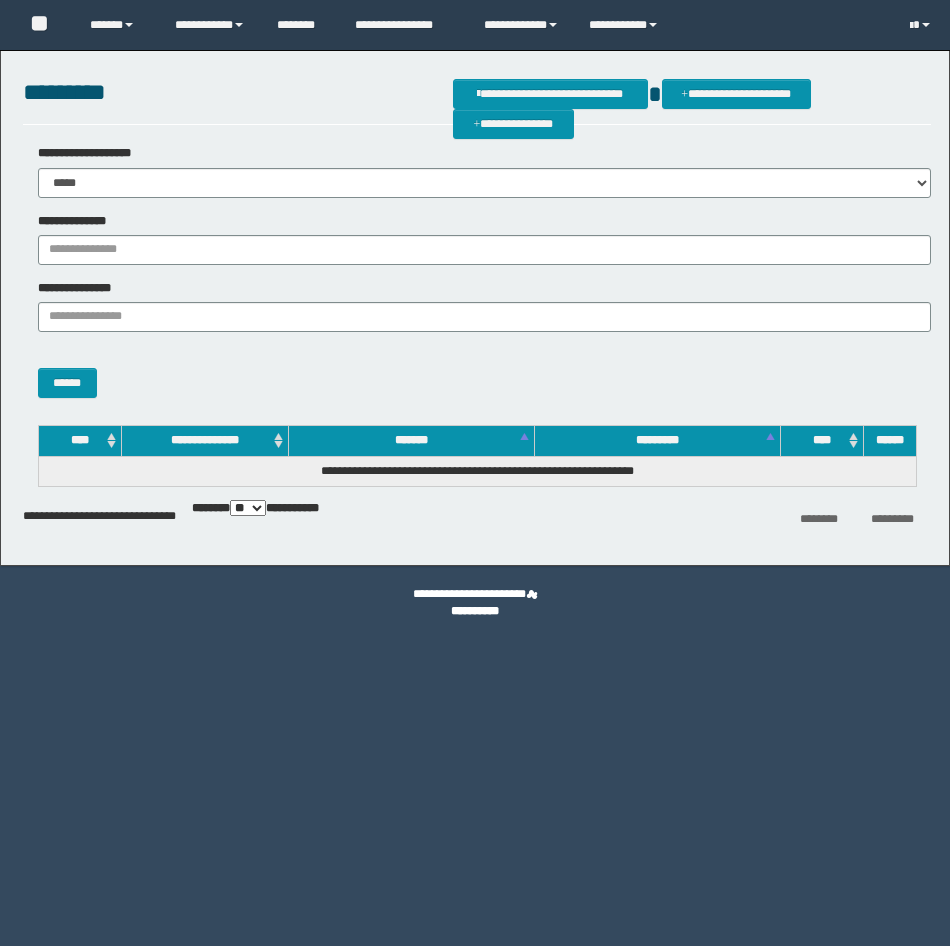 scroll, scrollTop: 0, scrollLeft: 0, axis: both 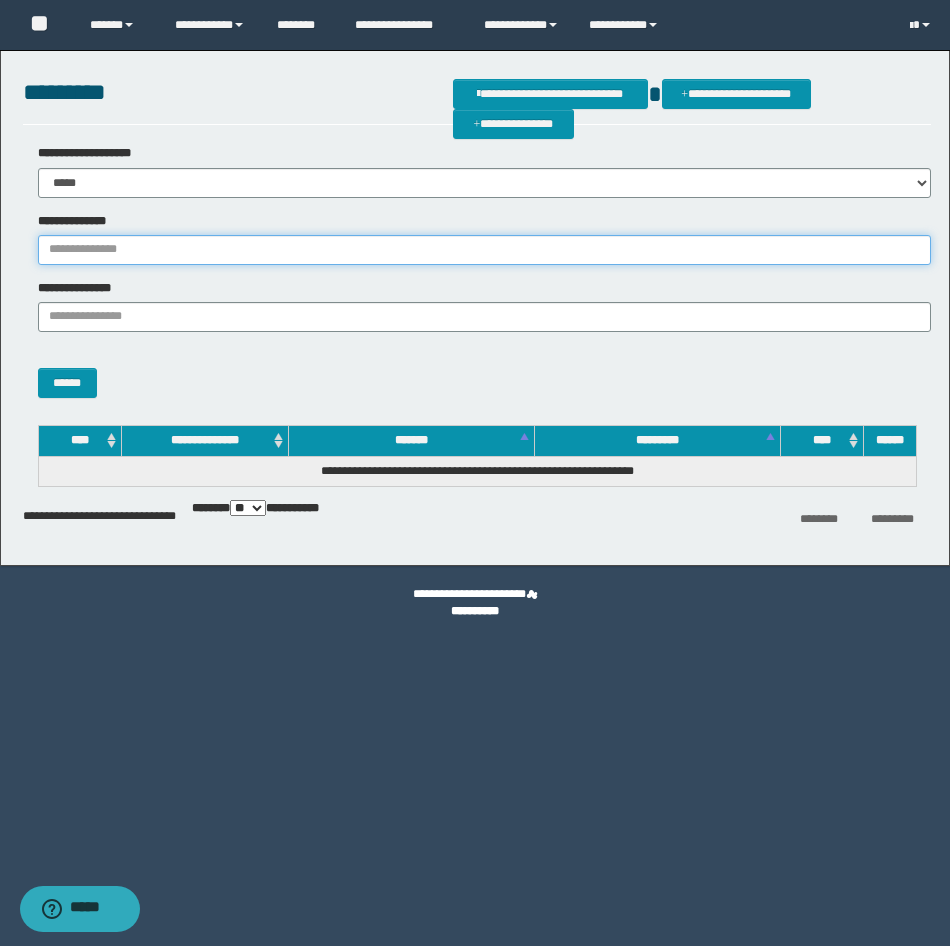 click on "**********" at bounding box center (484, 250) 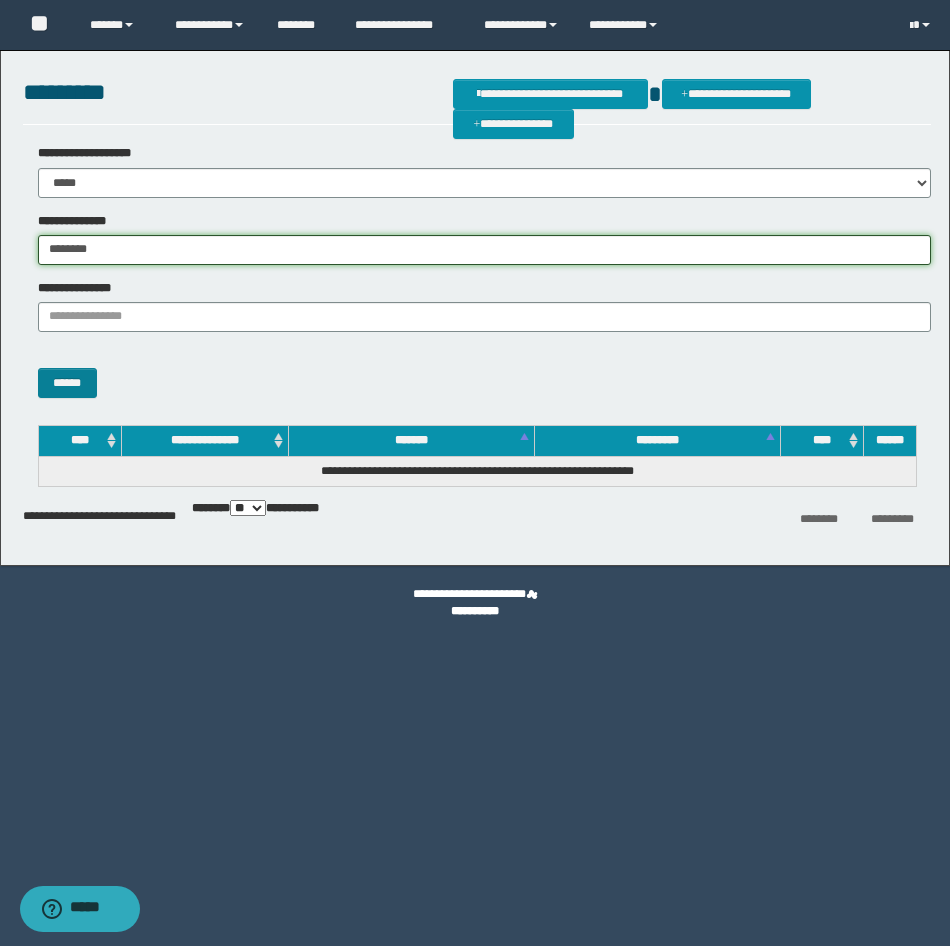 type on "********" 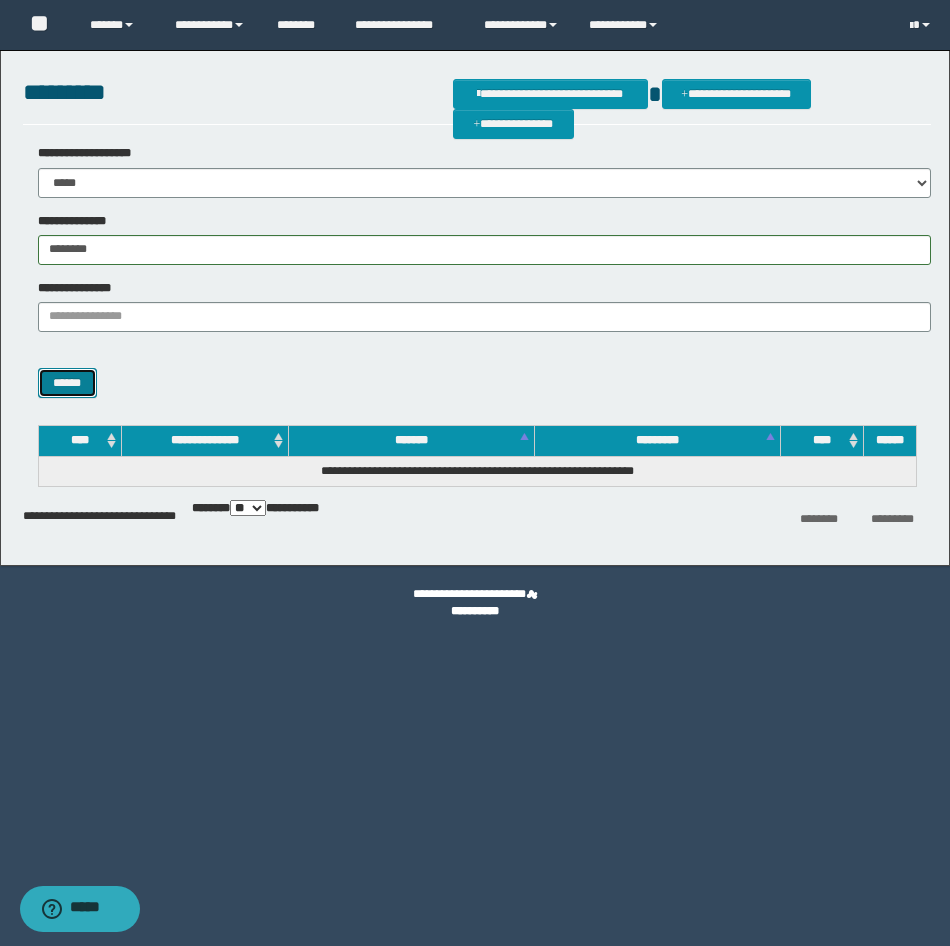click on "******" at bounding box center [67, 383] 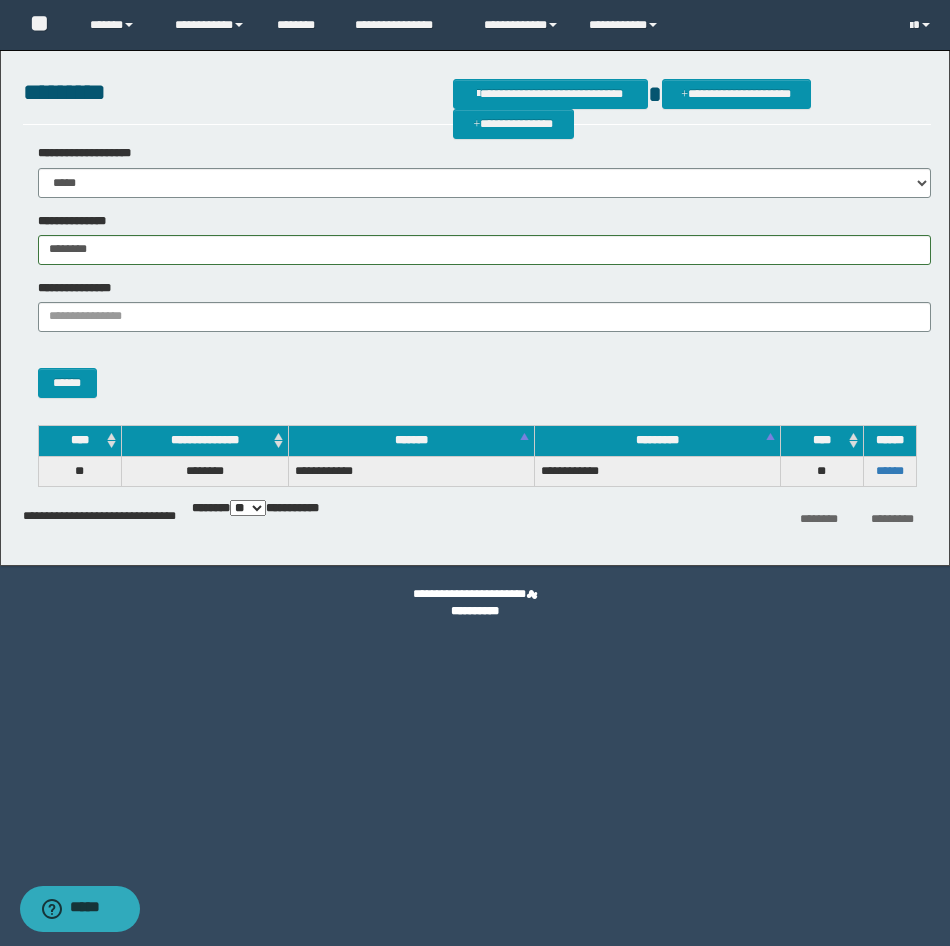 click on "******" at bounding box center [889, 471] 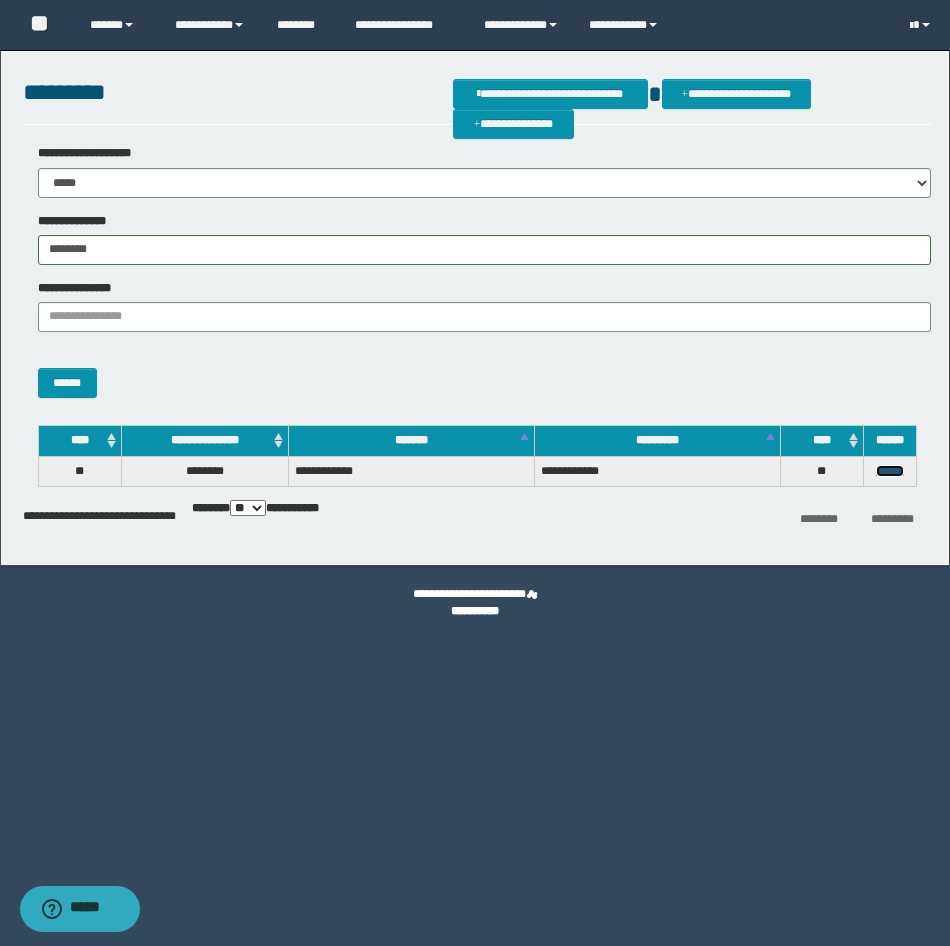 click on "******" at bounding box center (890, 471) 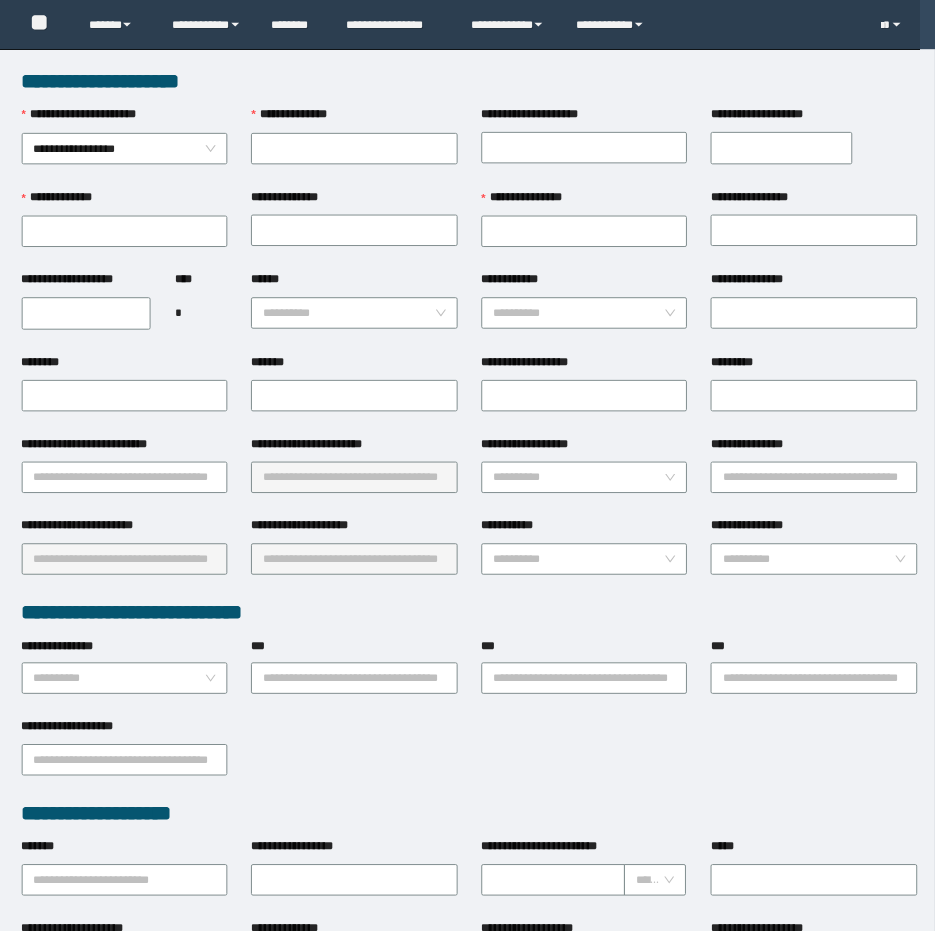 scroll, scrollTop: 0, scrollLeft: 0, axis: both 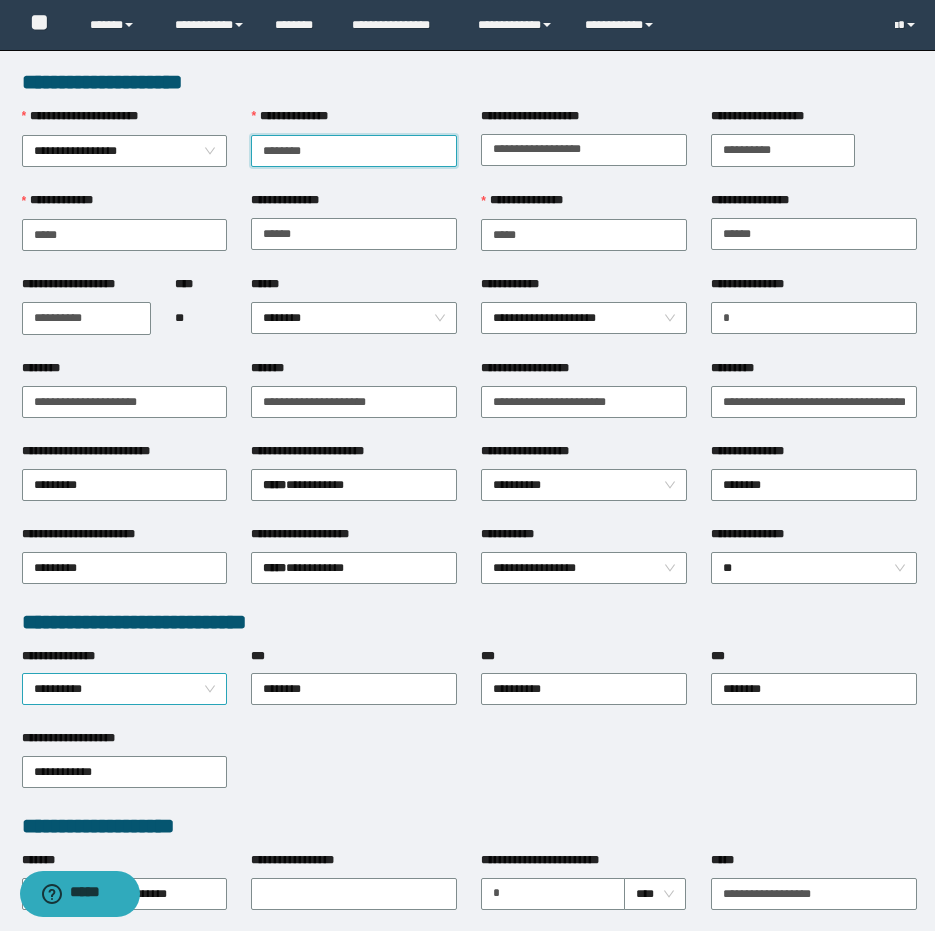 click on "**********" at bounding box center (125, 689) 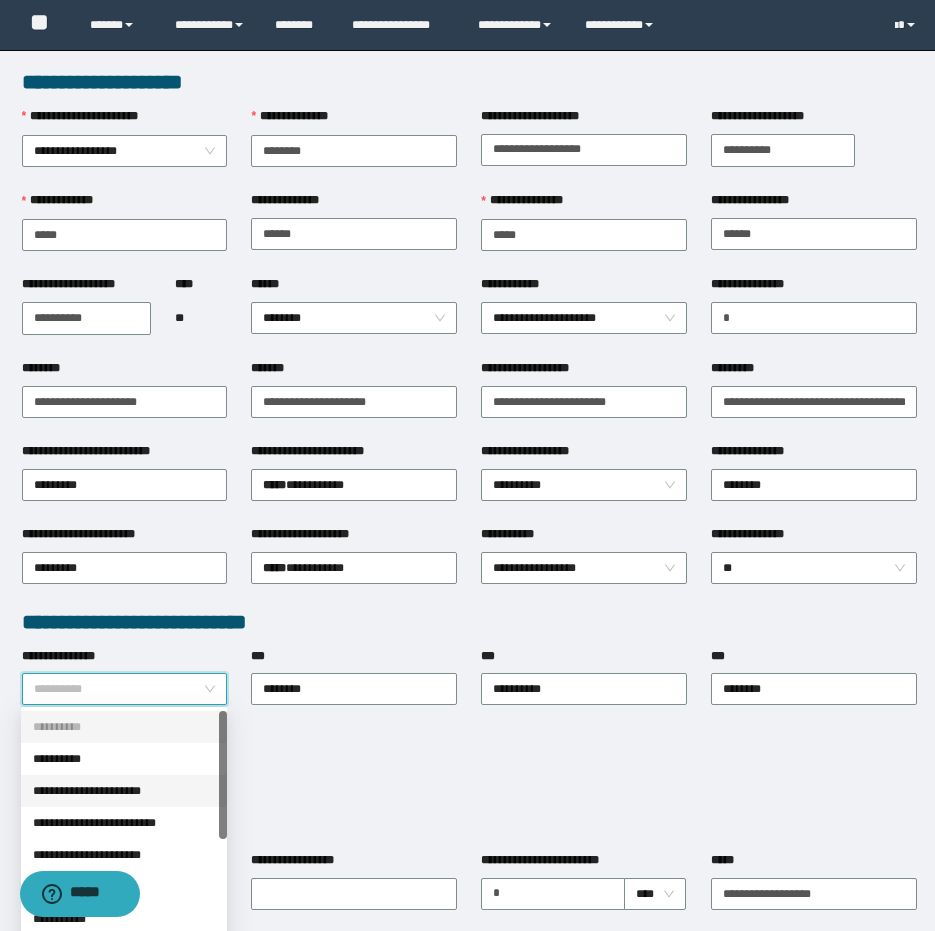 click on "**********" at bounding box center (124, 791) 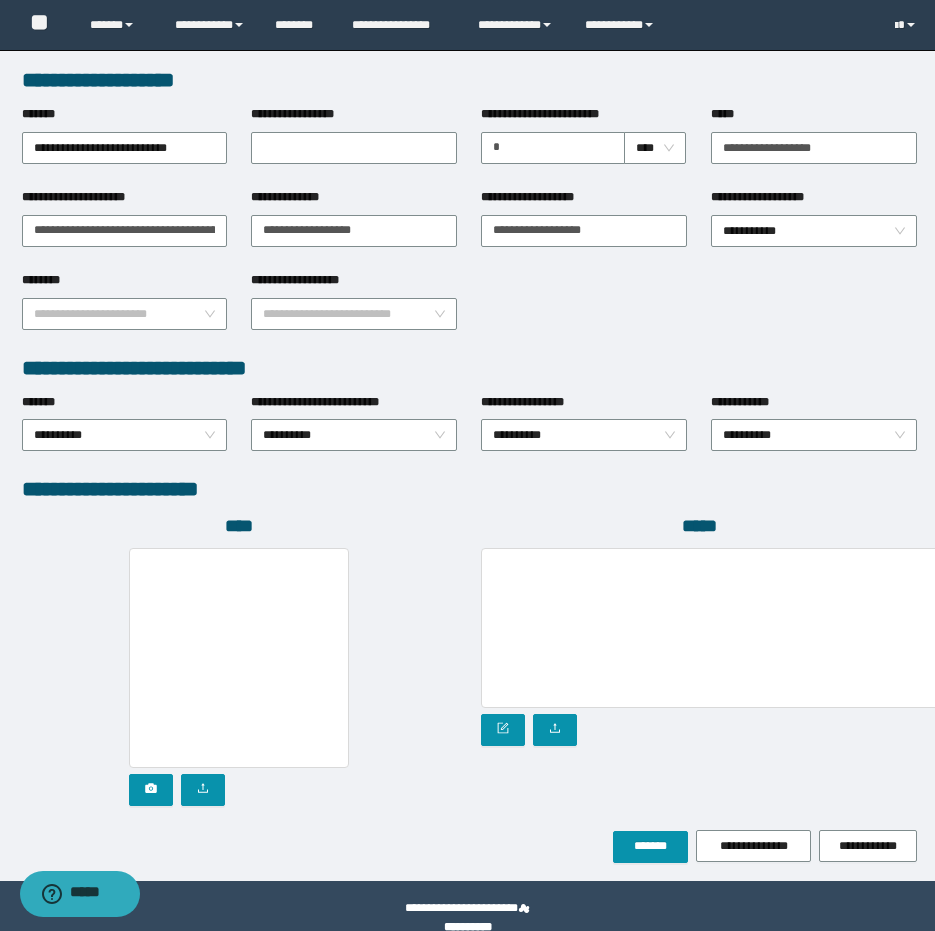 scroll, scrollTop: 772, scrollLeft: 0, axis: vertical 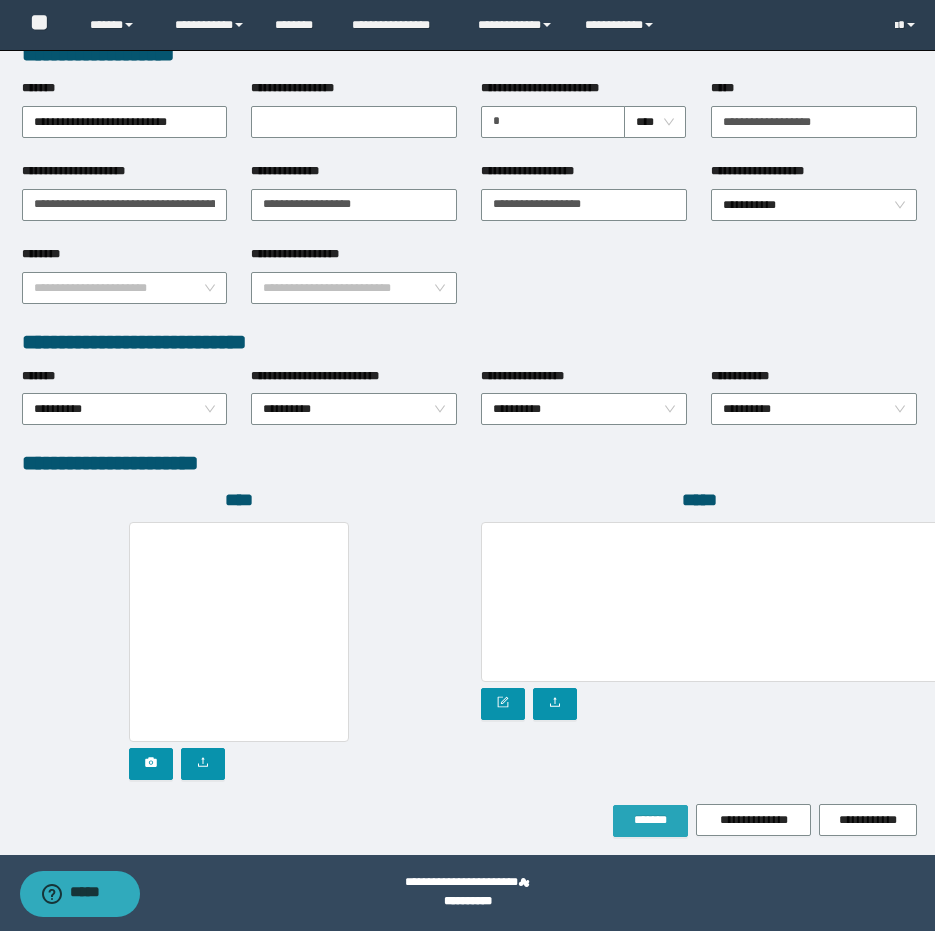 click on "*******" at bounding box center [650, 821] 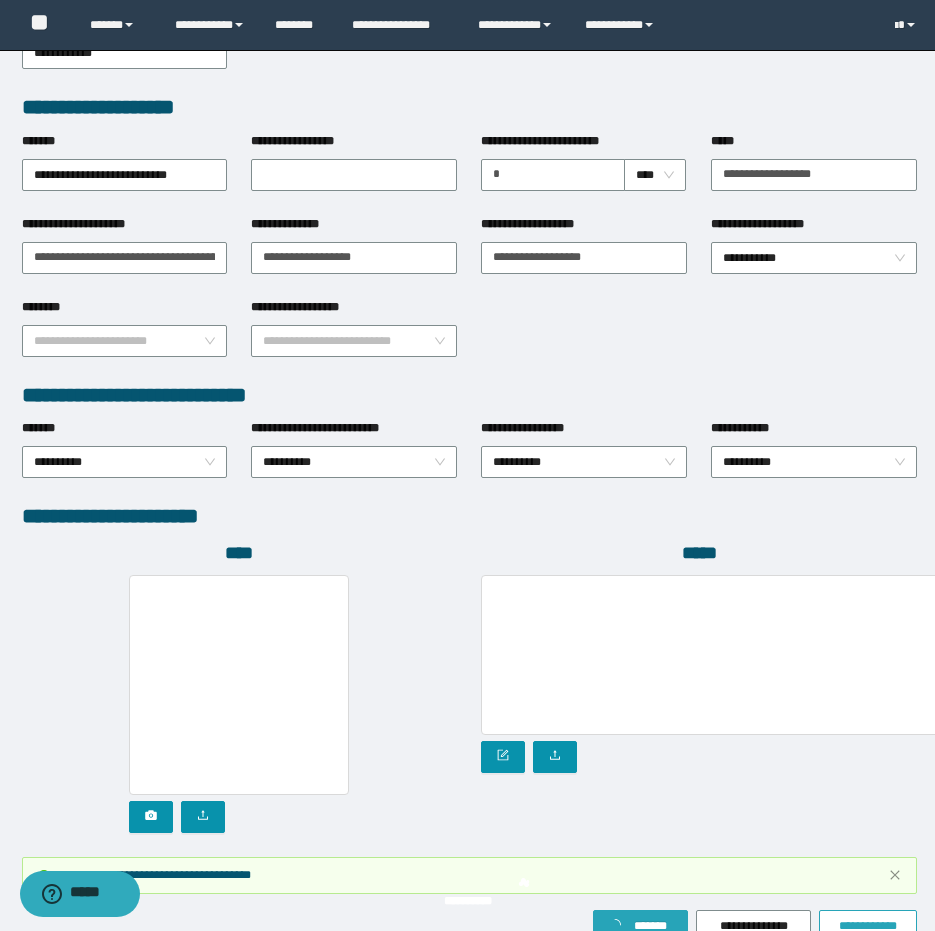 scroll, scrollTop: 825, scrollLeft: 0, axis: vertical 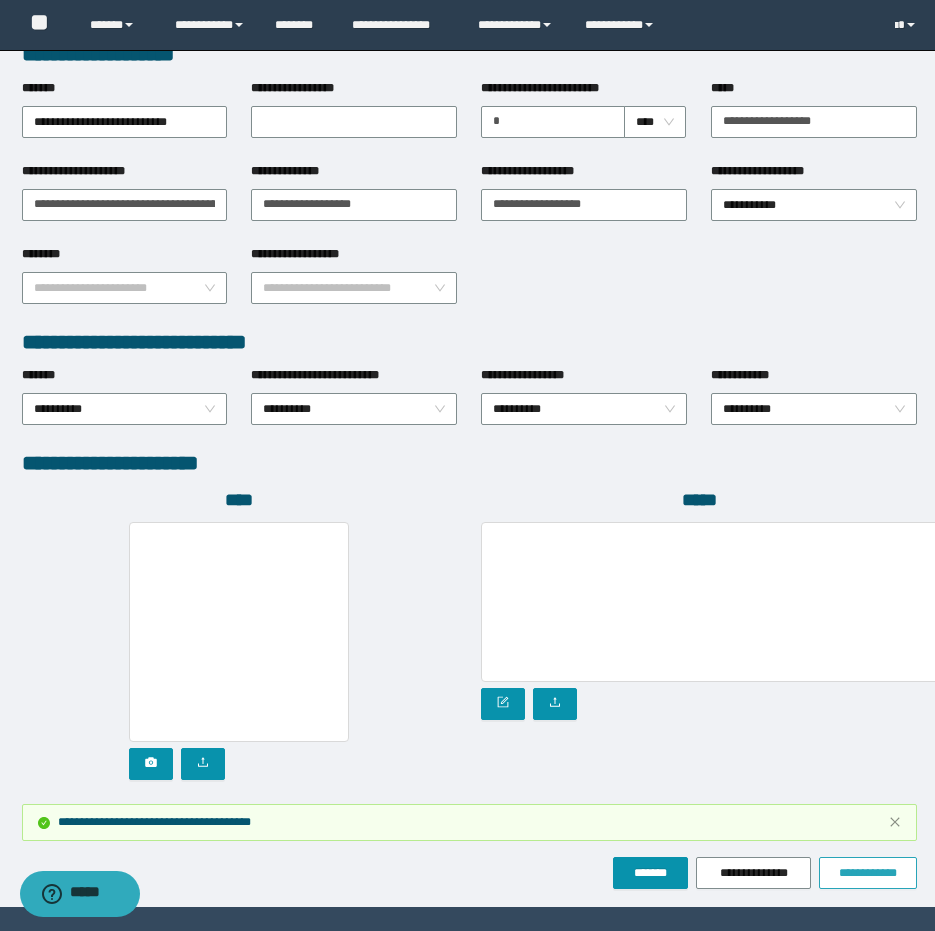 click on "**********" at bounding box center (868, 873) 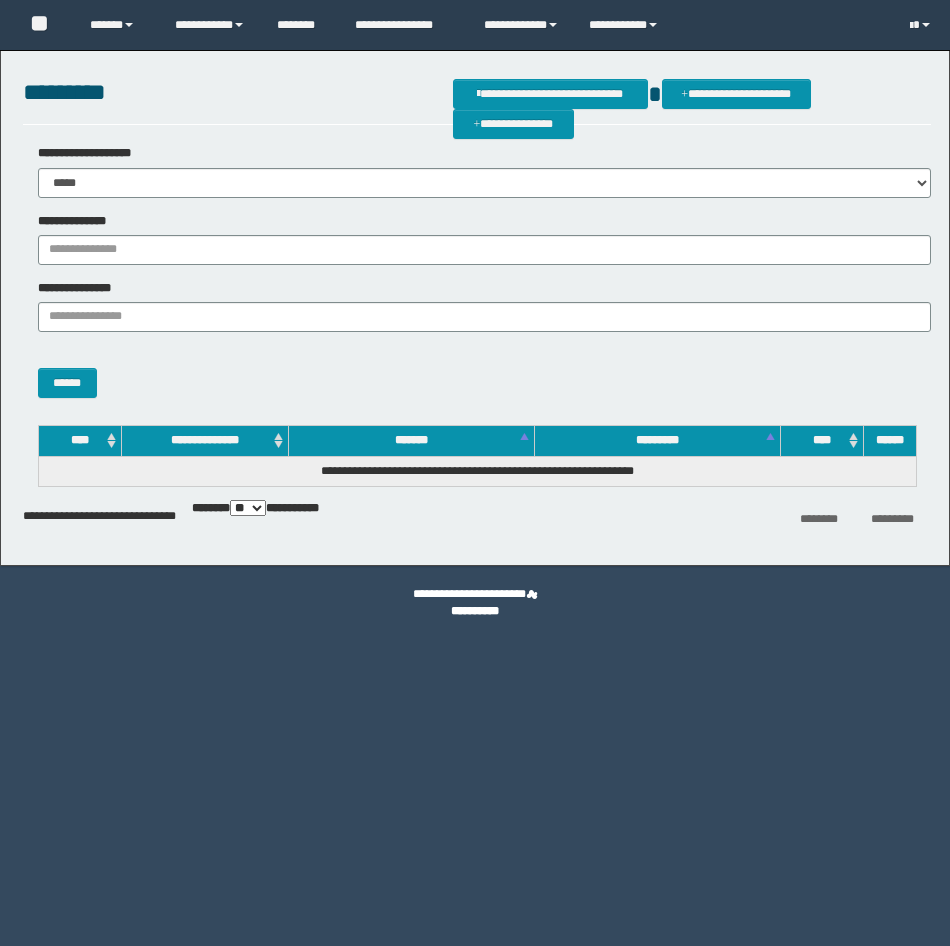 scroll, scrollTop: 0, scrollLeft: 0, axis: both 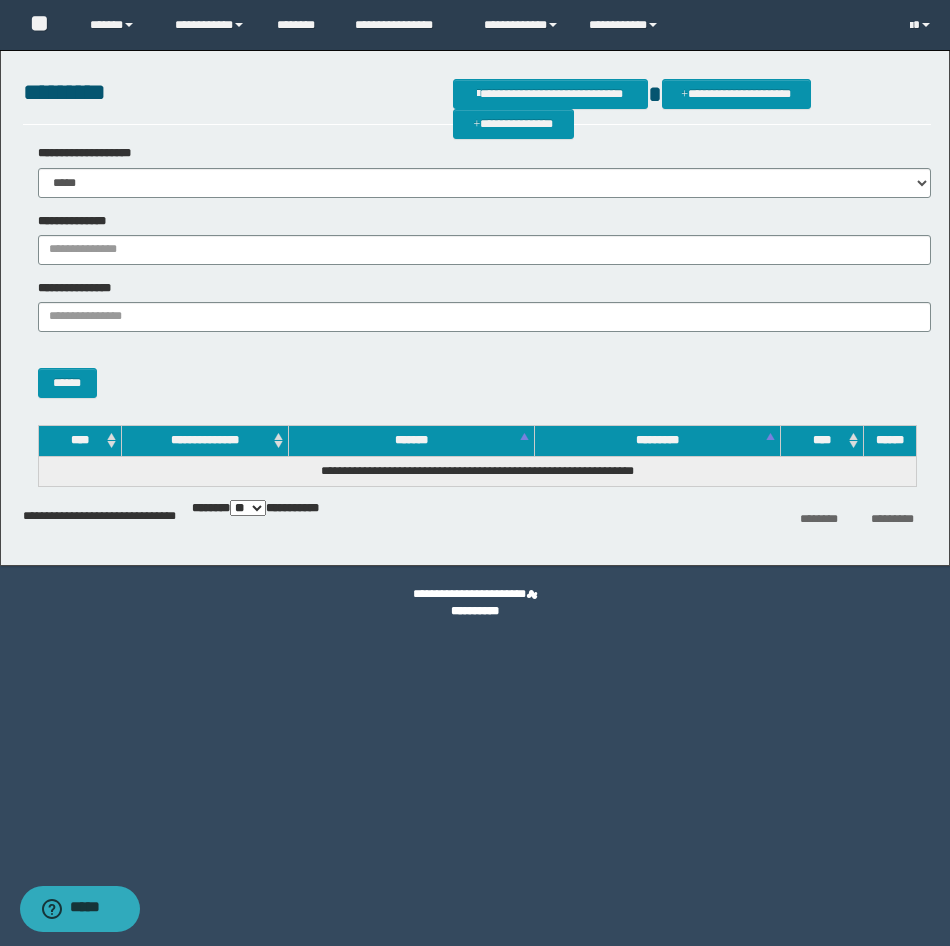 click on "**********" at bounding box center (477, 271) 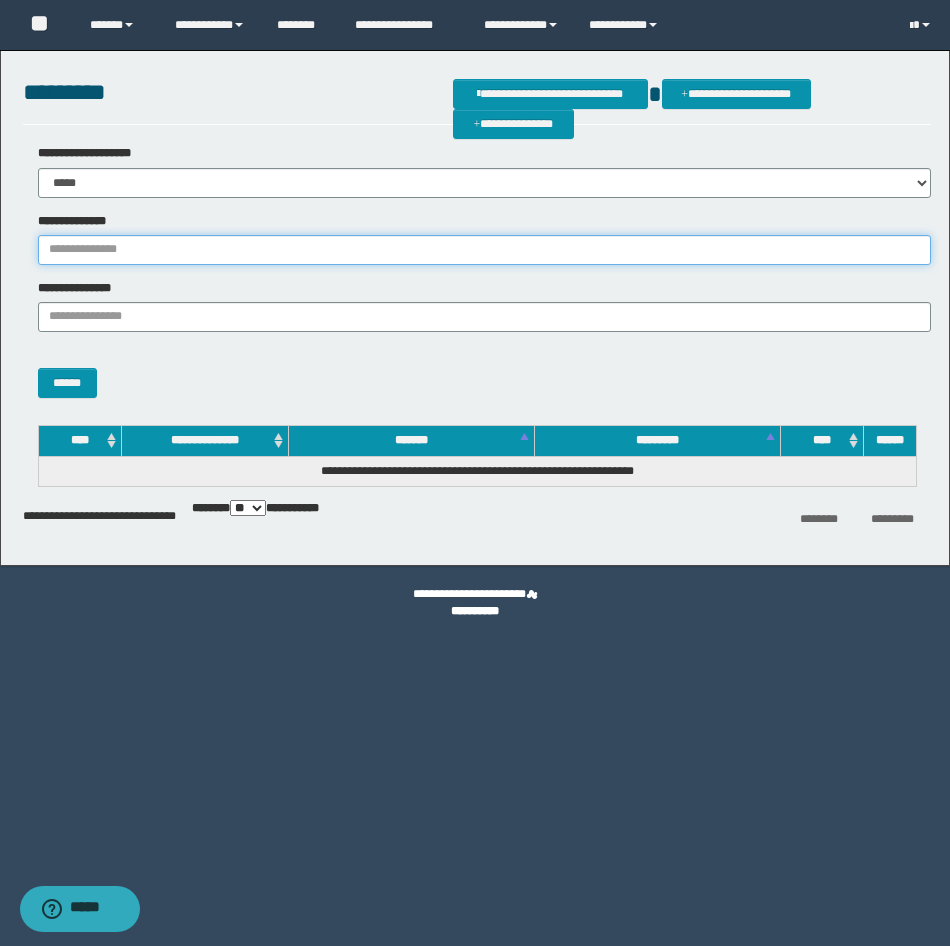 click on "**********" at bounding box center [484, 250] 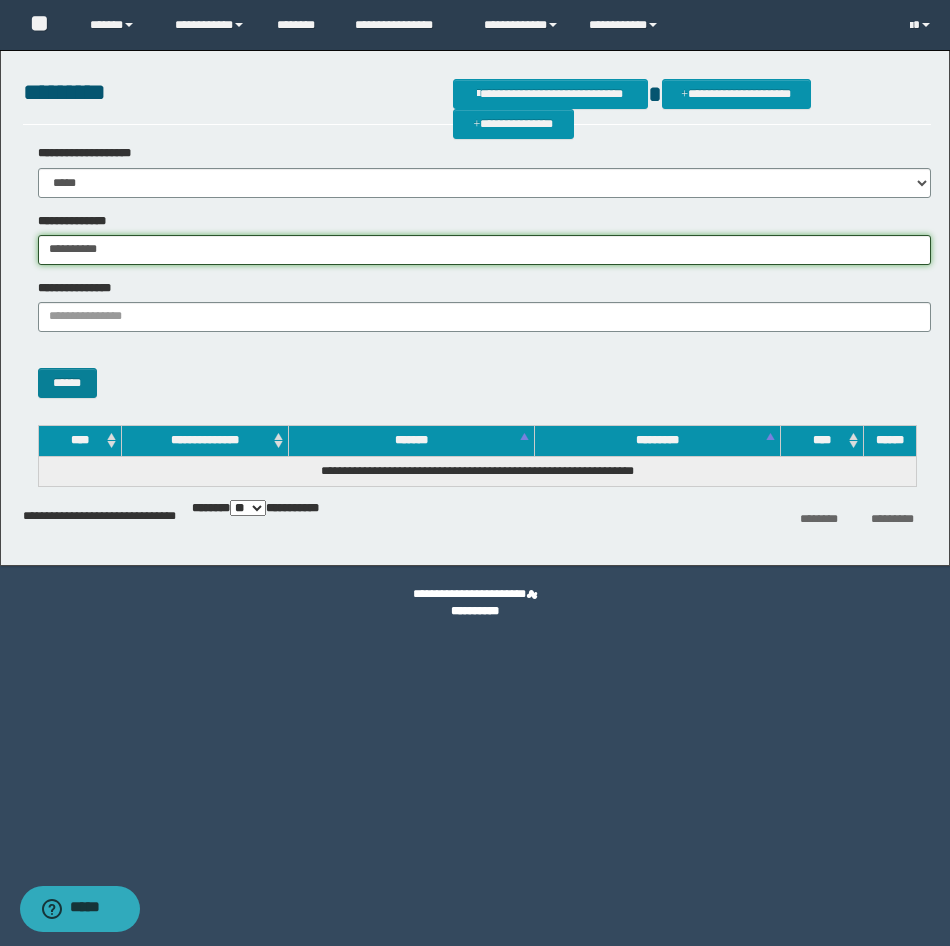 type on "**********" 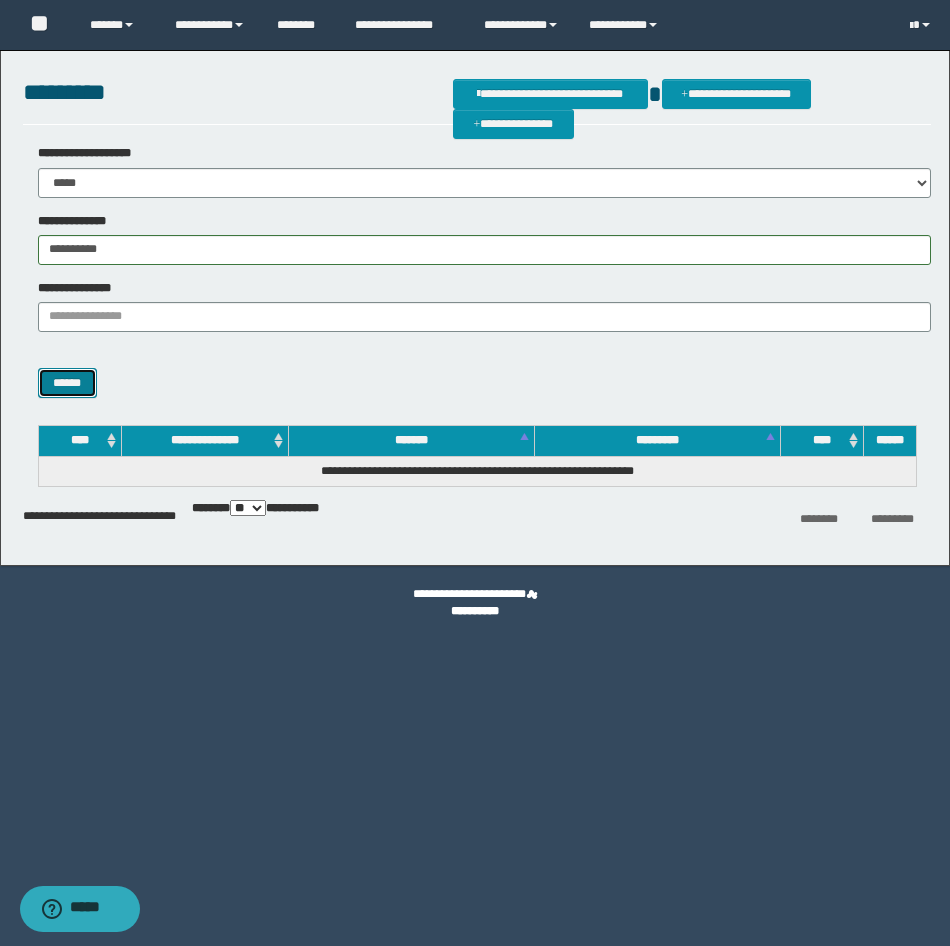 click on "******" at bounding box center (67, 383) 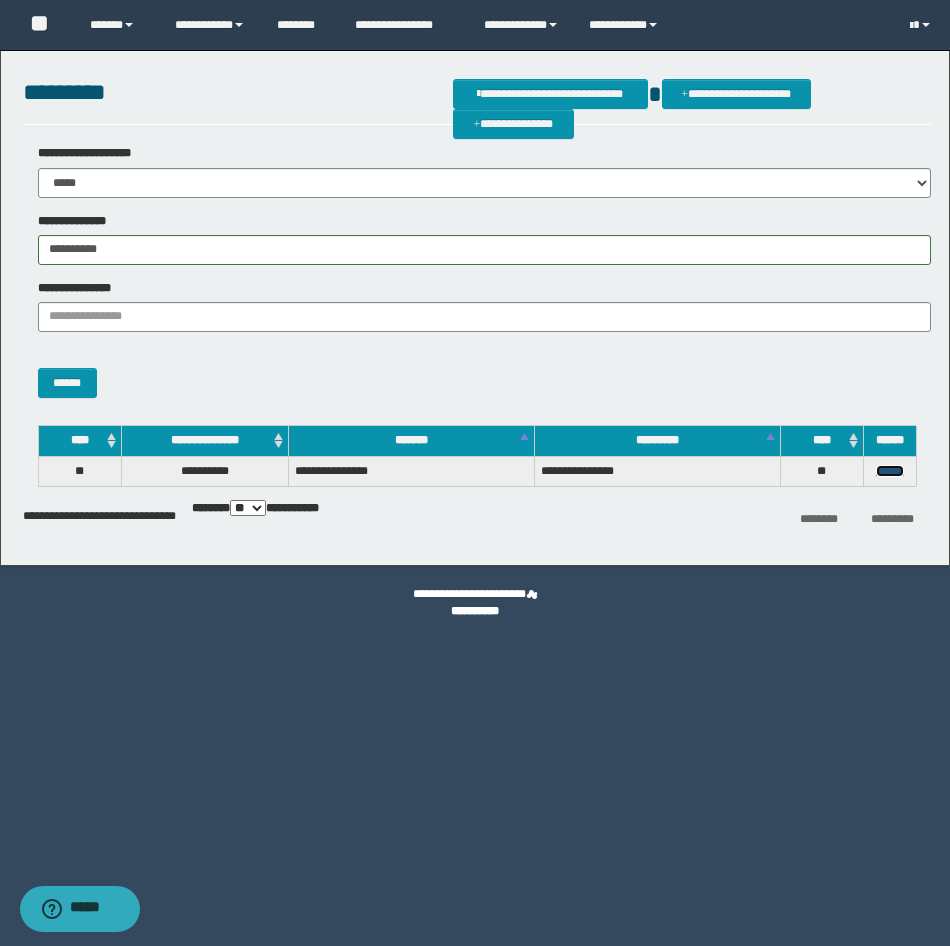 click on "******" at bounding box center (890, 471) 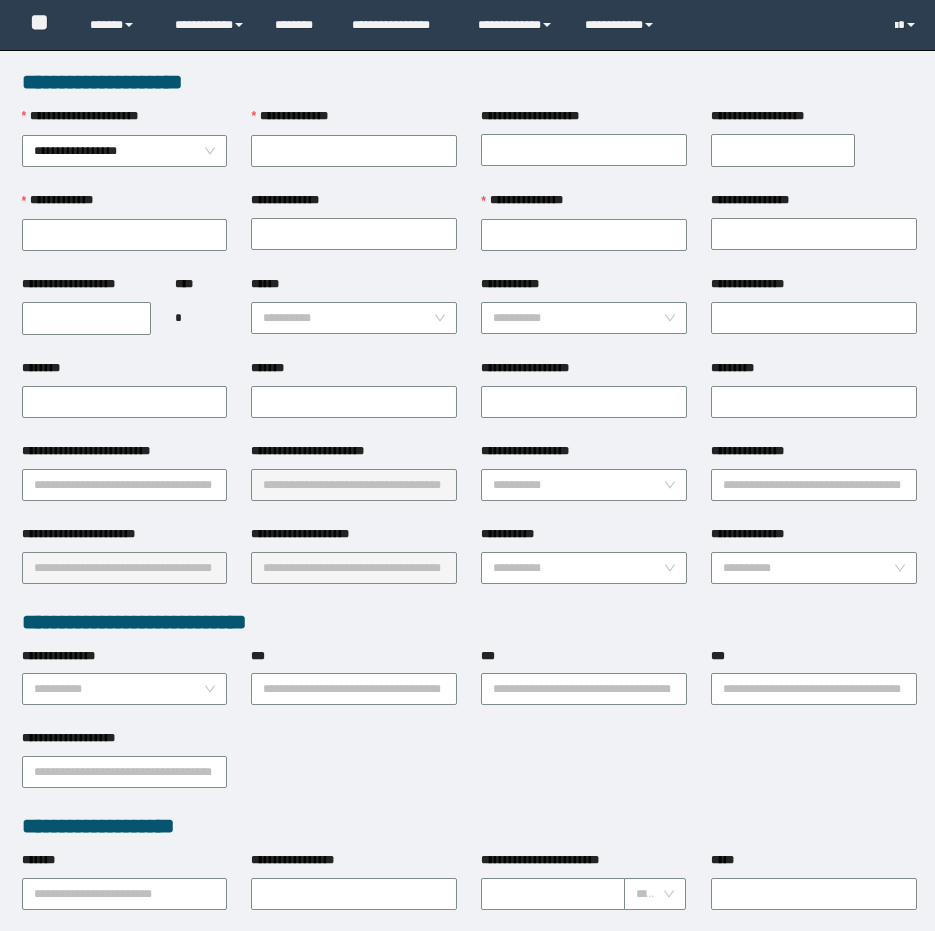scroll, scrollTop: 0, scrollLeft: 0, axis: both 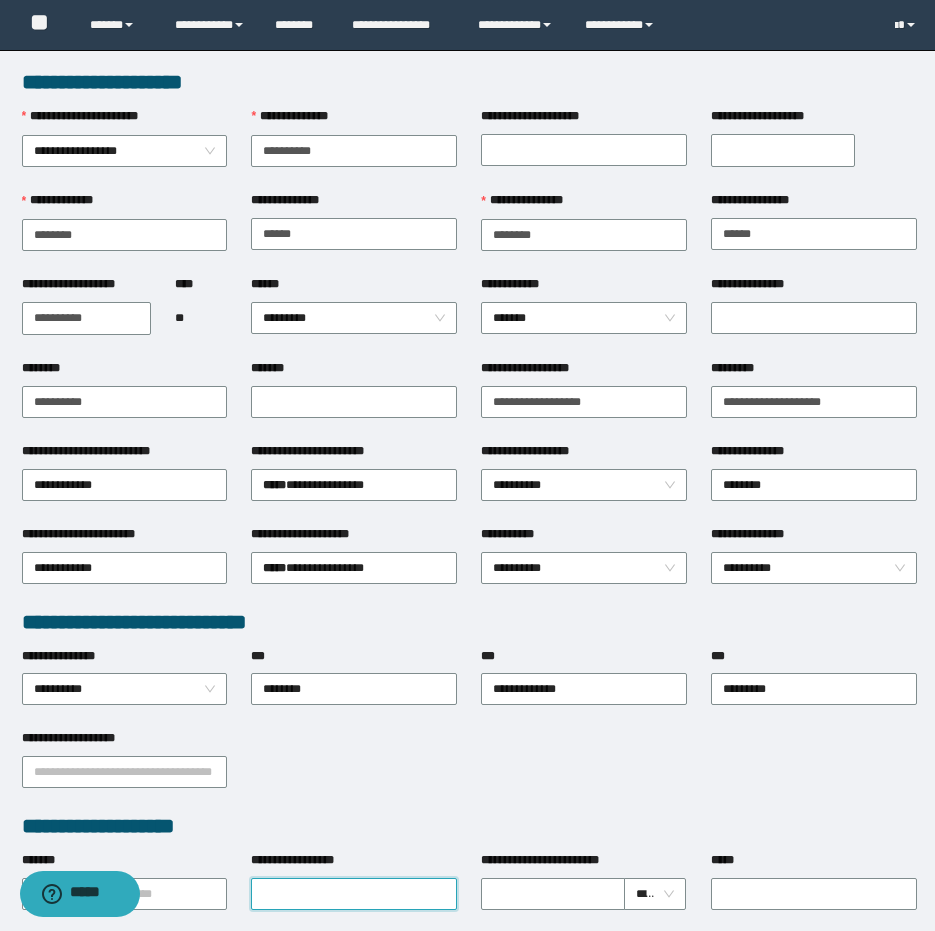 click on "**********" at bounding box center [354, 894] 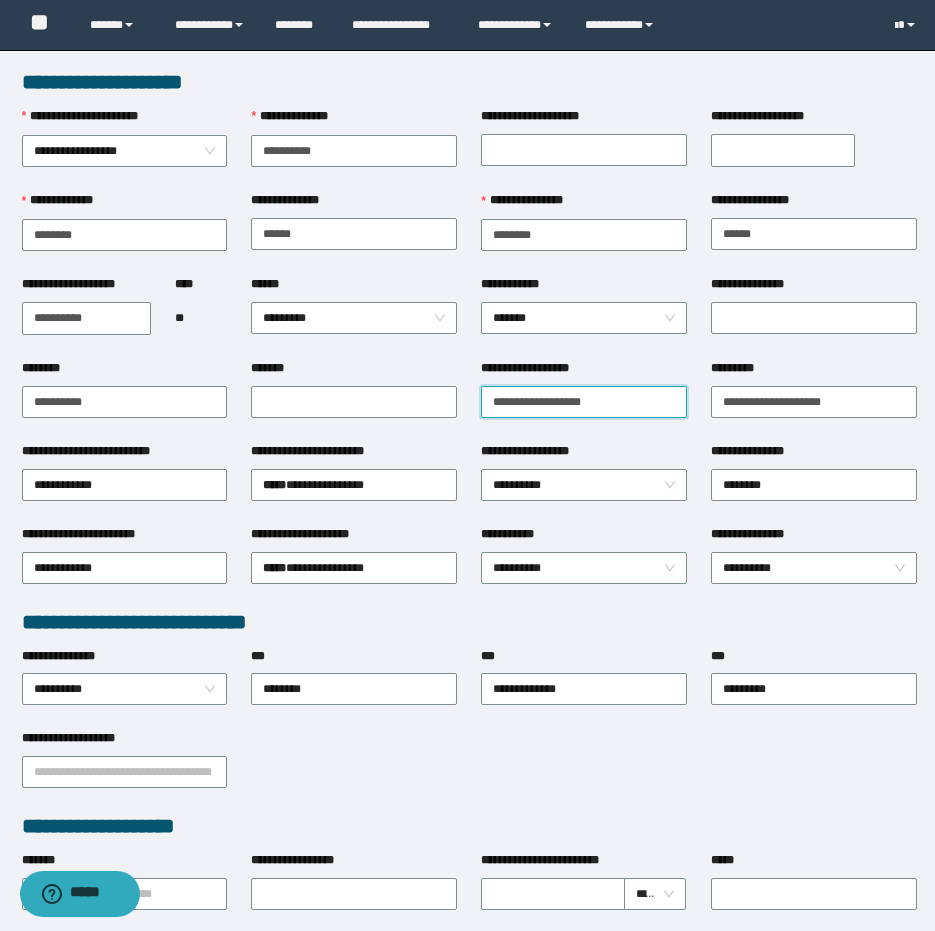click on "**********" at bounding box center (584, 402) 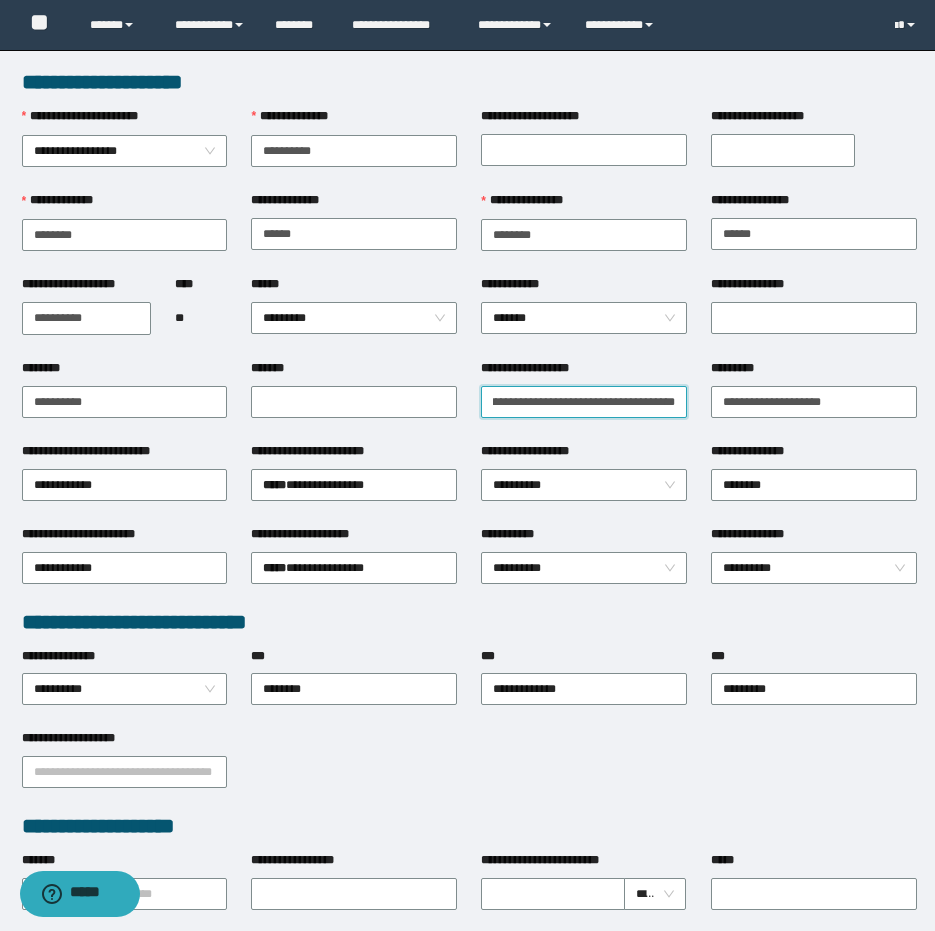 scroll, scrollTop: 0, scrollLeft: 110, axis: horizontal 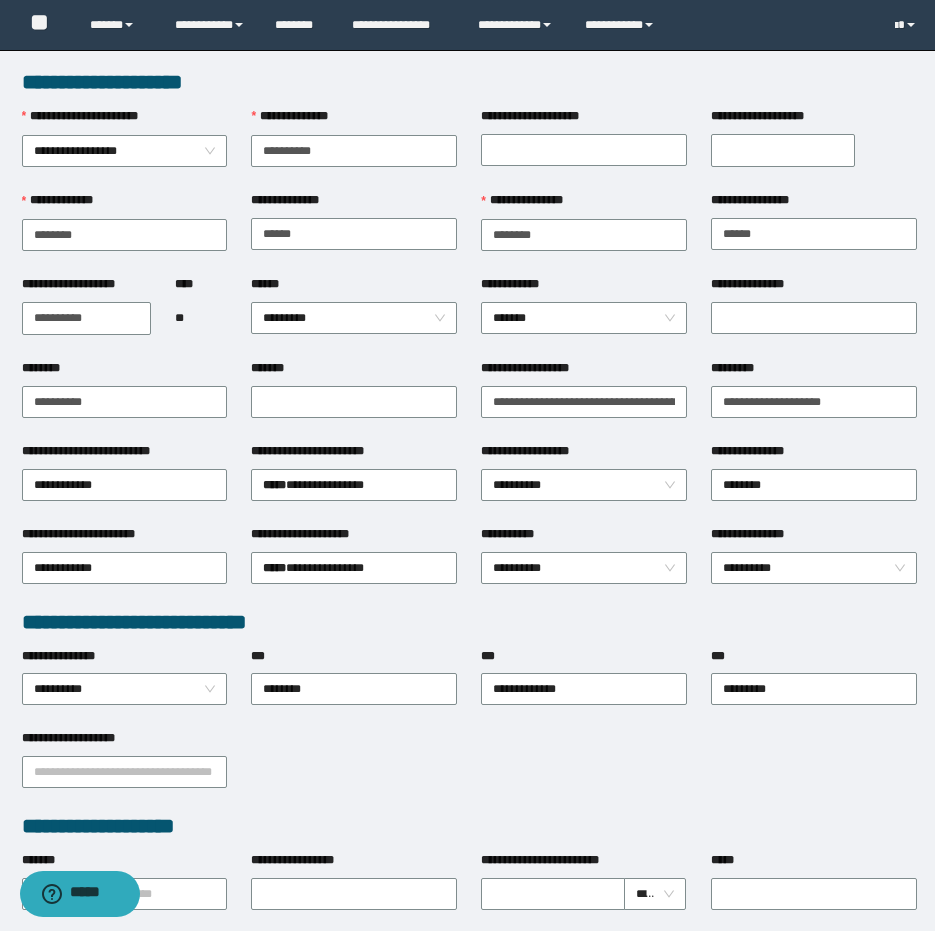 click on "**********" at bounding box center [469, 770] 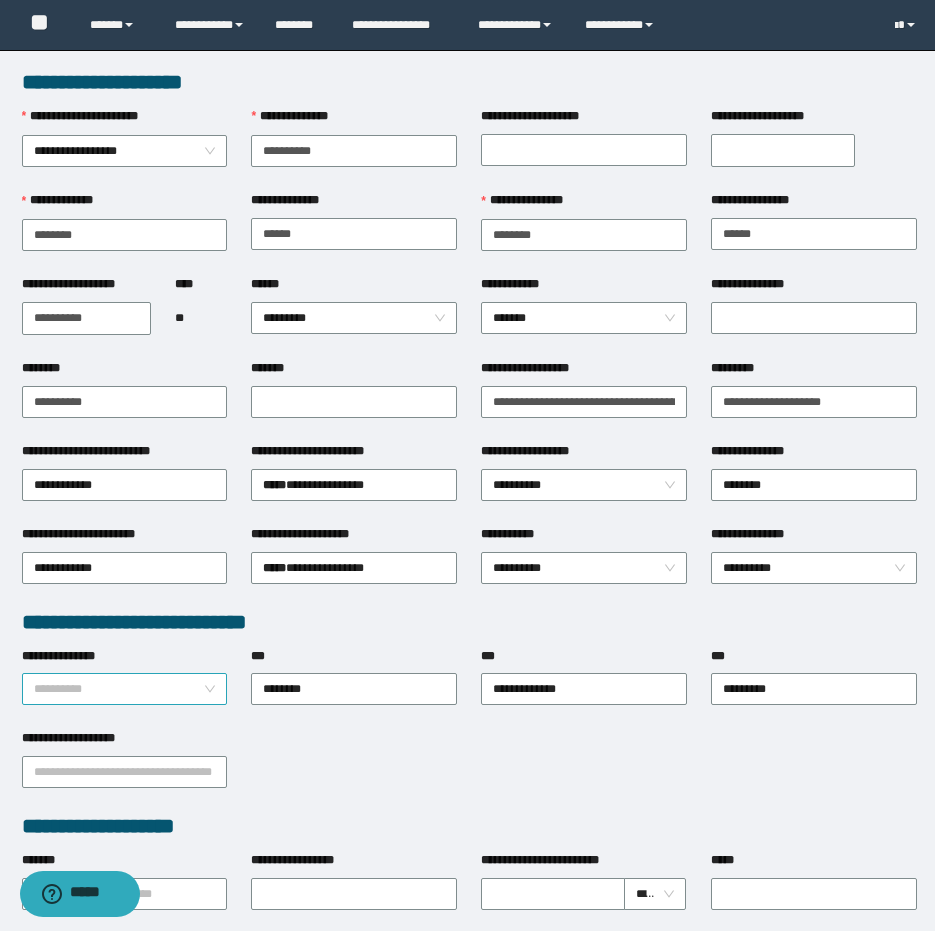 click on "**********" at bounding box center [125, 689] 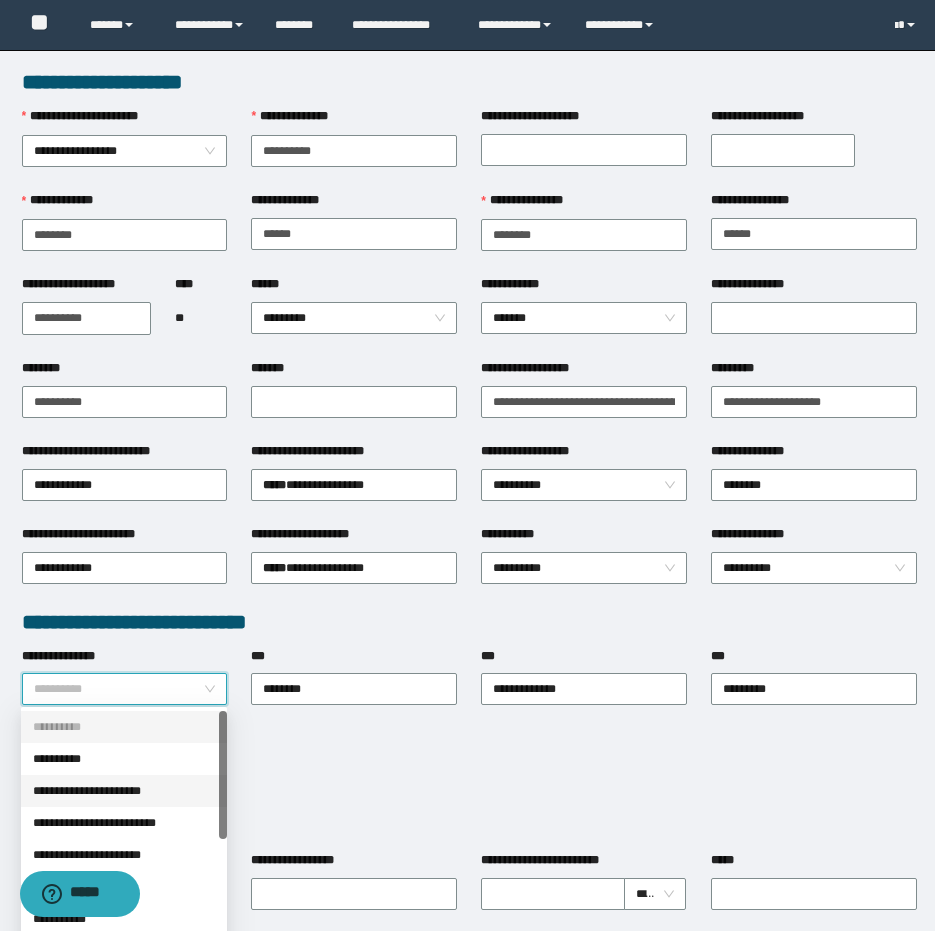 click on "**********" at bounding box center (124, 791) 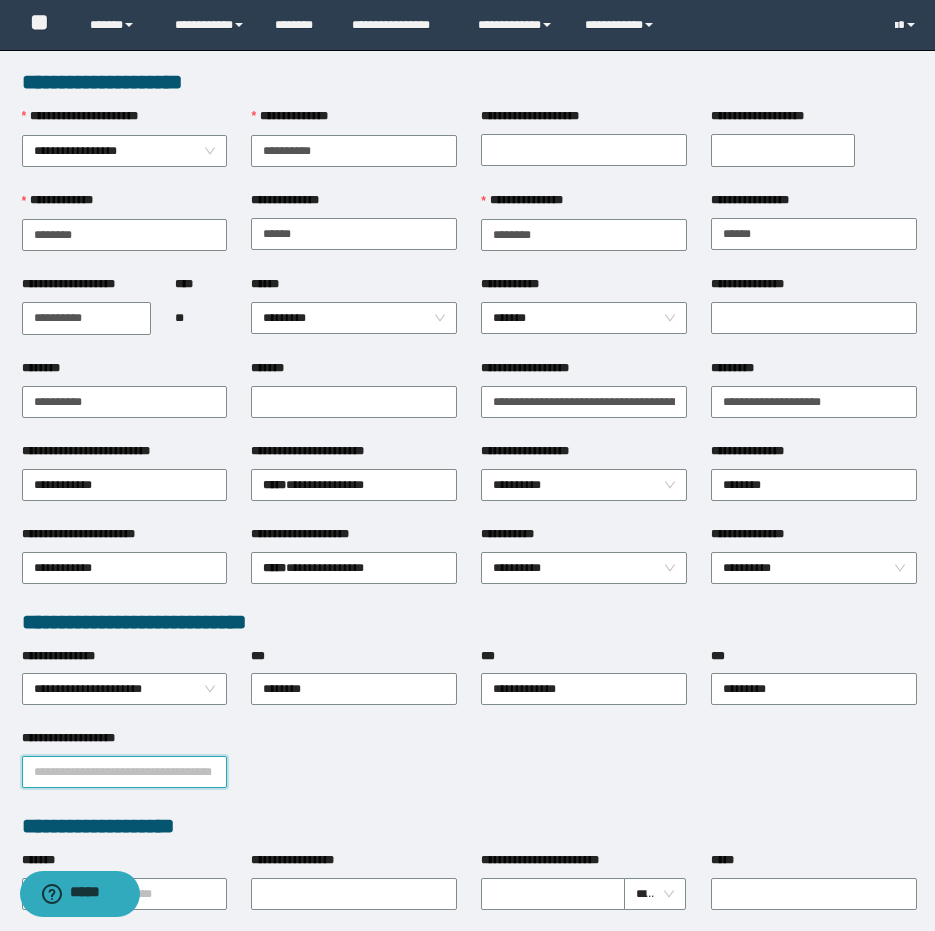 click on "**********" at bounding box center [125, 772] 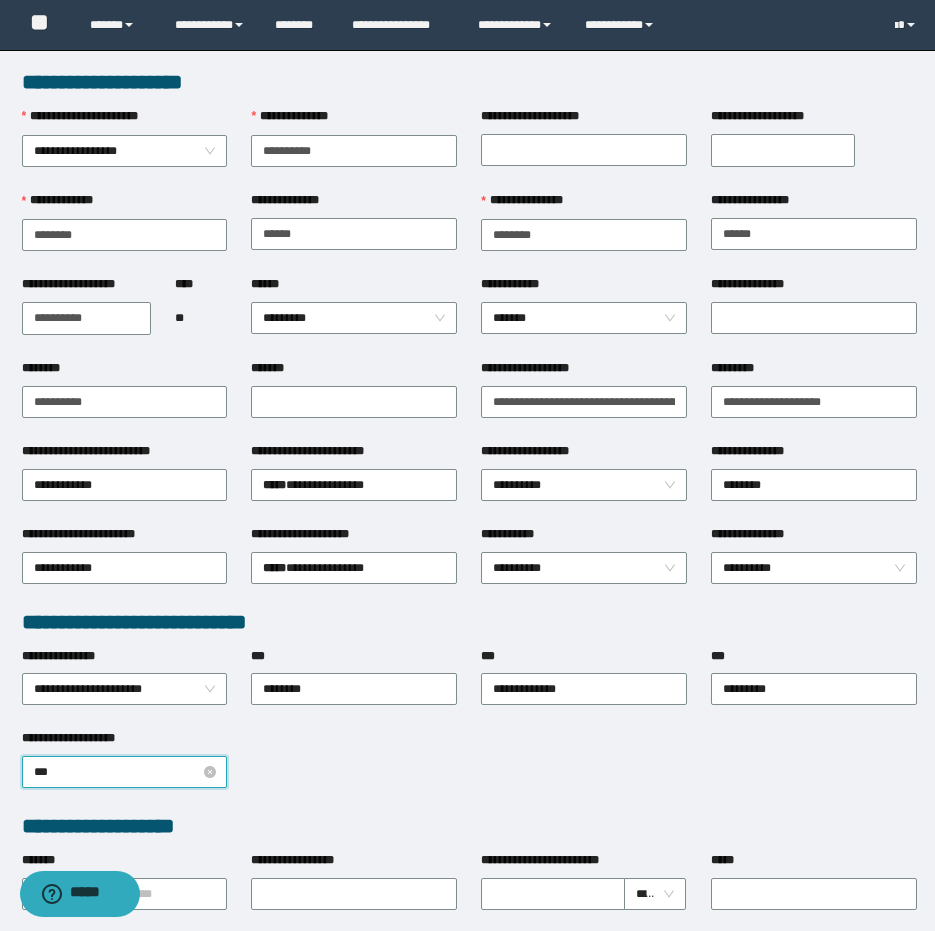 type on "****" 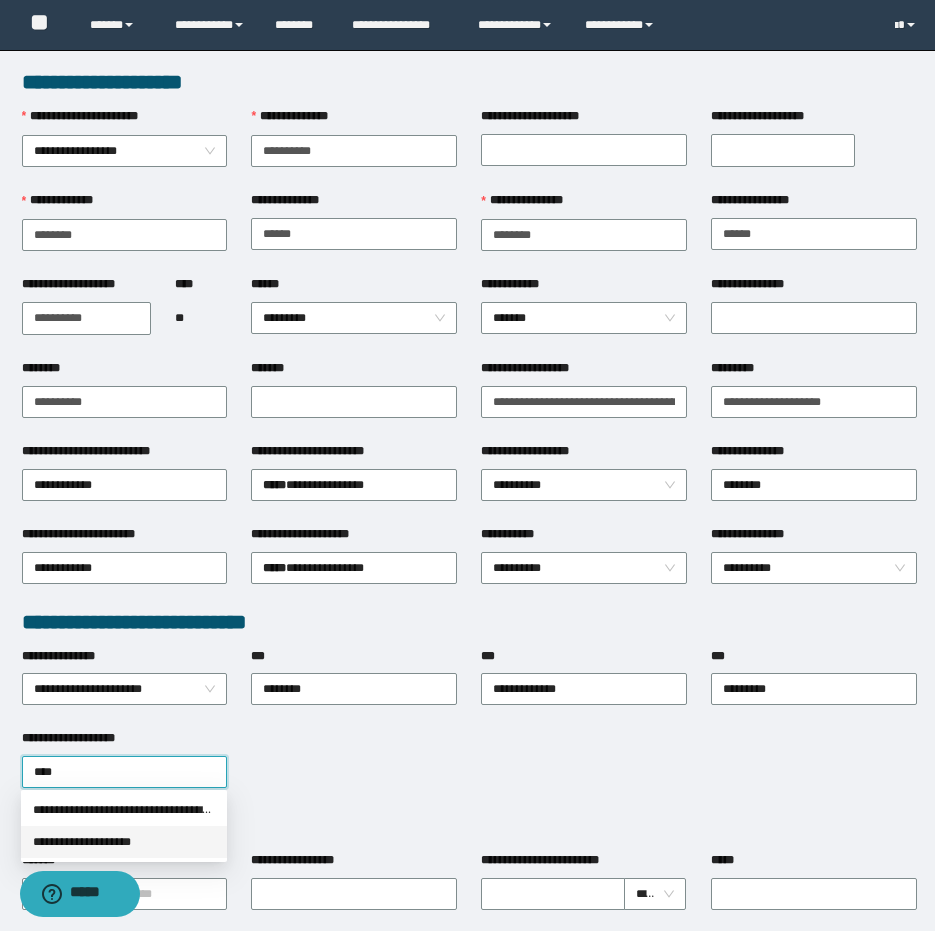click on "**********" at bounding box center (124, 842) 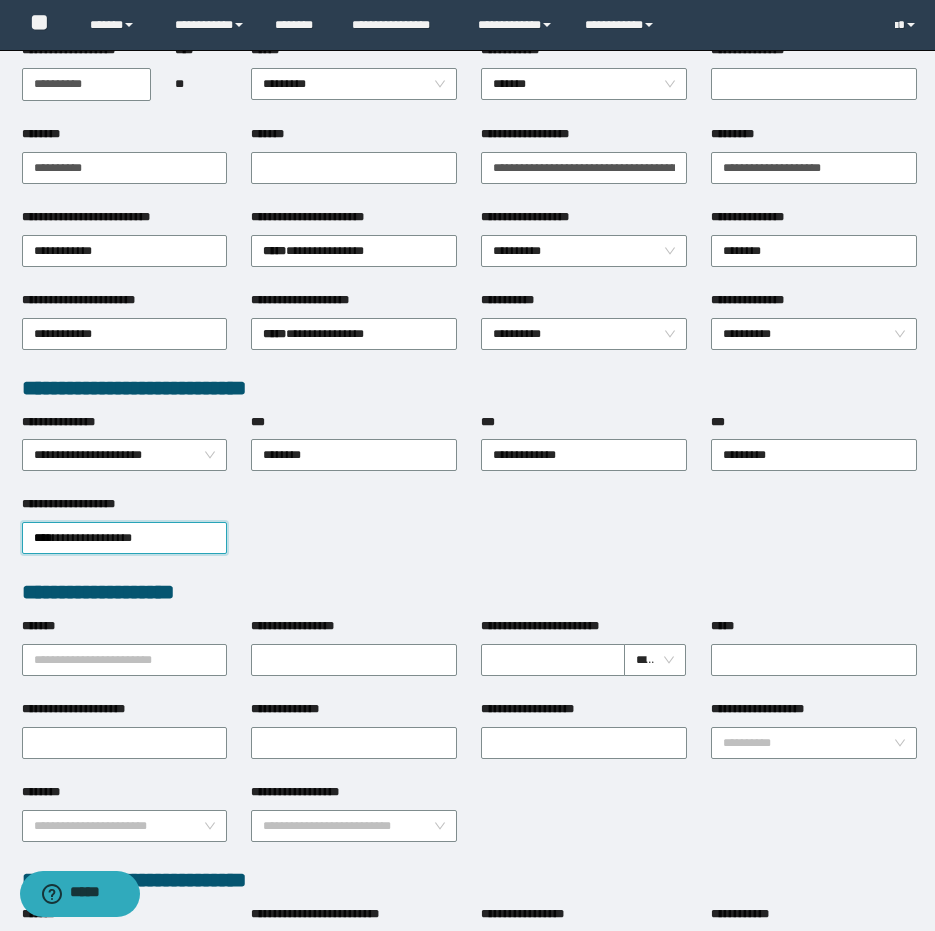 scroll, scrollTop: 72, scrollLeft: 0, axis: vertical 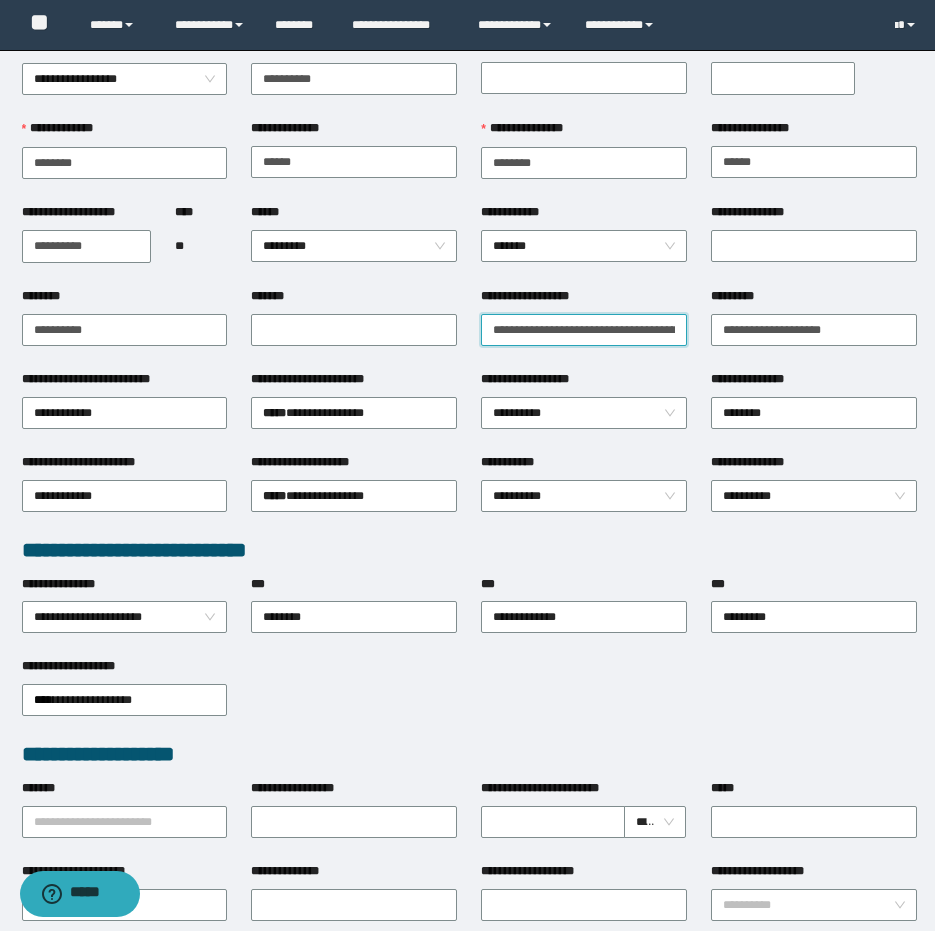 drag, startPoint x: 494, startPoint y: 333, endPoint x: 583, endPoint y: 324, distance: 89.453896 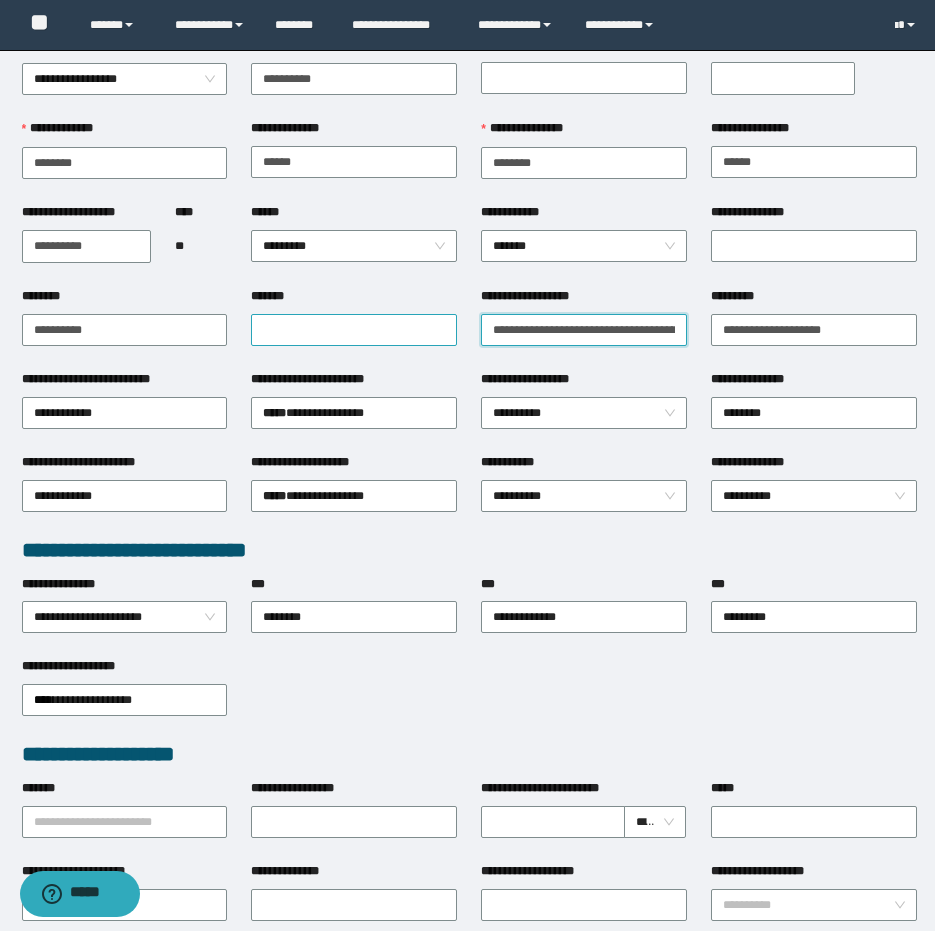 drag, startPoint x: 616, startPoint y: 326, endPoint x: 452, endPoint y: 338, distance: 164.43843 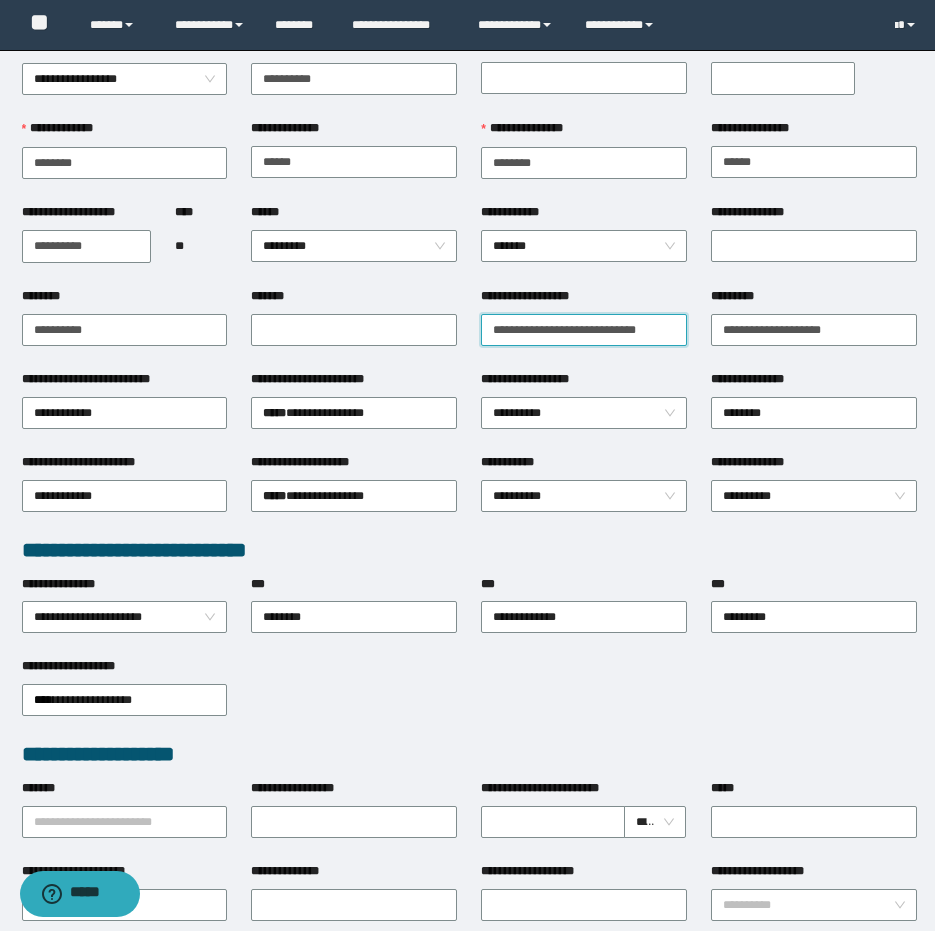 drag, startPoint x: 670, startPoint y: 330, endPoint x: 481, endPoint y: 333, distance: 189.0238 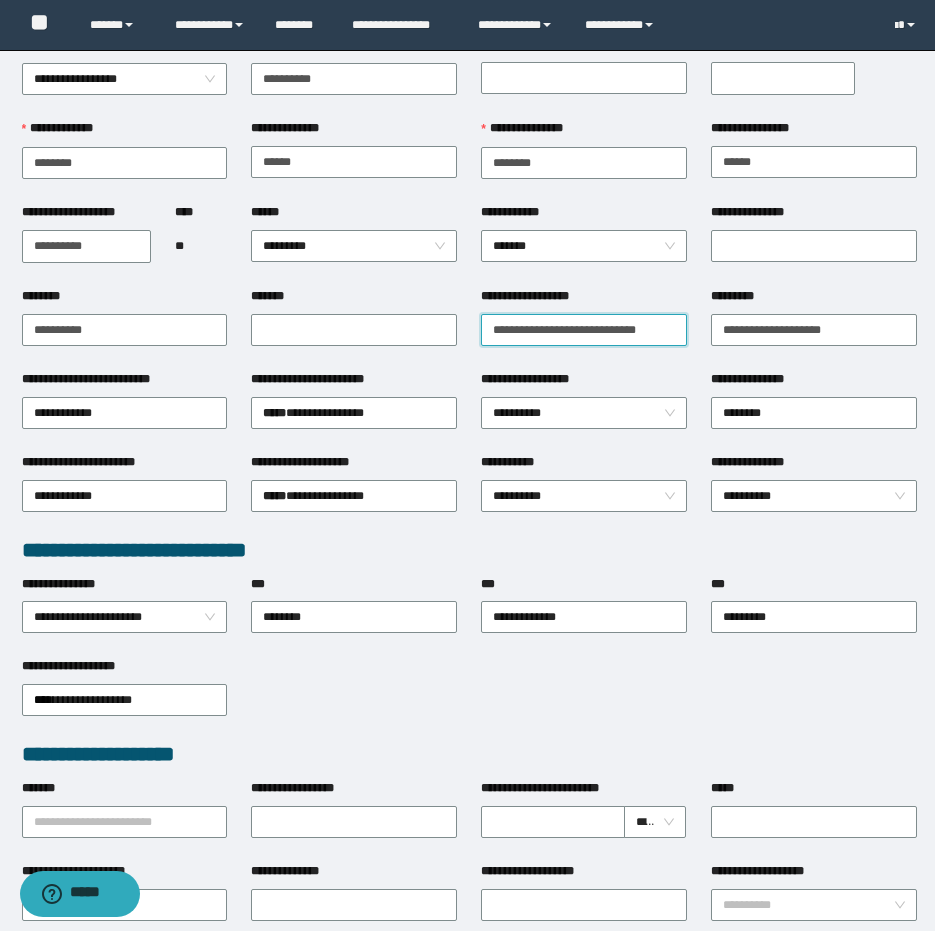 click on "**********" at bounding box center (584, 330) 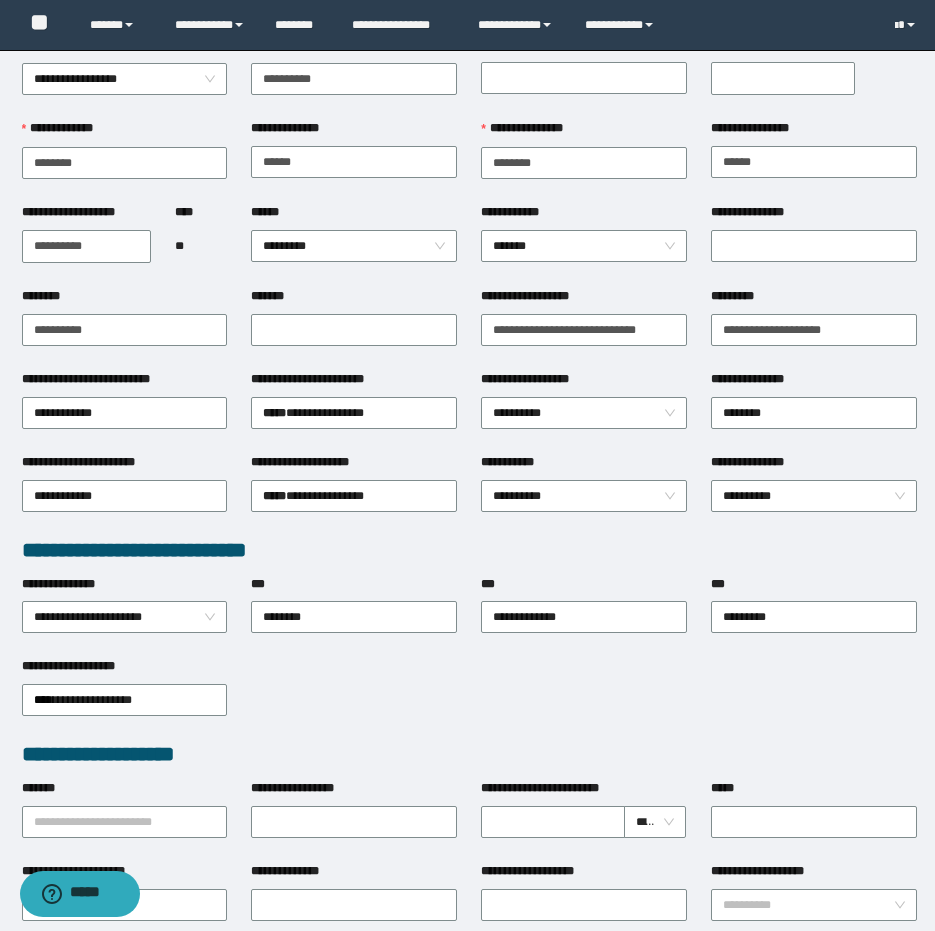 click on "**********" at bounding box center (354, 792) 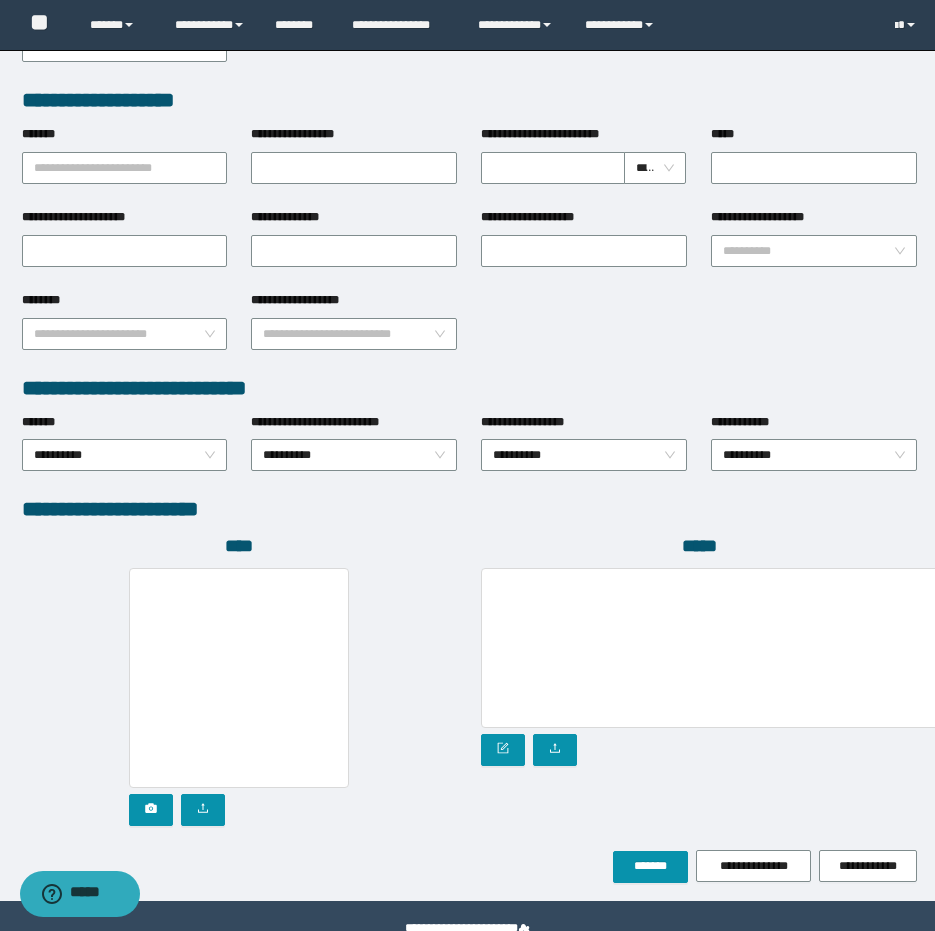 scroll, scrollTop: 772, scrollLeft: 0, axis: vertical 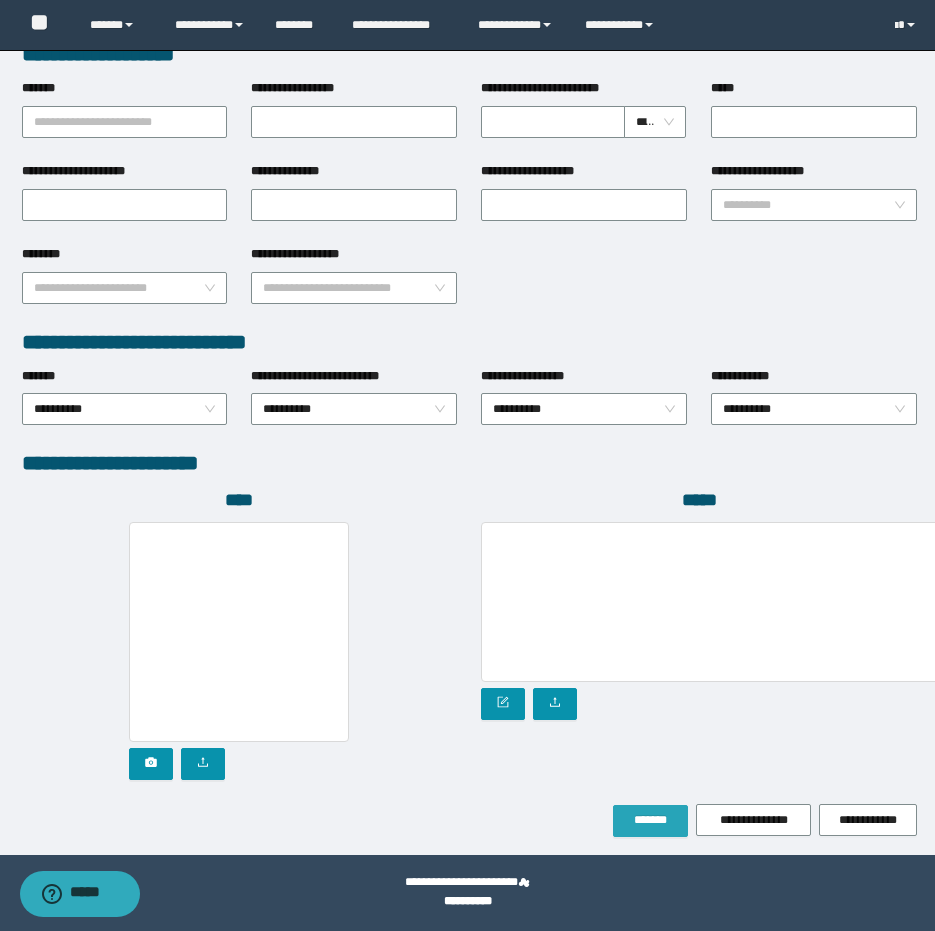 click on "*******" at bounding box center [650, 821] 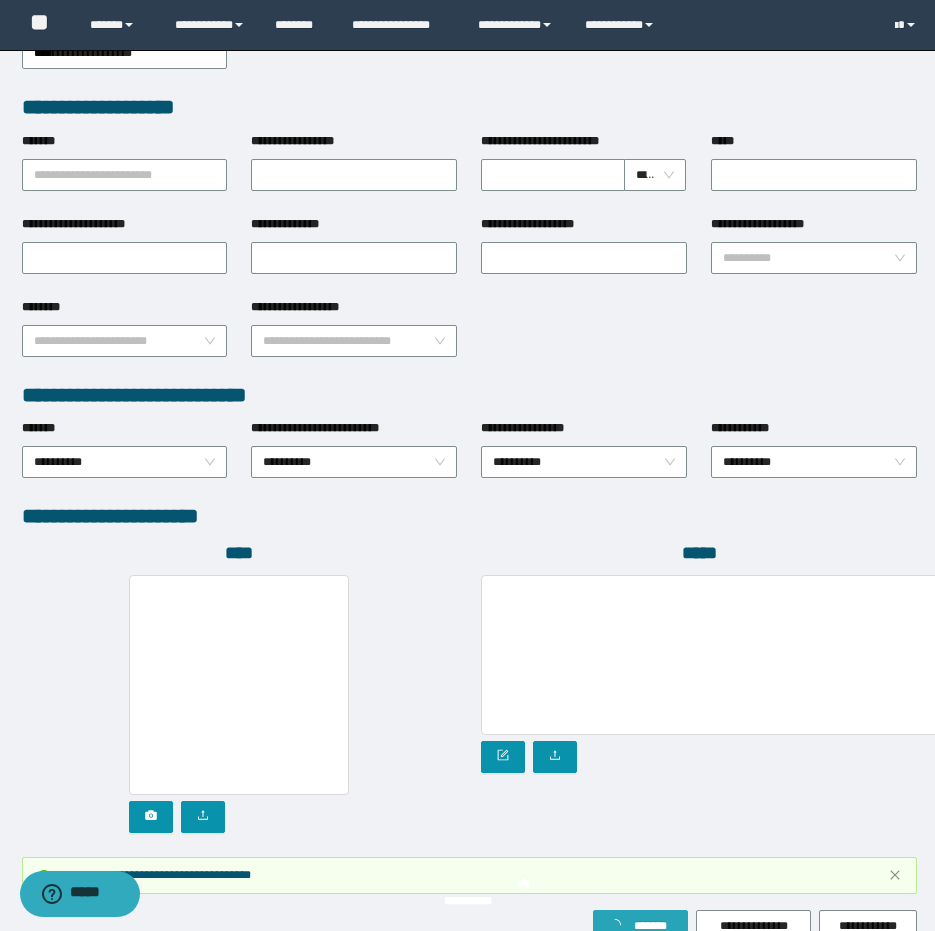 scroll, scrollTop: 825, scrollLeft: 0, axis: vertical 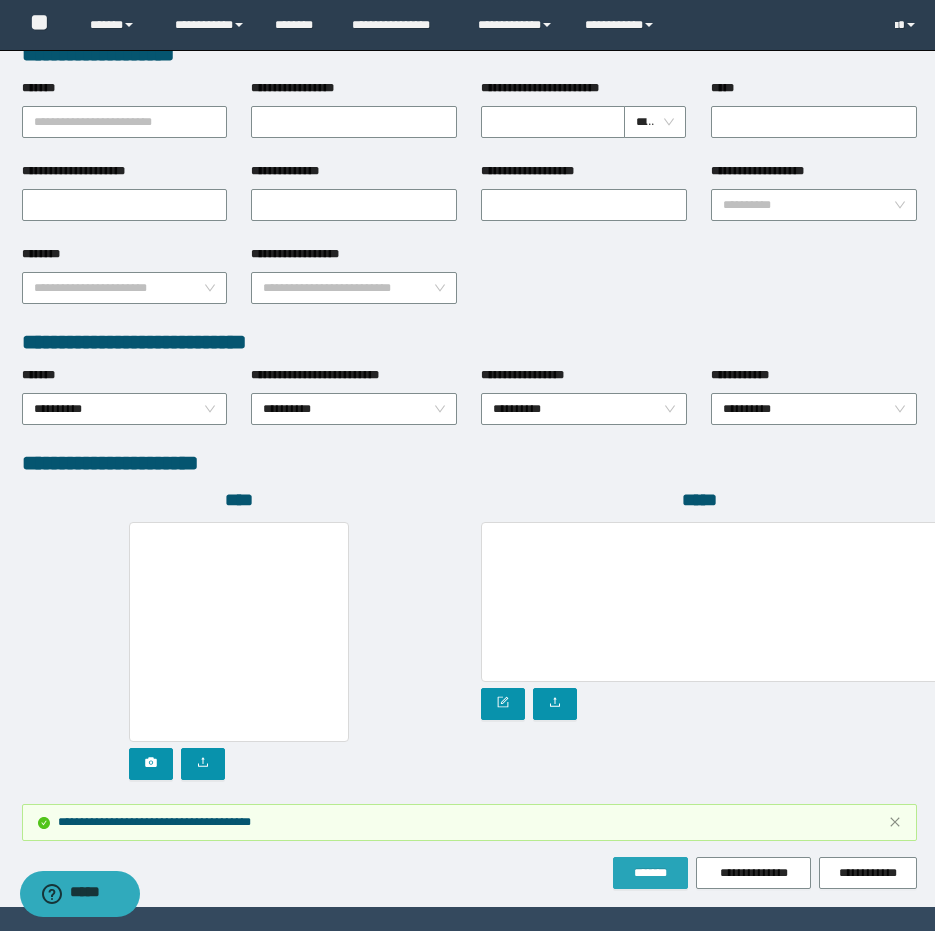 click on "*******" at bounding box center (650, 873) 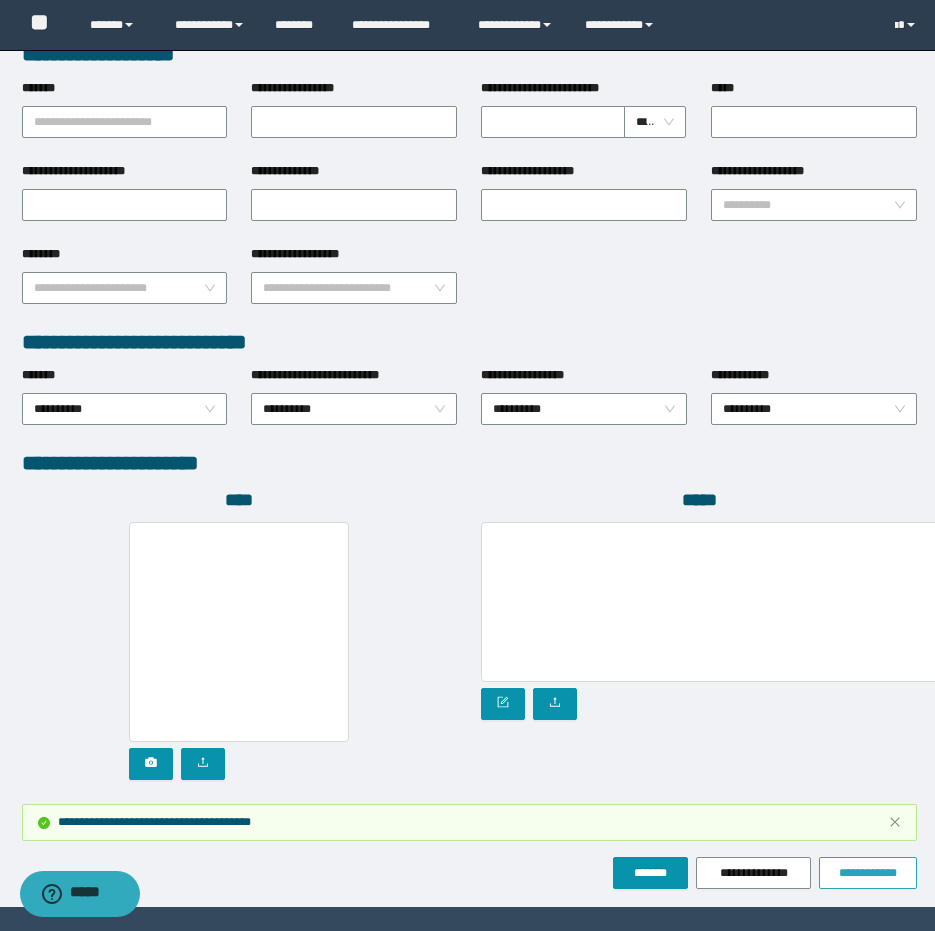 click on "**********" at bounding box center [868, 873] 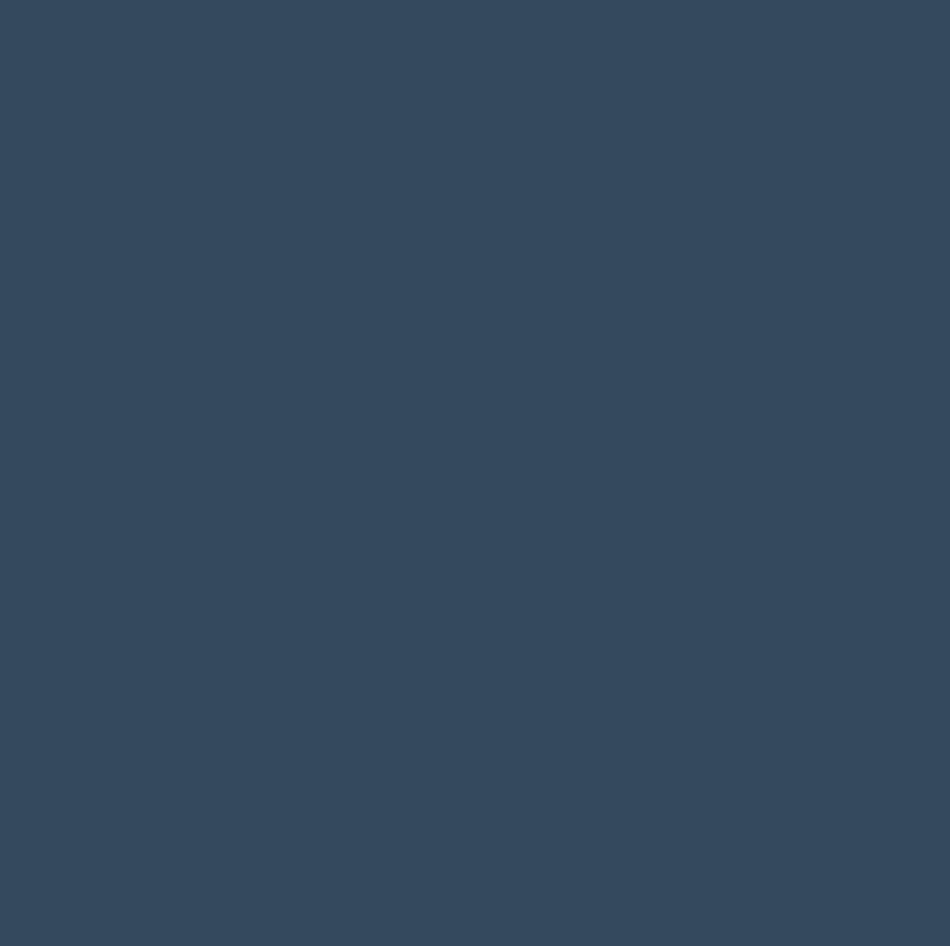 scroll, scrollTop: 0, scrollLeft: 0, axis: both 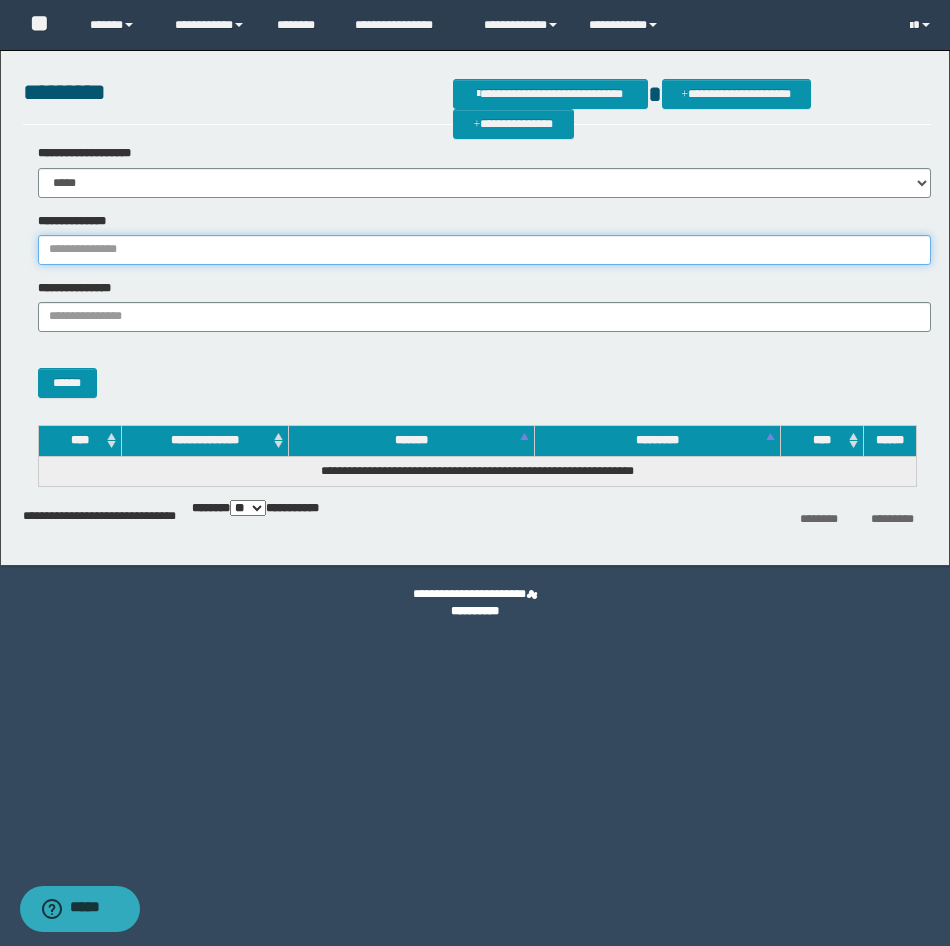 click on "**********" at bounding box center [484, 250] 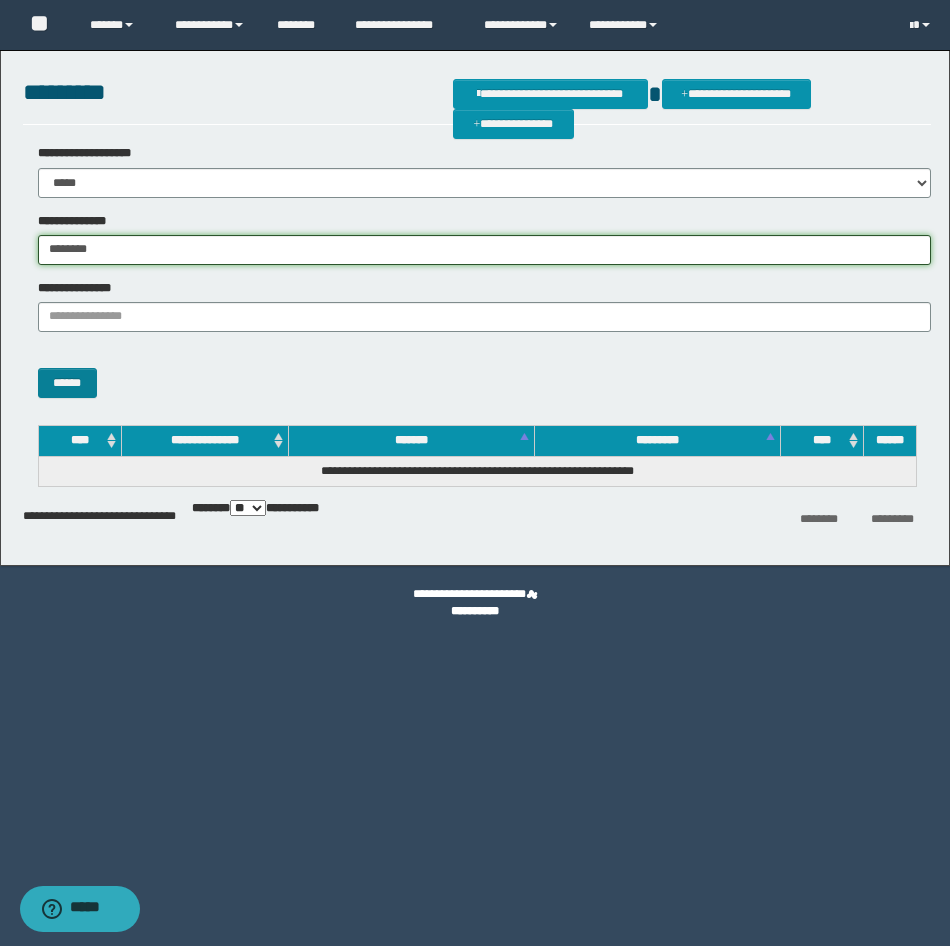 type on "********" 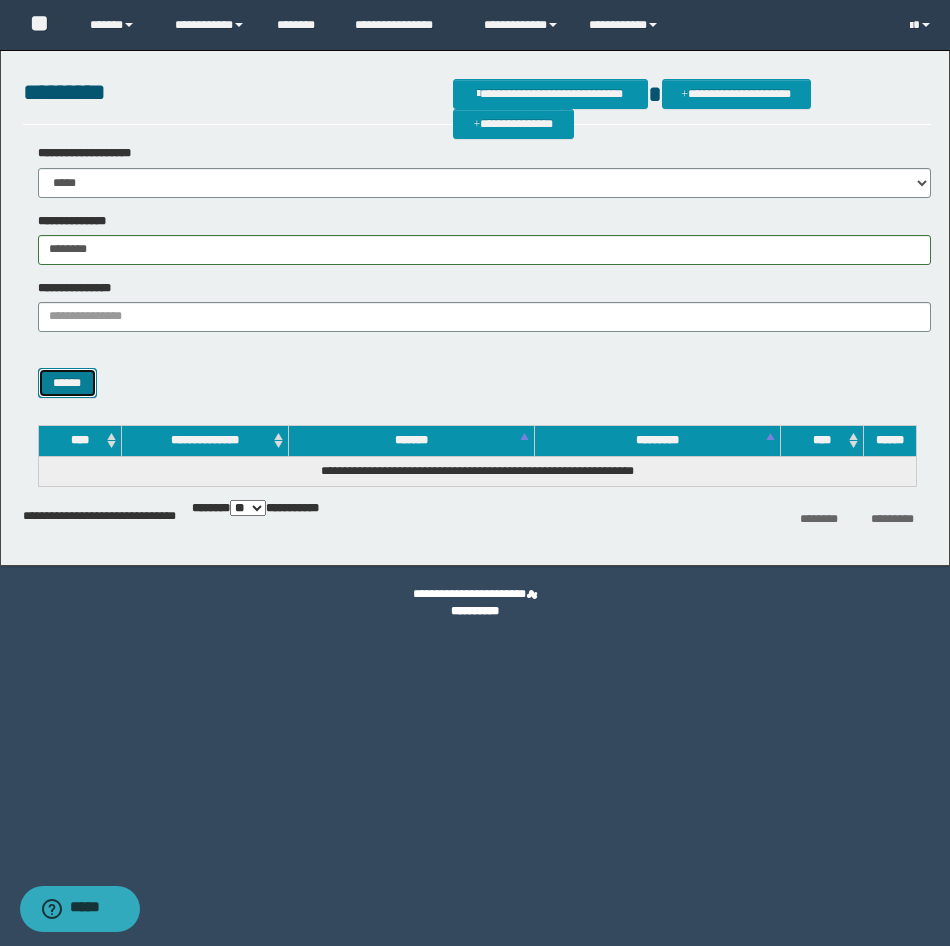 click on "******" at bounding box center (67, 383) 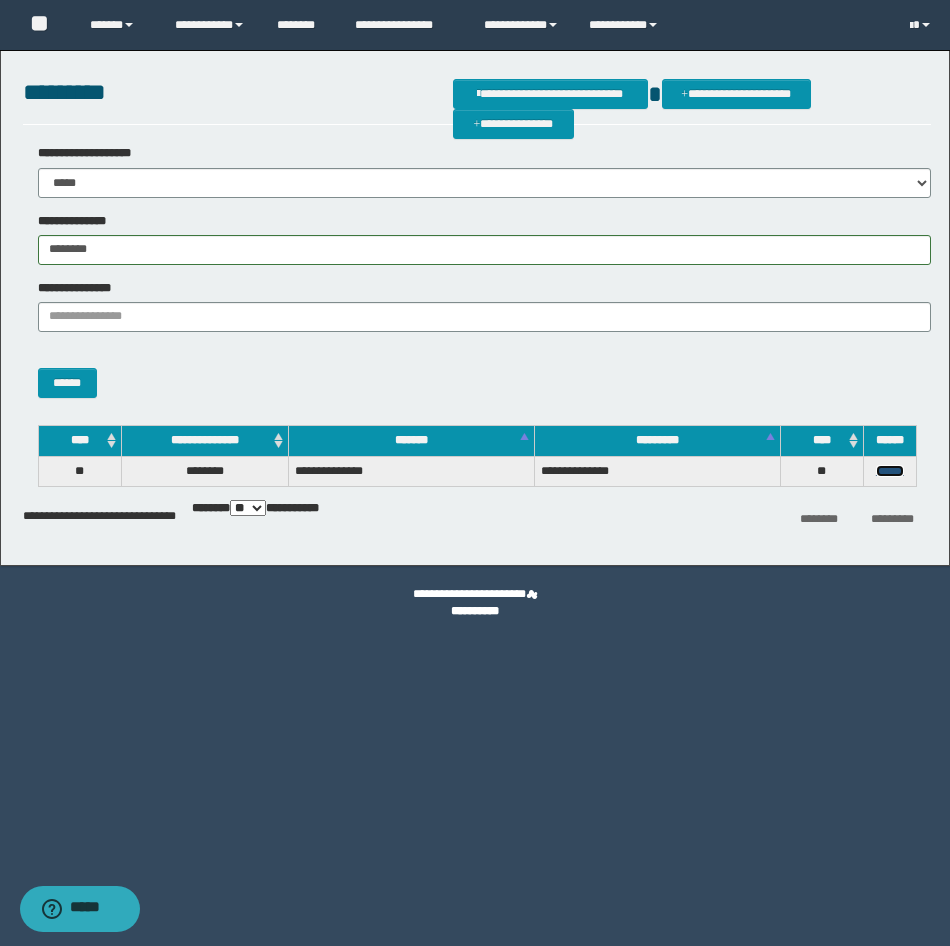 click on "******" at bounding box center [890, 471] 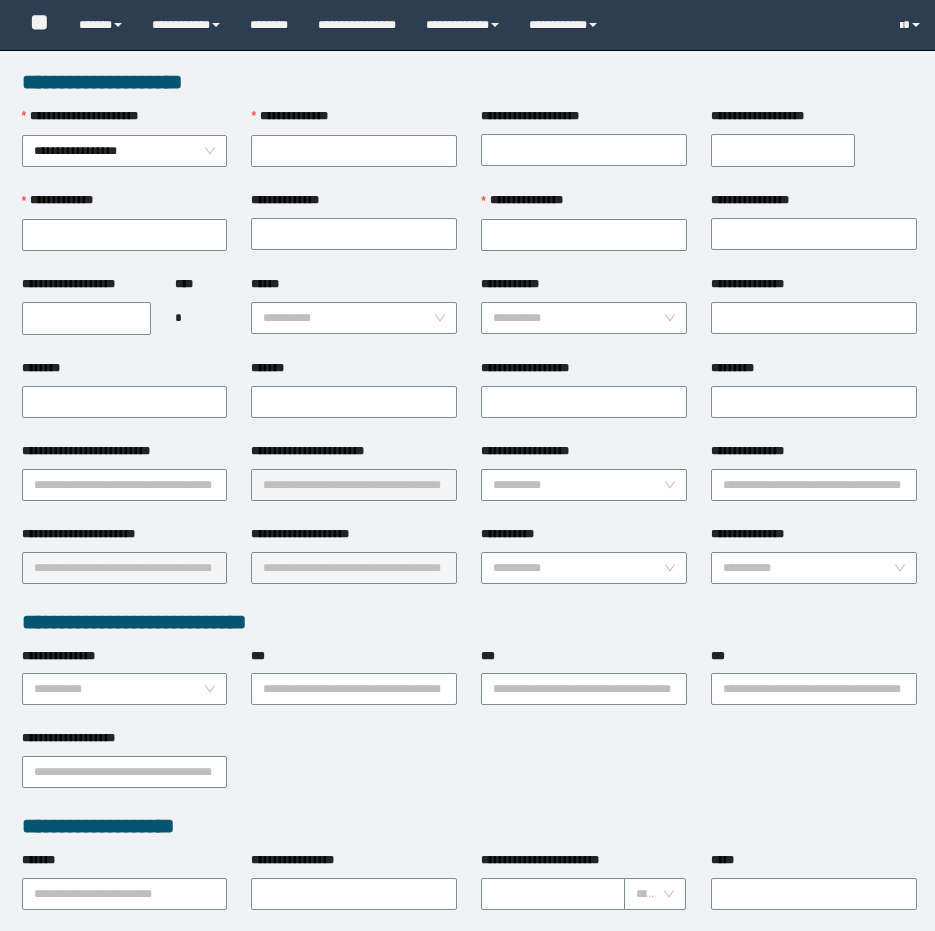 scroll, scrollTop: 0, scrollLeft: 0, axis: both 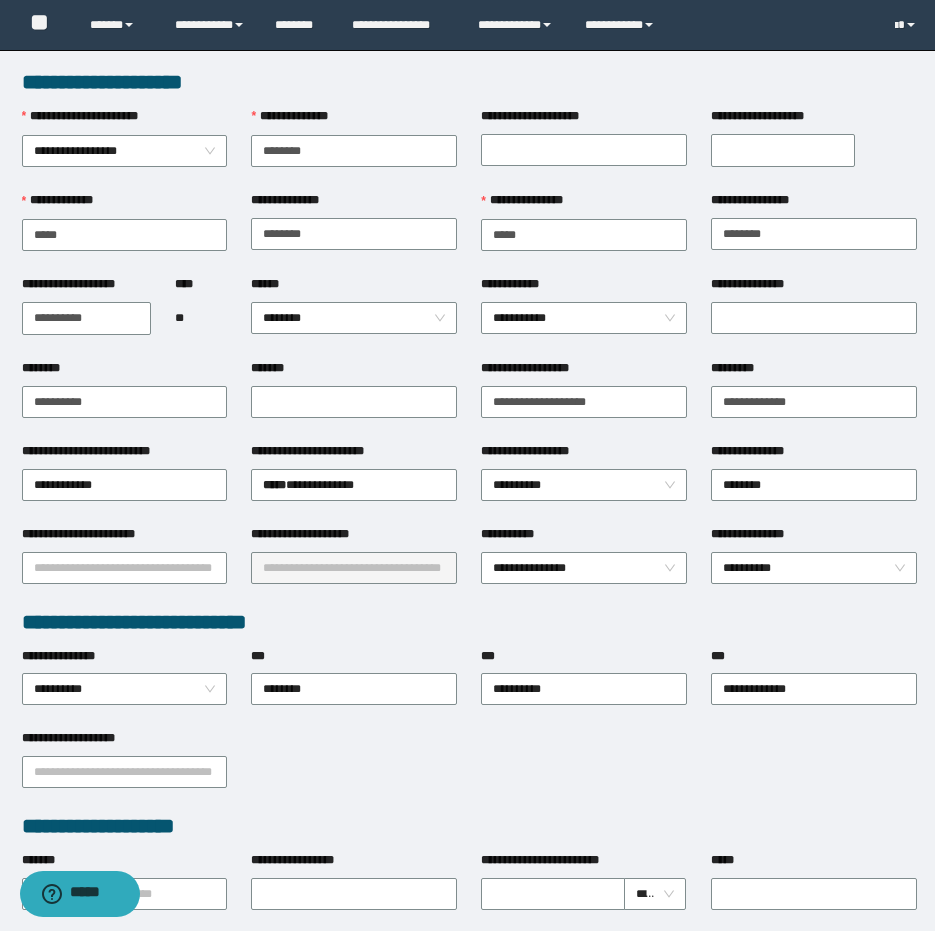 click on "**********" at bounding box center [125, 770] 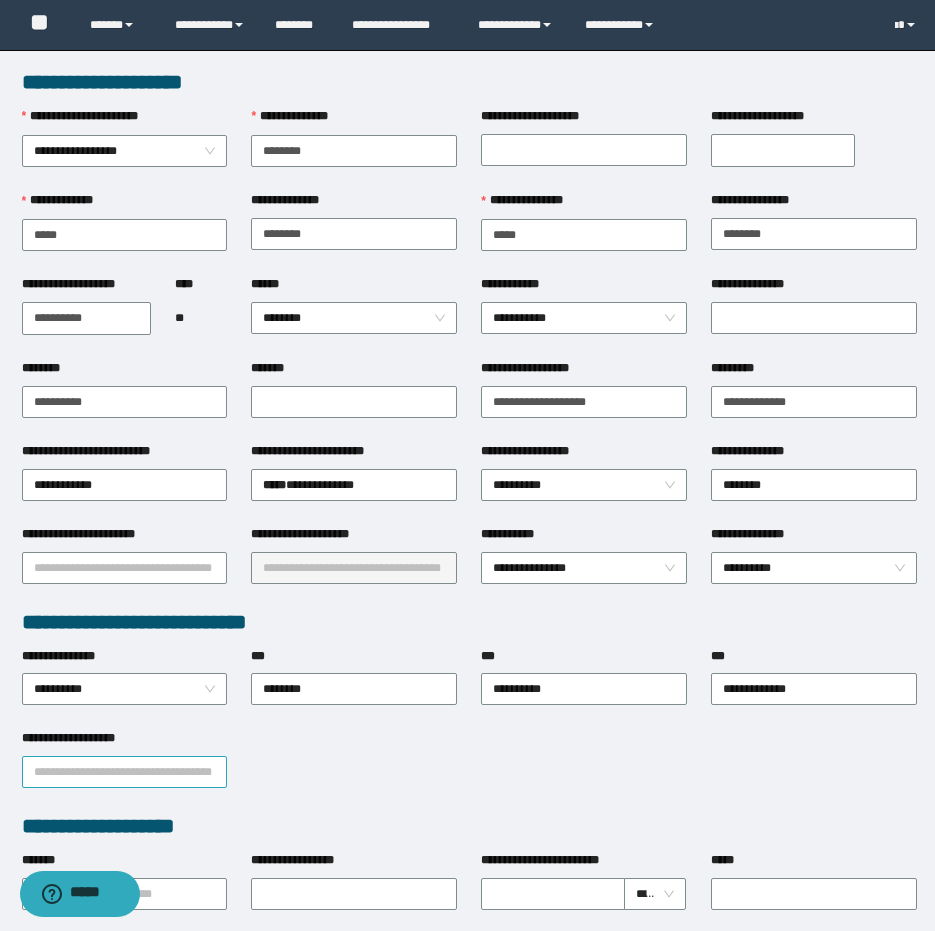 click on "**********" at bounding box center (125, 772) 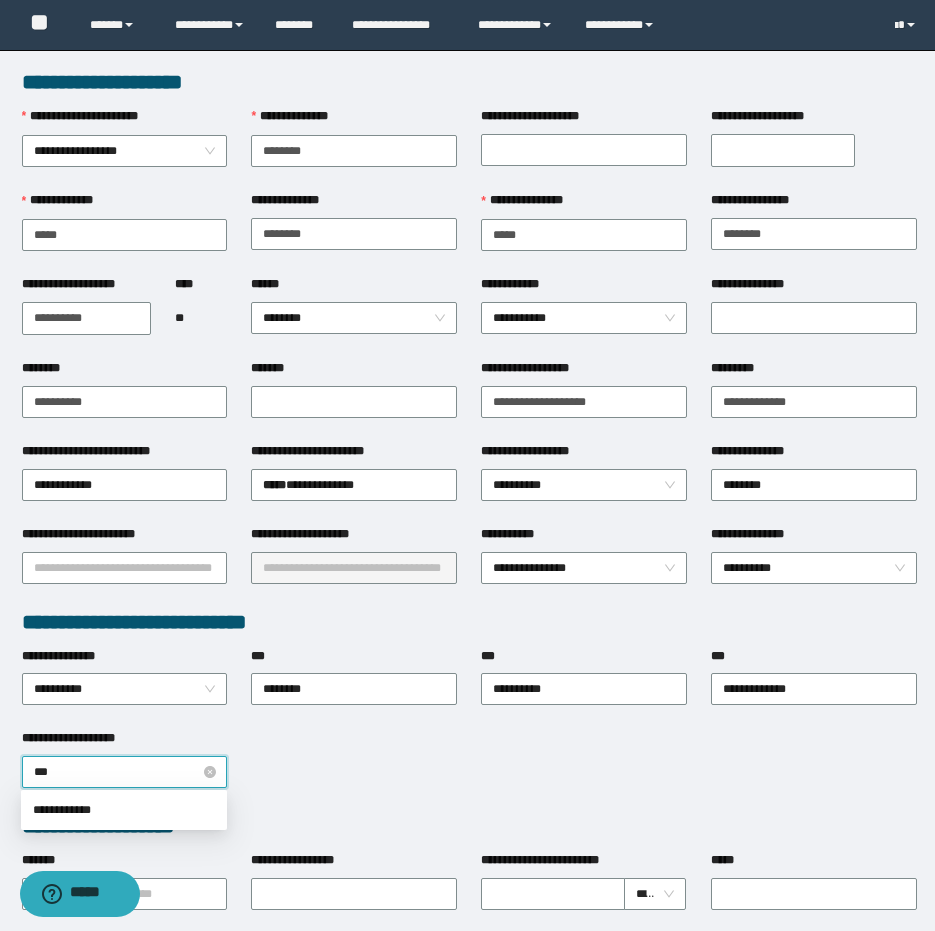 type on "****" 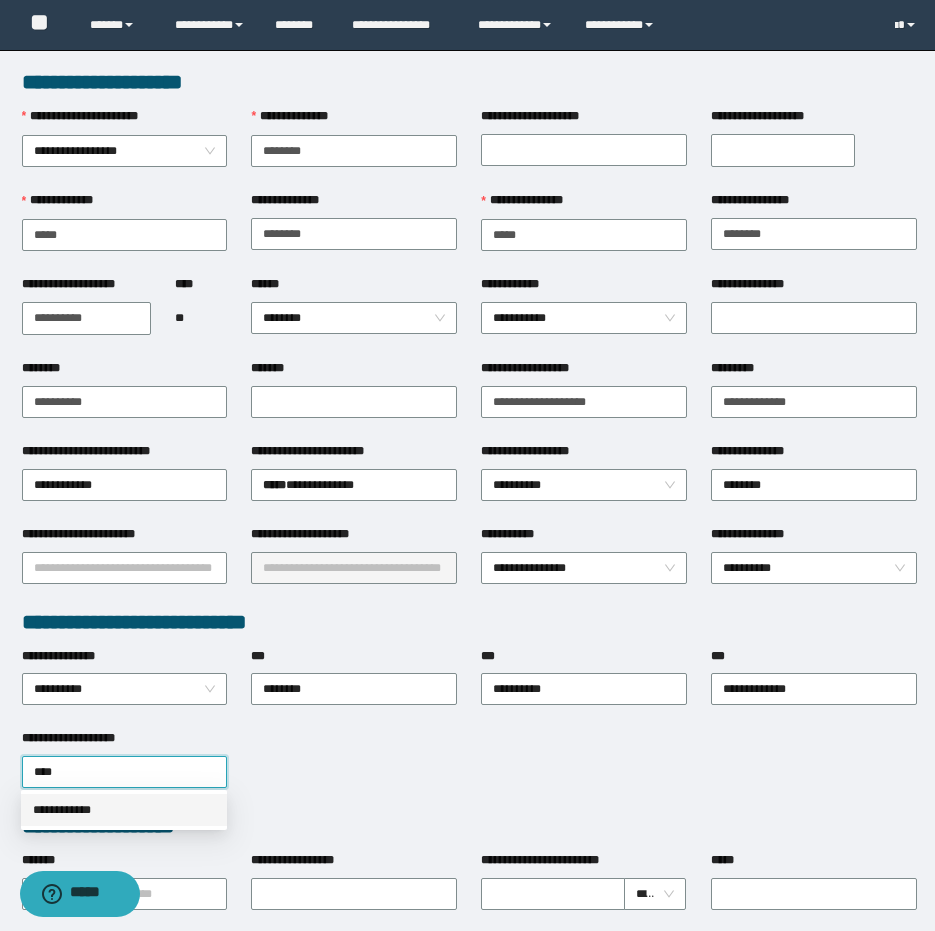 click on "**********" at bounding box center (467, 465) 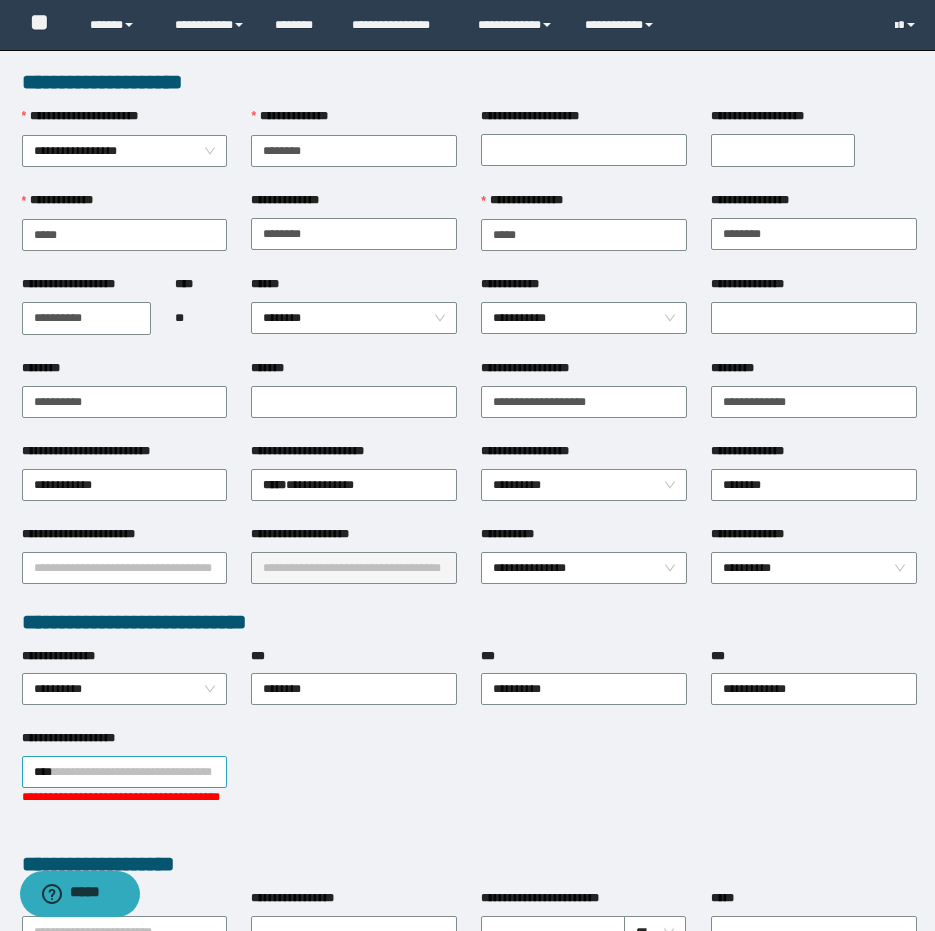click on "****" at bounding box center [125, 772] 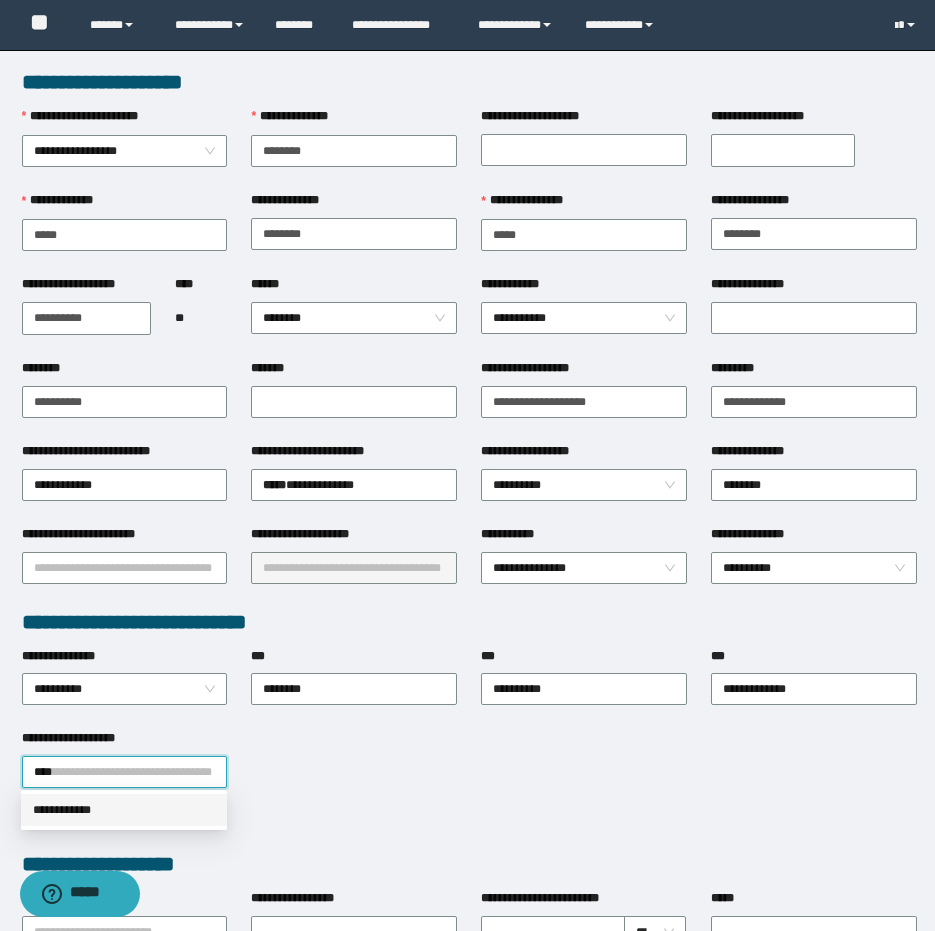 click on "**********" at bounding box center (124, 810) 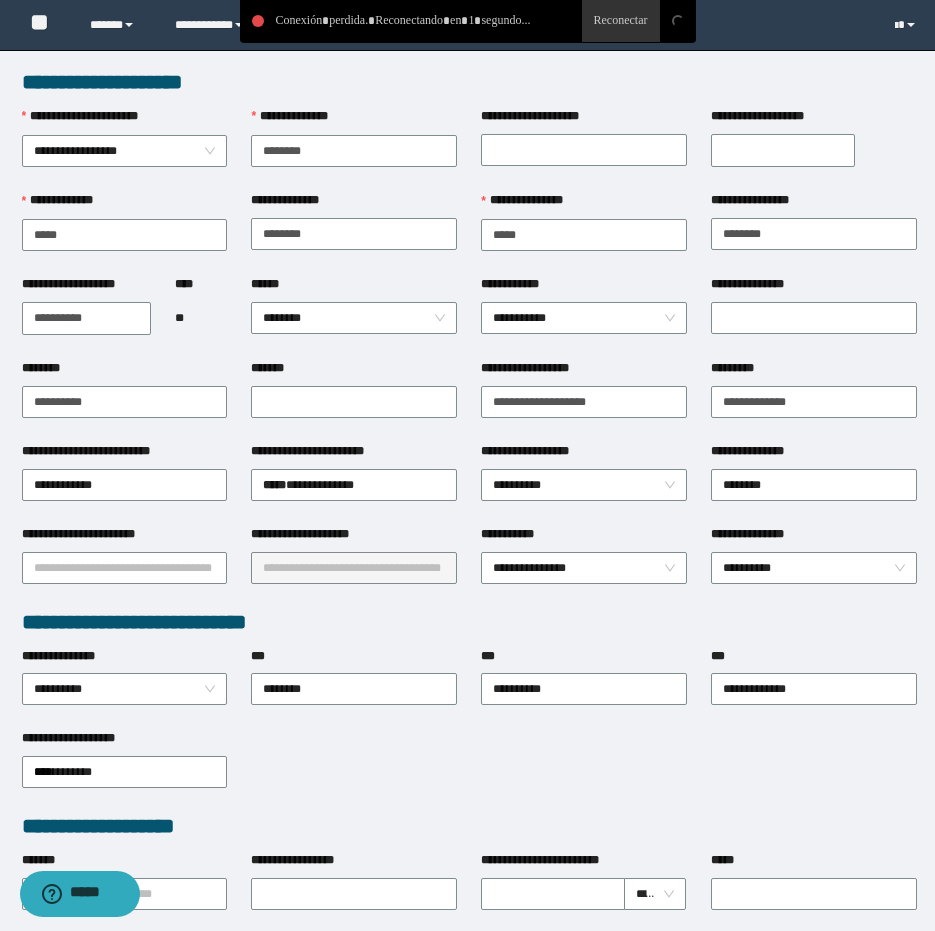 click at bounding box center [621, 21] 